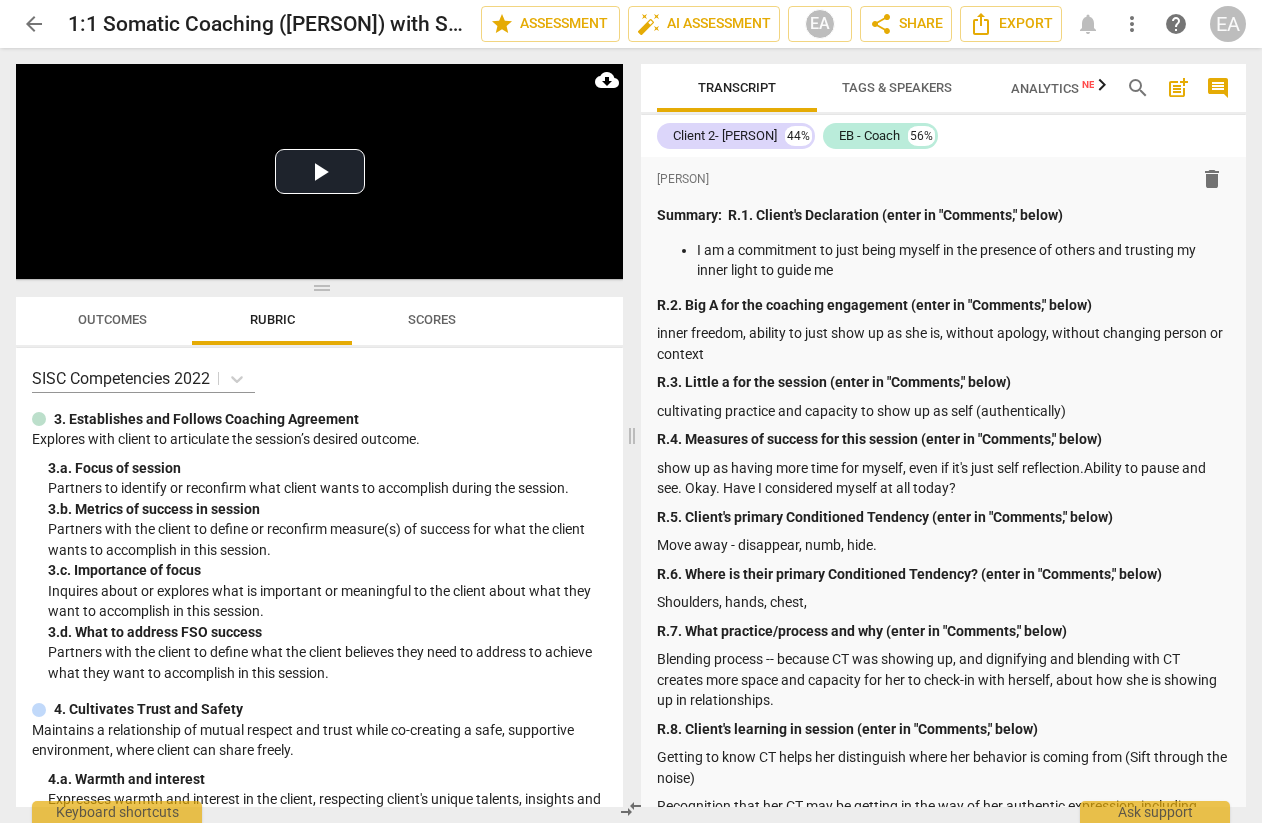 scroll, scrollTop: 0, scrollLeft: 0, axis: both 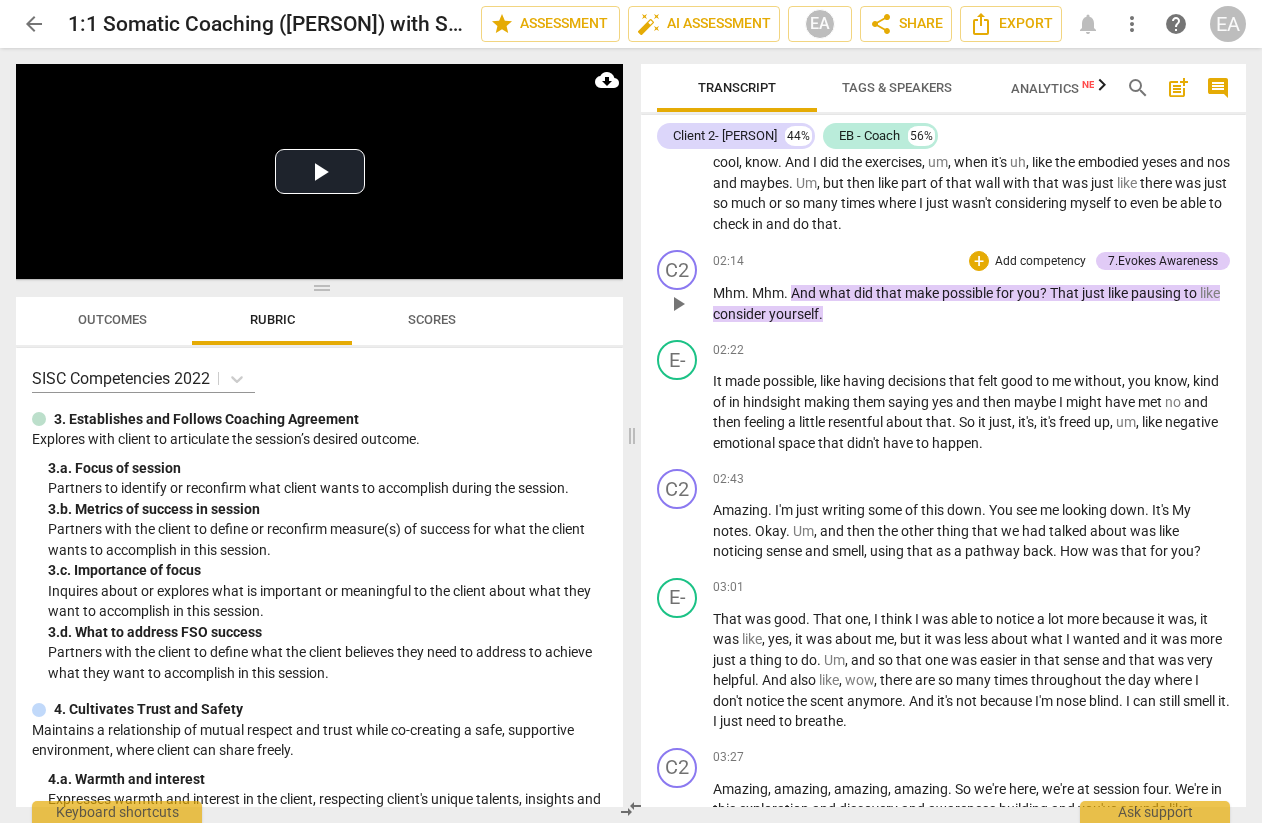 click on "that" at bounding box center [890, 293] 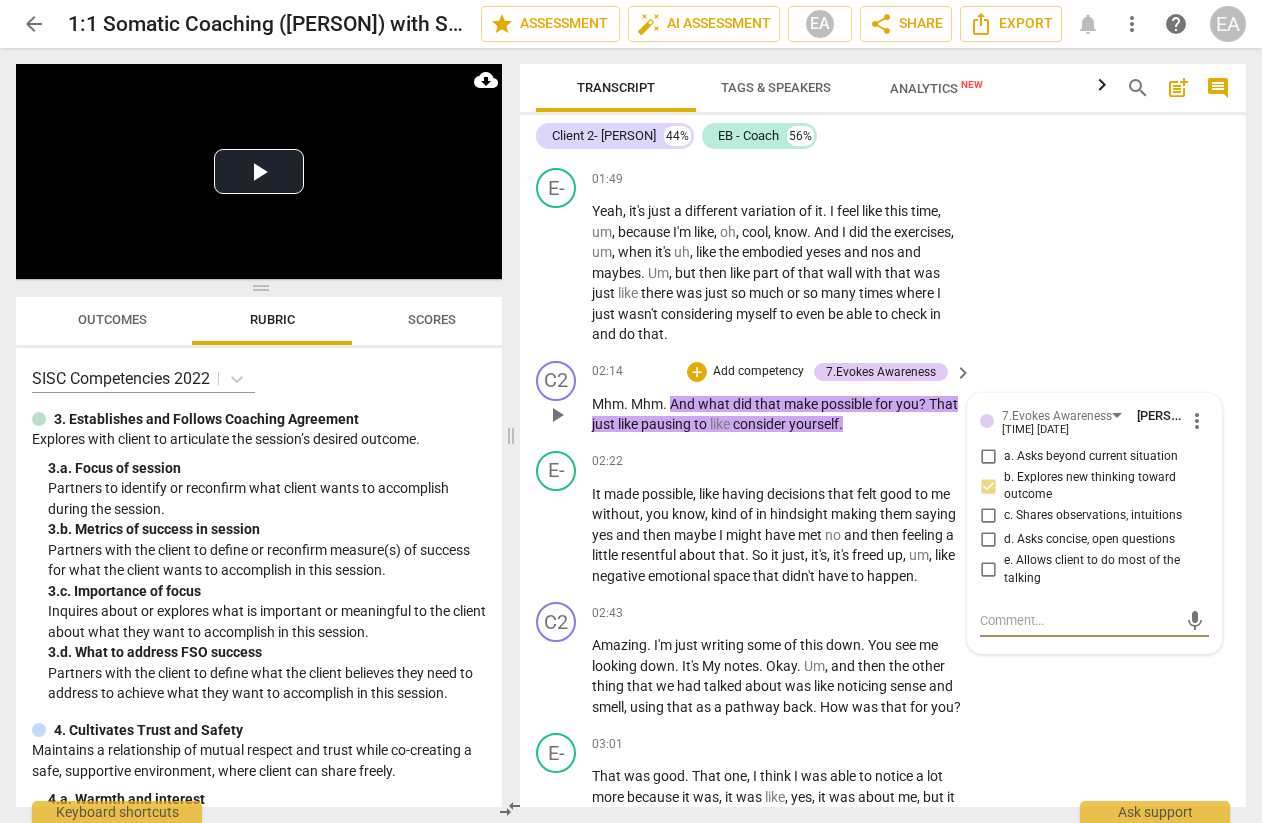 scroll, scrollTop: 2069, scrollLeft: 0, axis: vertical 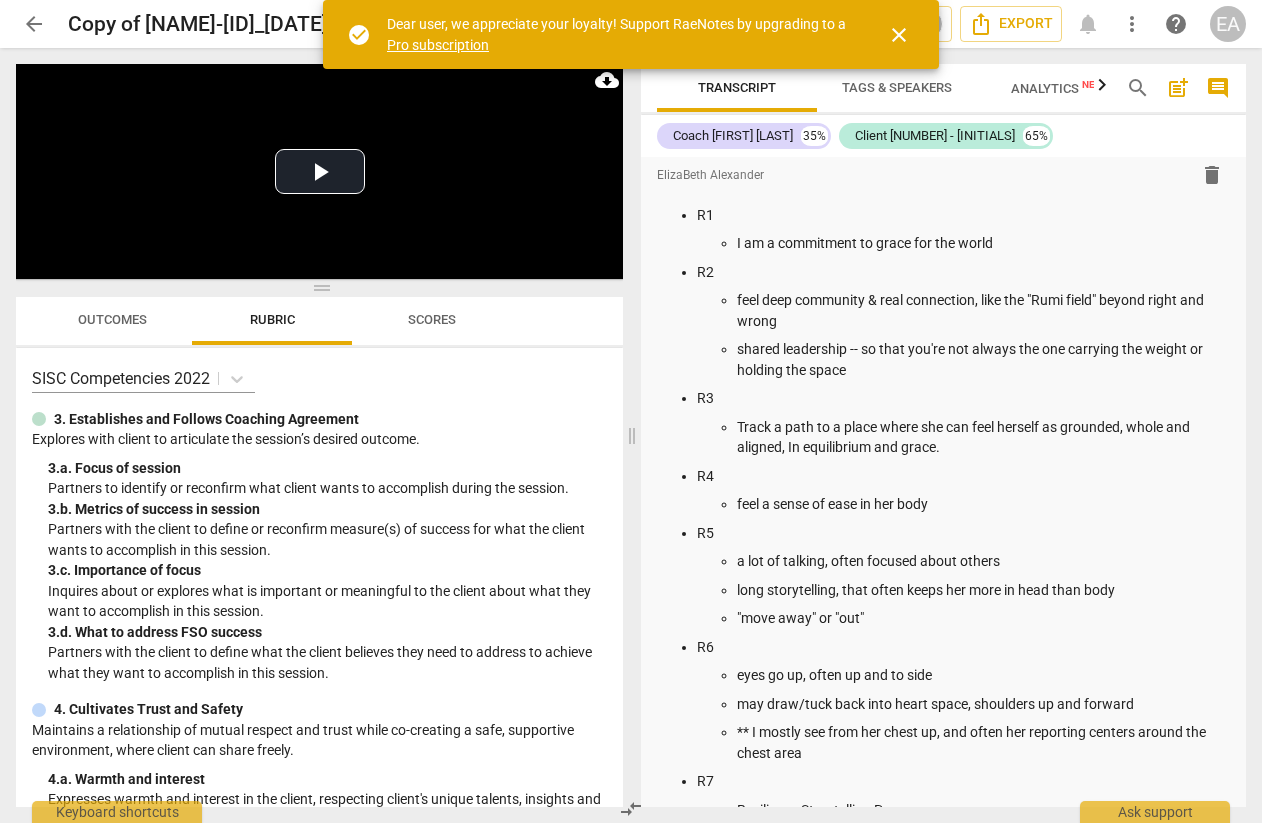 click on "close" at bounding box center [899, 35] 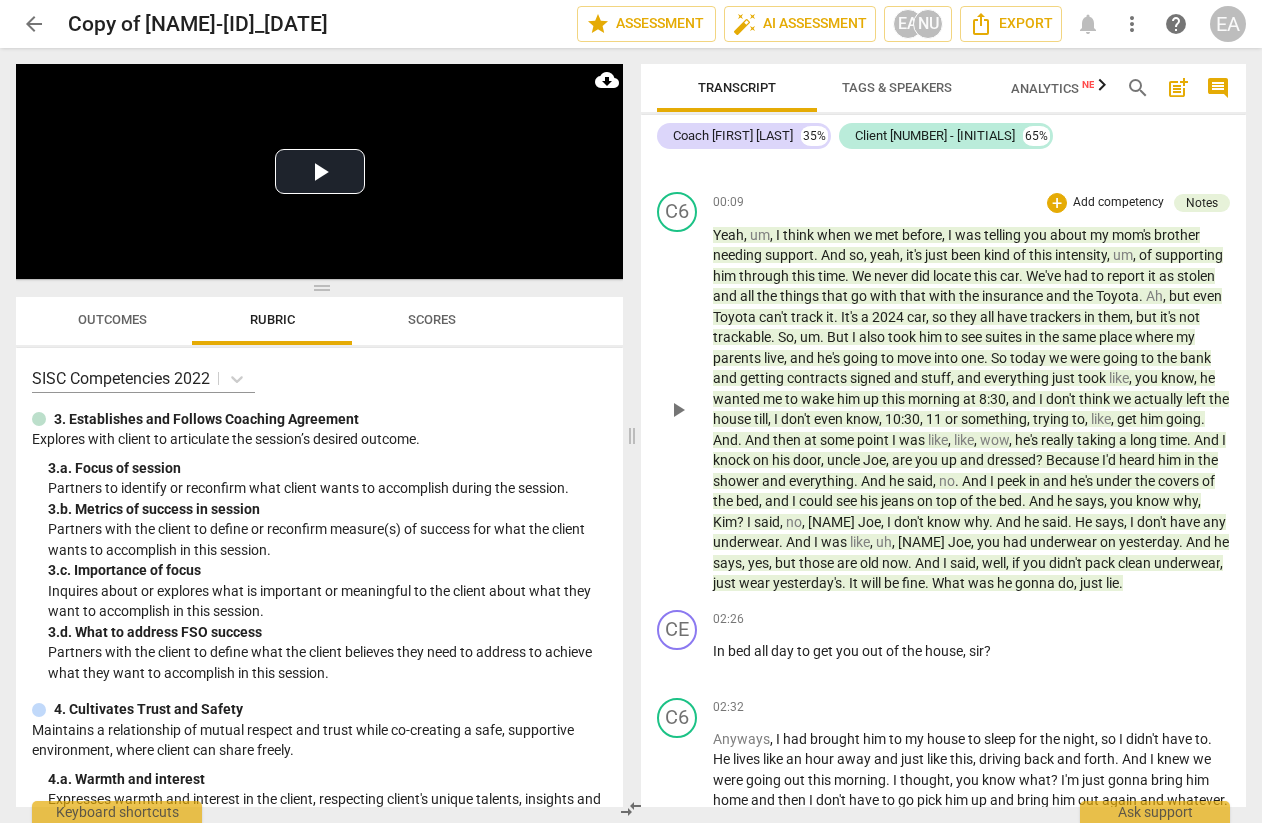 click on "um" at bounding box center [810, 337] 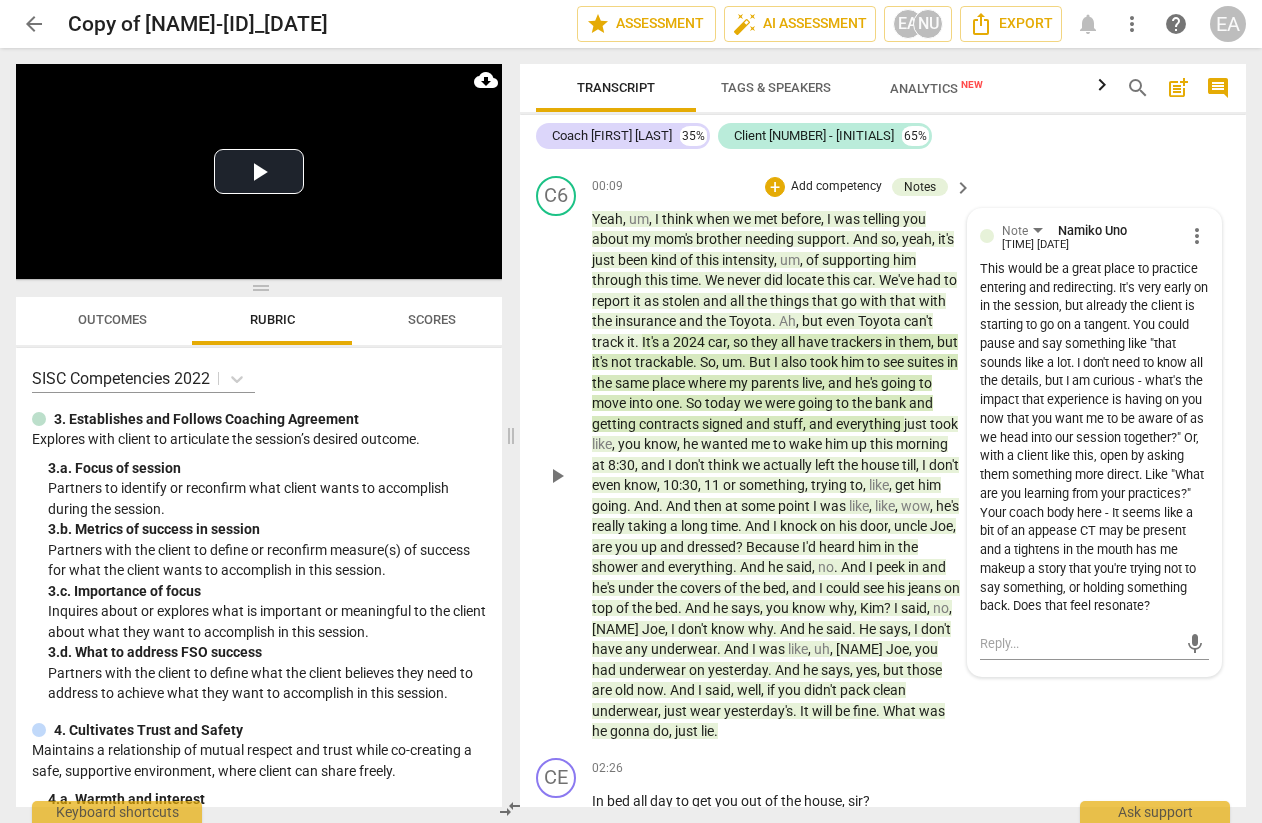 scroll, scrollTop: 1424, scrollLeft: 0, axis: vertical 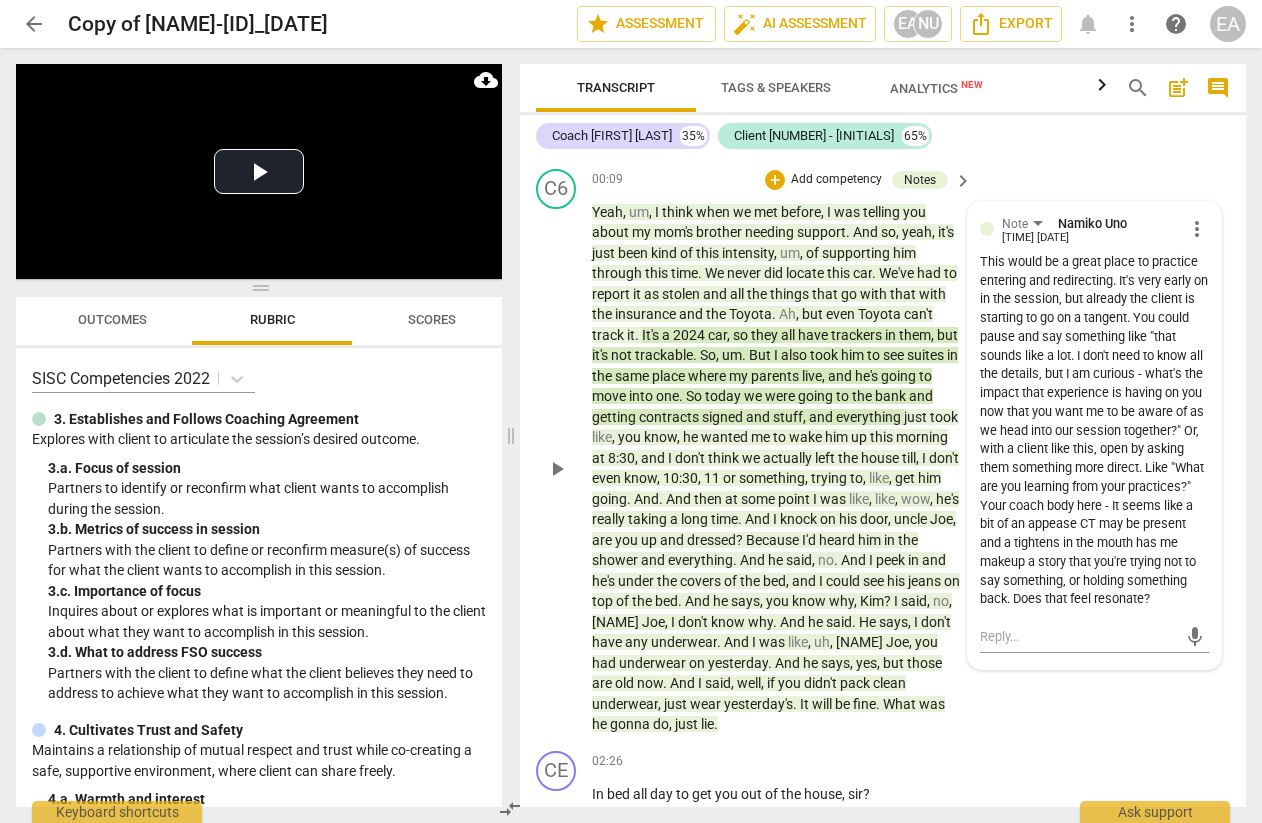click on "This would be a great place to practice entering and redirecting. It's very early on in the session, but already the client is starting to go on a tangent. You could pause and say something like "that sounds like a lot. I don't need to know all the details, but I am curious - what's the impact that experience is having on you now that you want me to be aware of as we head into our session together?" Or, with a client like this, open by asking them something more direct. Like "What are you learning from your practices?"
Your coach body here - It seems like a bit of an appease CT may be present and a tightens in the mouth has me makeup a story that you're trying not to say something, or holding something back. Does that feel resonate?" at bounding box center [1094, 431] 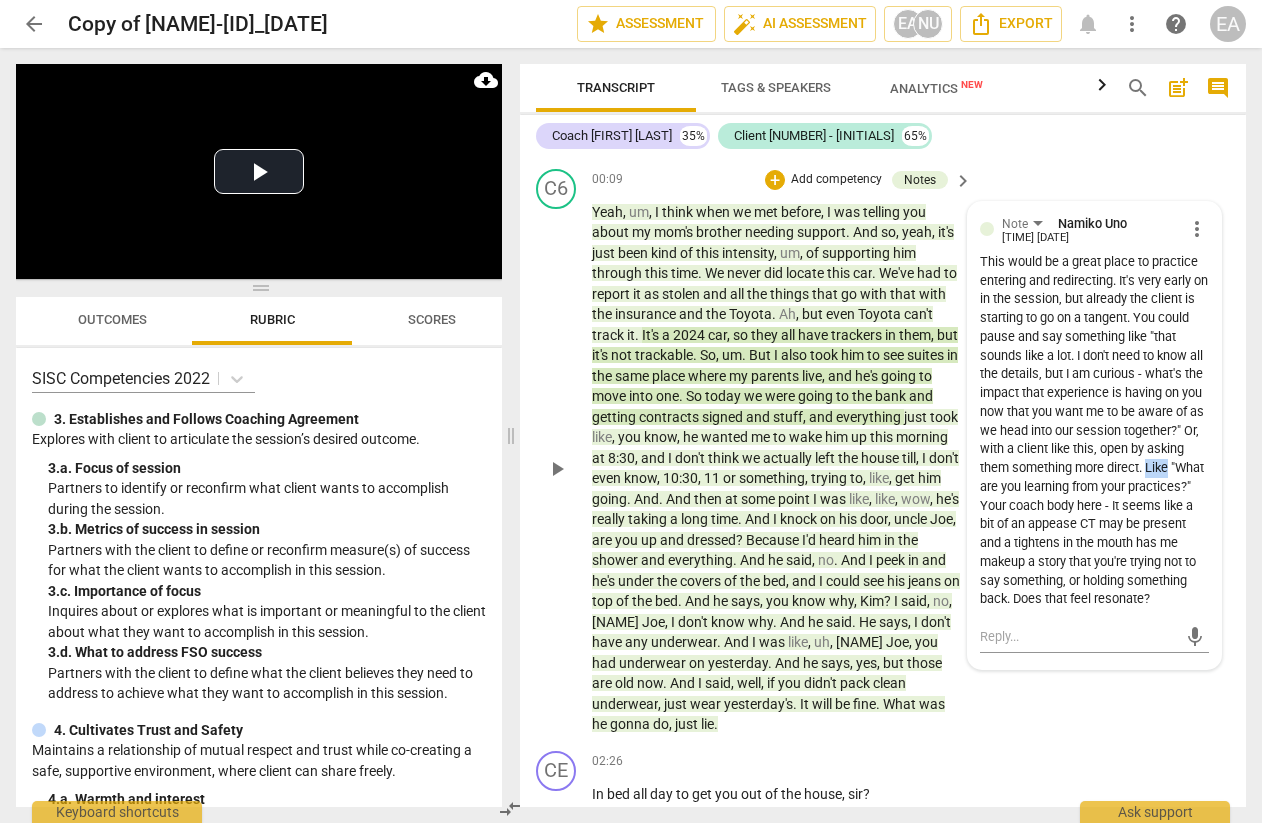 click on "This would be a great place to practice entering and redirecting. It's very early on in the session, but already the client is starting to go on a tangent. You could pause and say something like "that sounds like a lot. I don't need to know all the details, but I am curious - what's the impact that experience is having on you now that you want me to be aware of as we head into our session together?" Or, with a client like this, open by asking them something more direct. Like "What are you learning from your practices?"
Your coach body here - It seems like a bit of an appease CT may be present and a tightens in the mouth has me makeup a story that you're trying not to say something, or holding something back. Does that feel resonate?" at bounding box center (1094, 431) 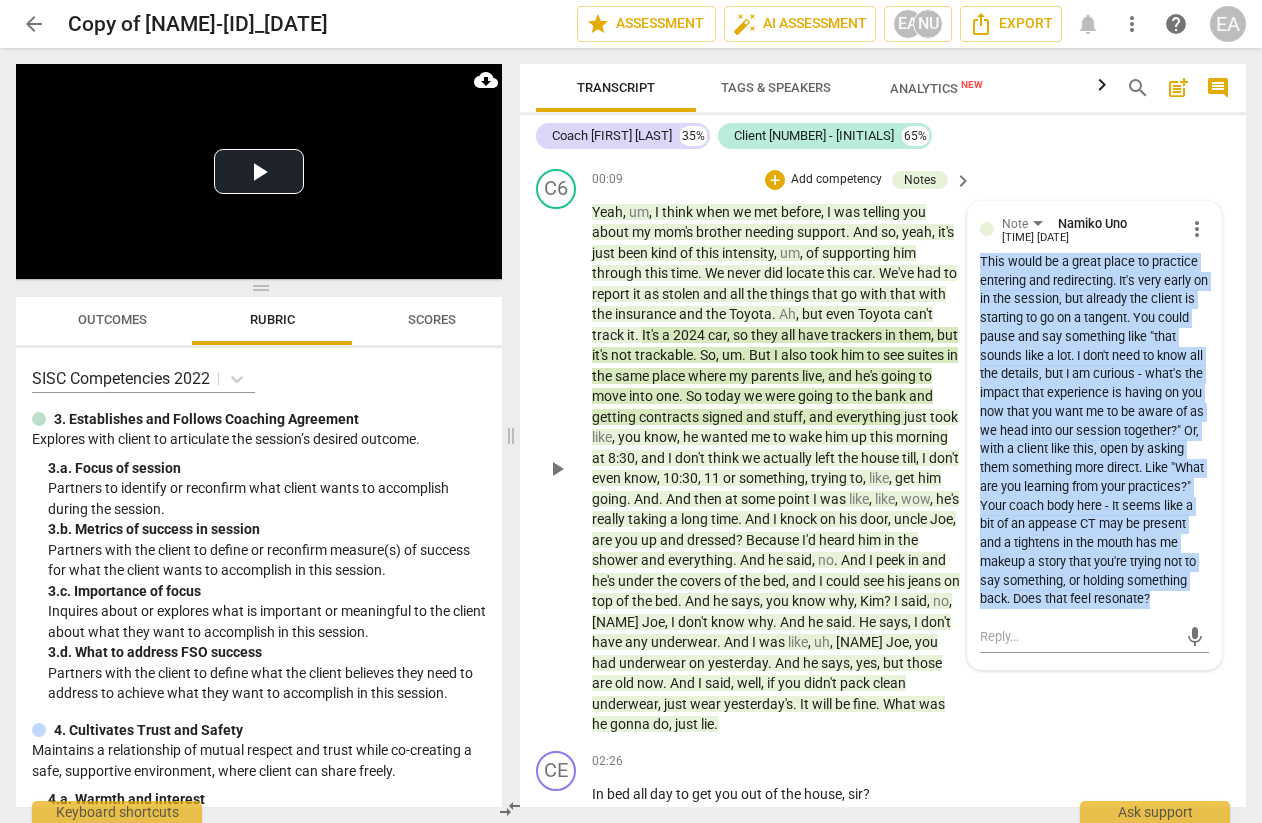 click on "This would be a great place to practice entering and redirecting. It's very early on in the session, but already the client is starting to go on a tangent. You could pause and say something like "that sounds like a lot. I don't need to know all the details, but I am curious - what's the impact that experience is having on you now that you want me to be aware of as we head into our session together?" Or, with a client like this, open by asking them something more direct. Like "What are you learning from your practices?"
Your coach body here - It seems like a bit of an appease CT may be present and a tightens in the mouth has me makeup a story that you're trying not to say something, or holding something back. Does that feel resonate?" at bounding box center [1094, 431] 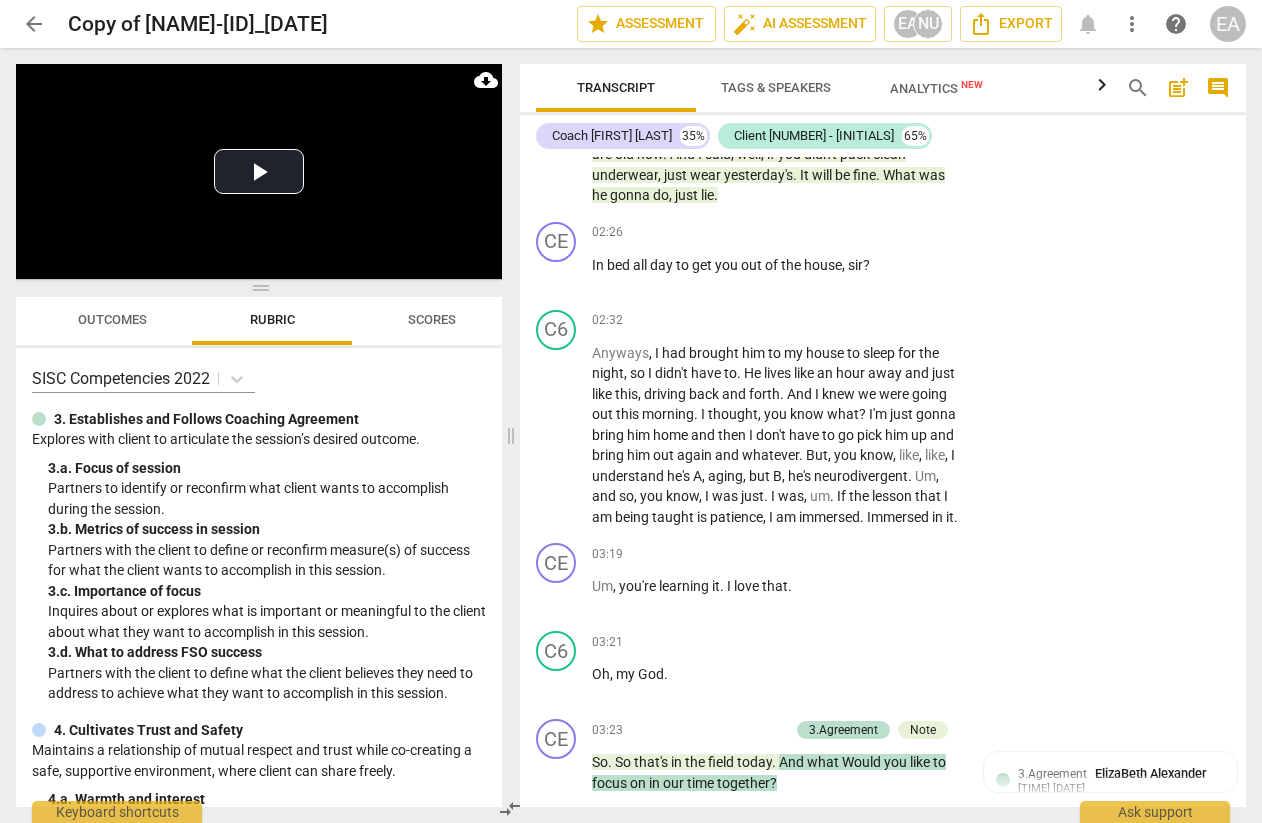 scroll, scrollTop: 2229, scrollLeft: 0, axis: vertical 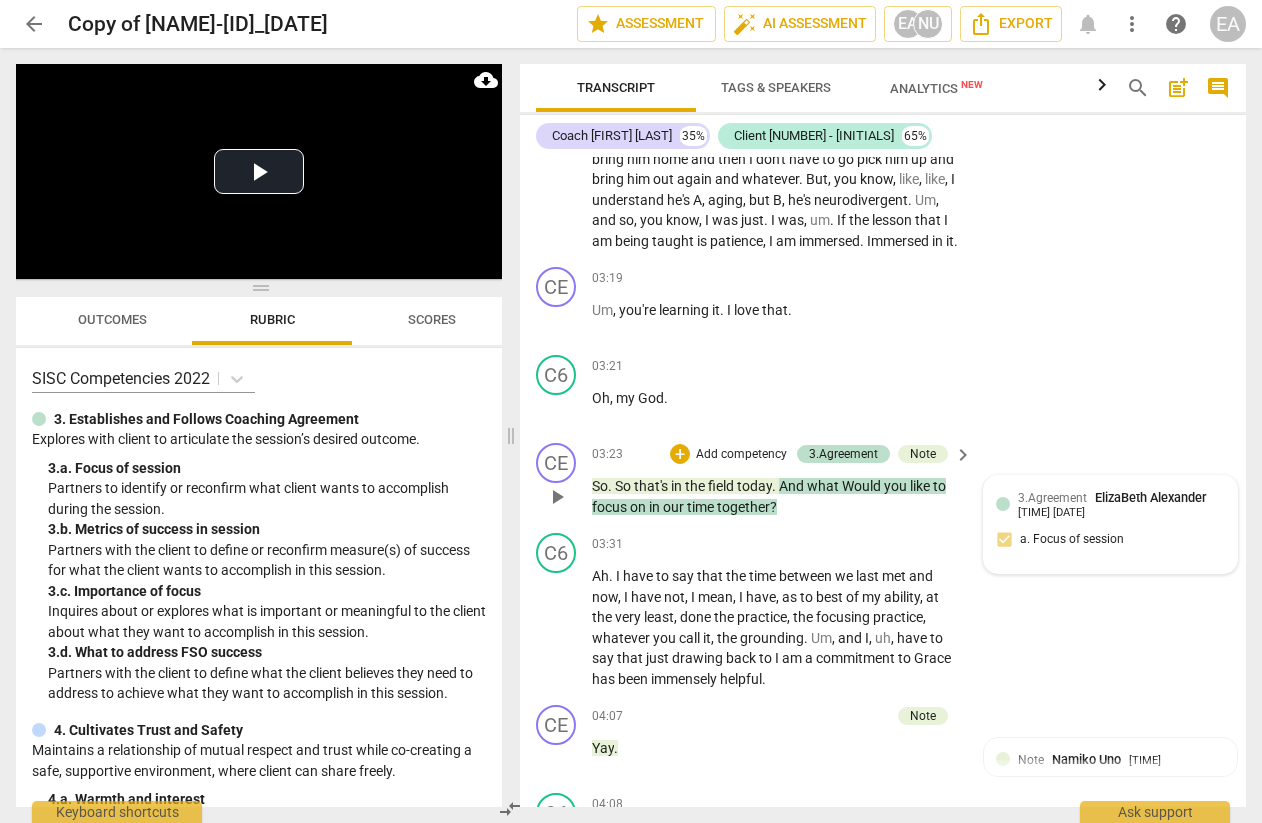 click on "[TIME] [DATE]" at bounding box center [1051, 513] 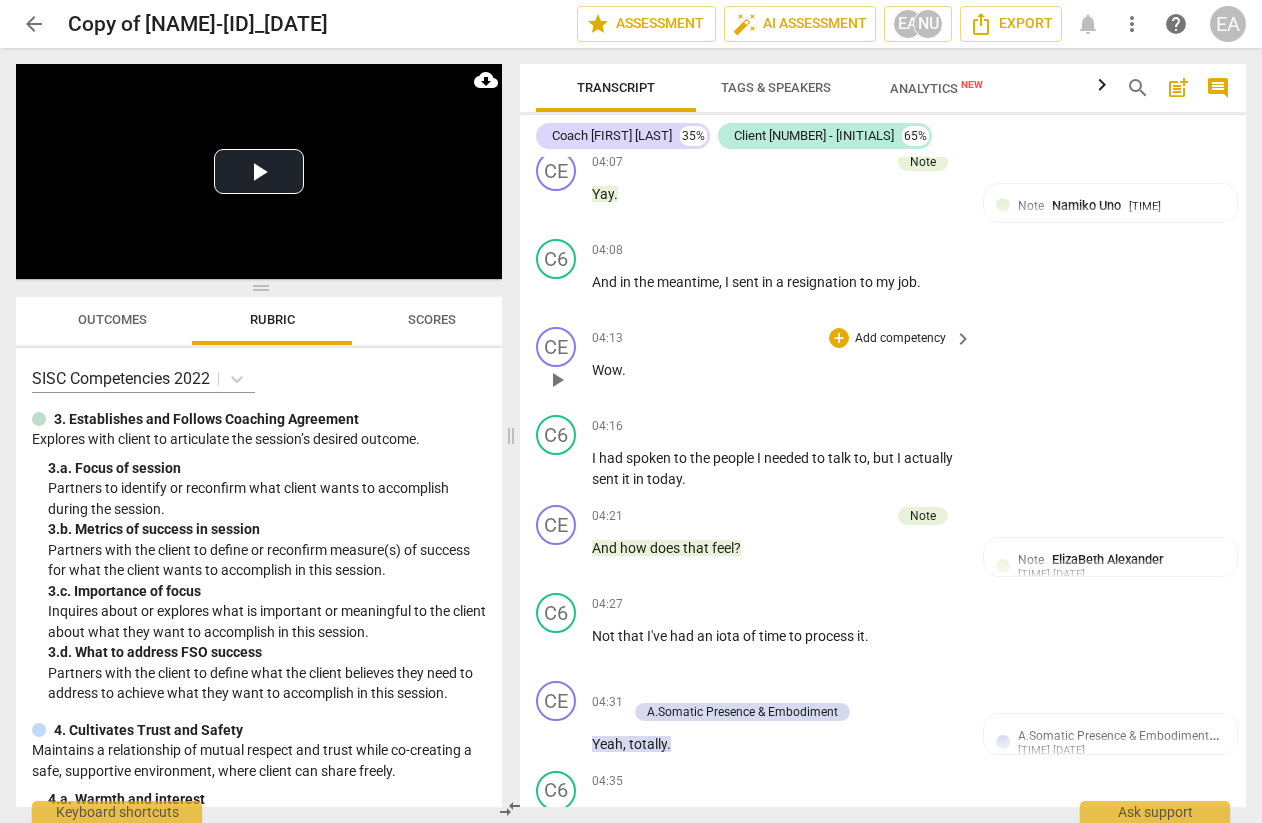 scroll, scrollTop: 2768, scrollLeft: 0, axis: vertical 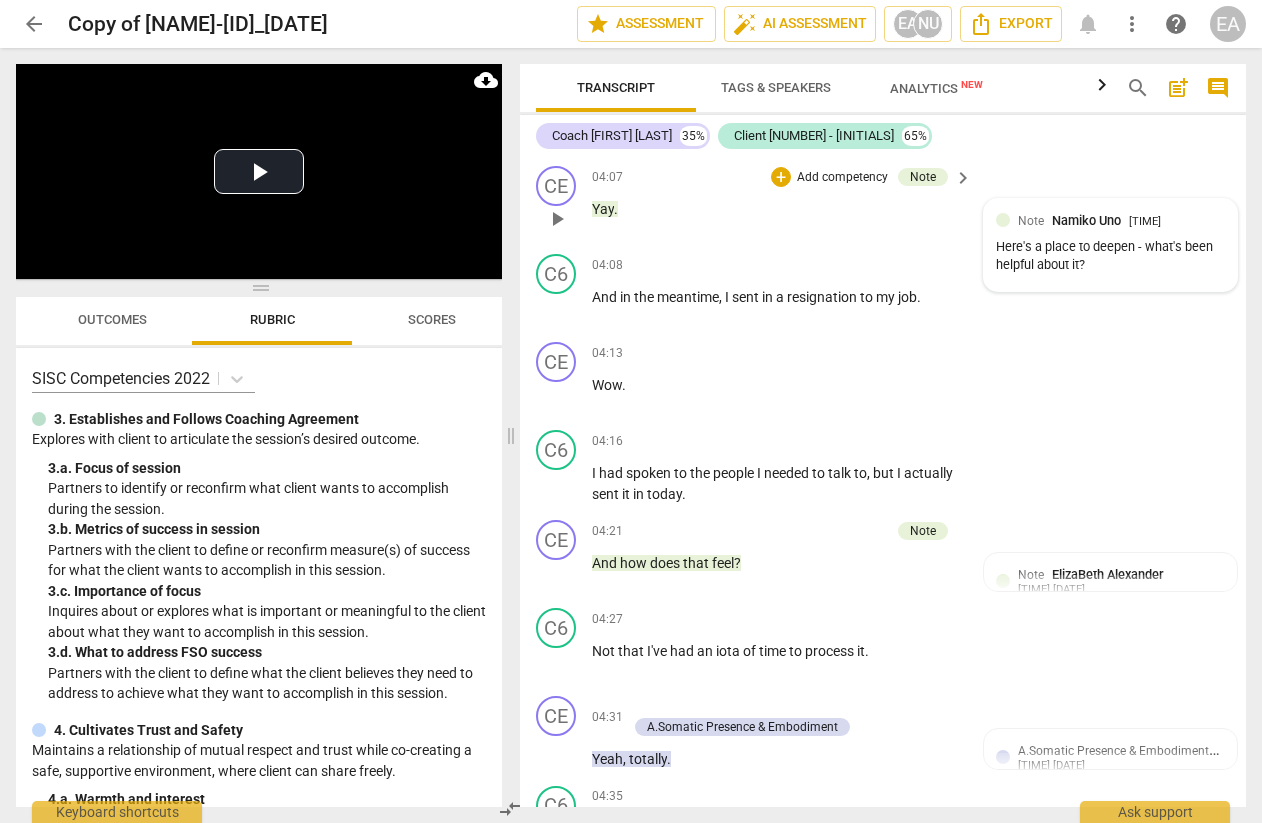 click on "Note Namiko Uno" at bounding box center (1073, 220) 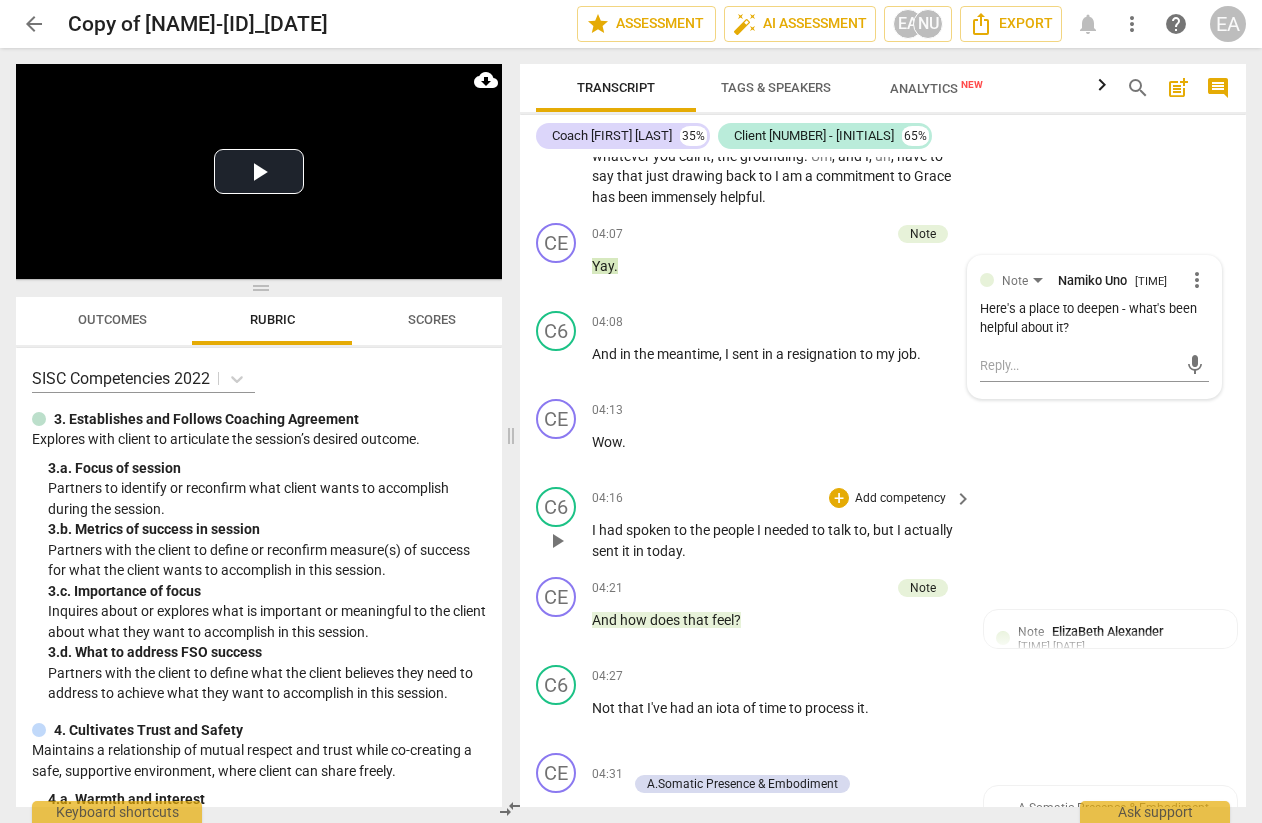 scroll, scrollTop: 2713, scrollLeft: 0, axis: vertical 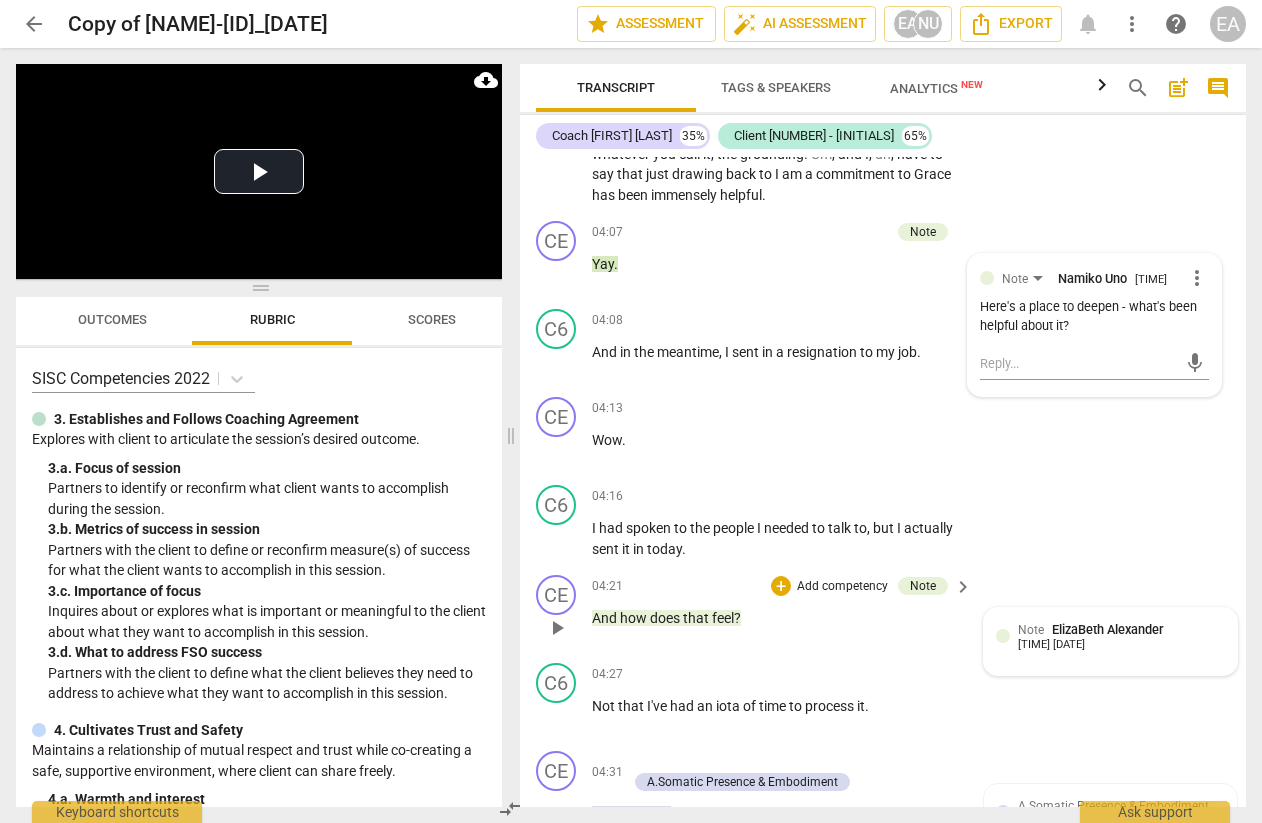 click on "ElizaBeth Alexander" at bounding box center [1108, 629] 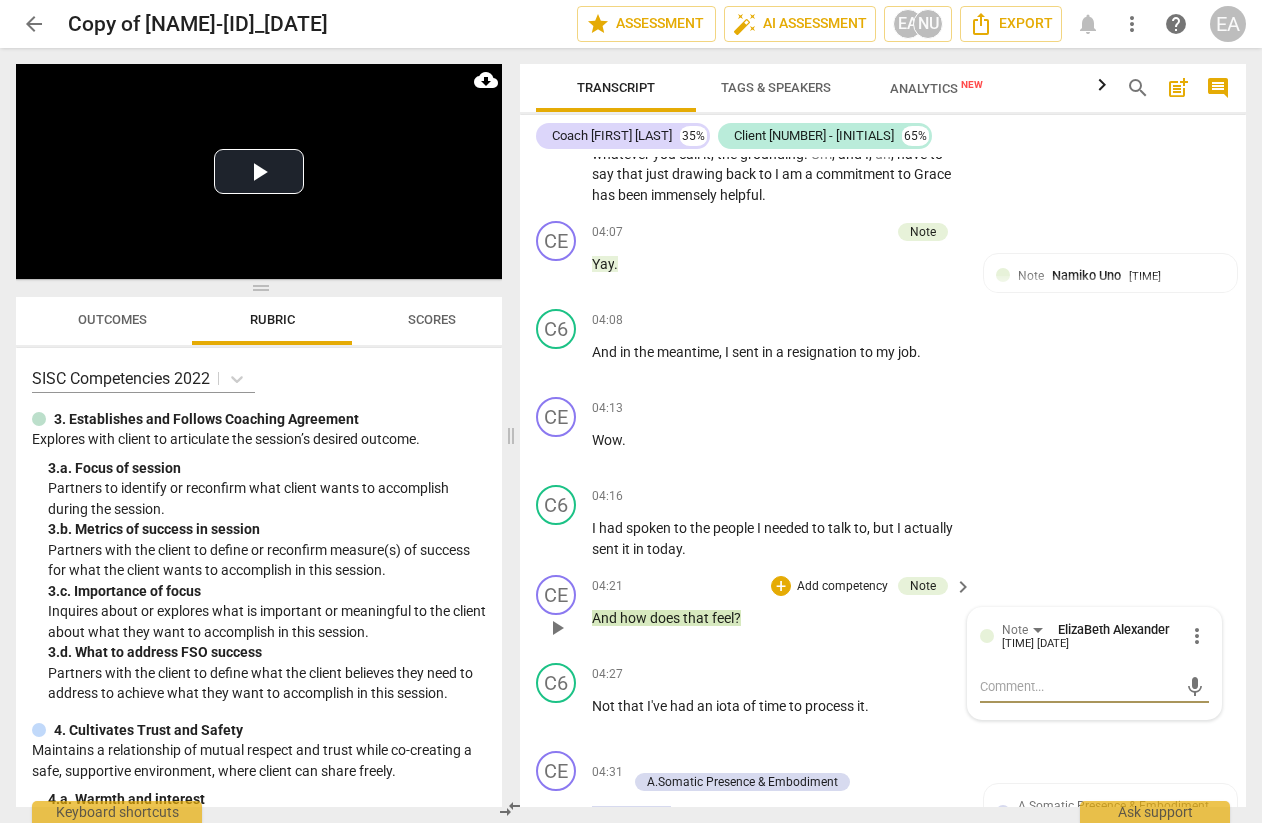 click on "Note [NAME] [TIME] [DATE] more_vert mic" at bounding box center [1094, 663] 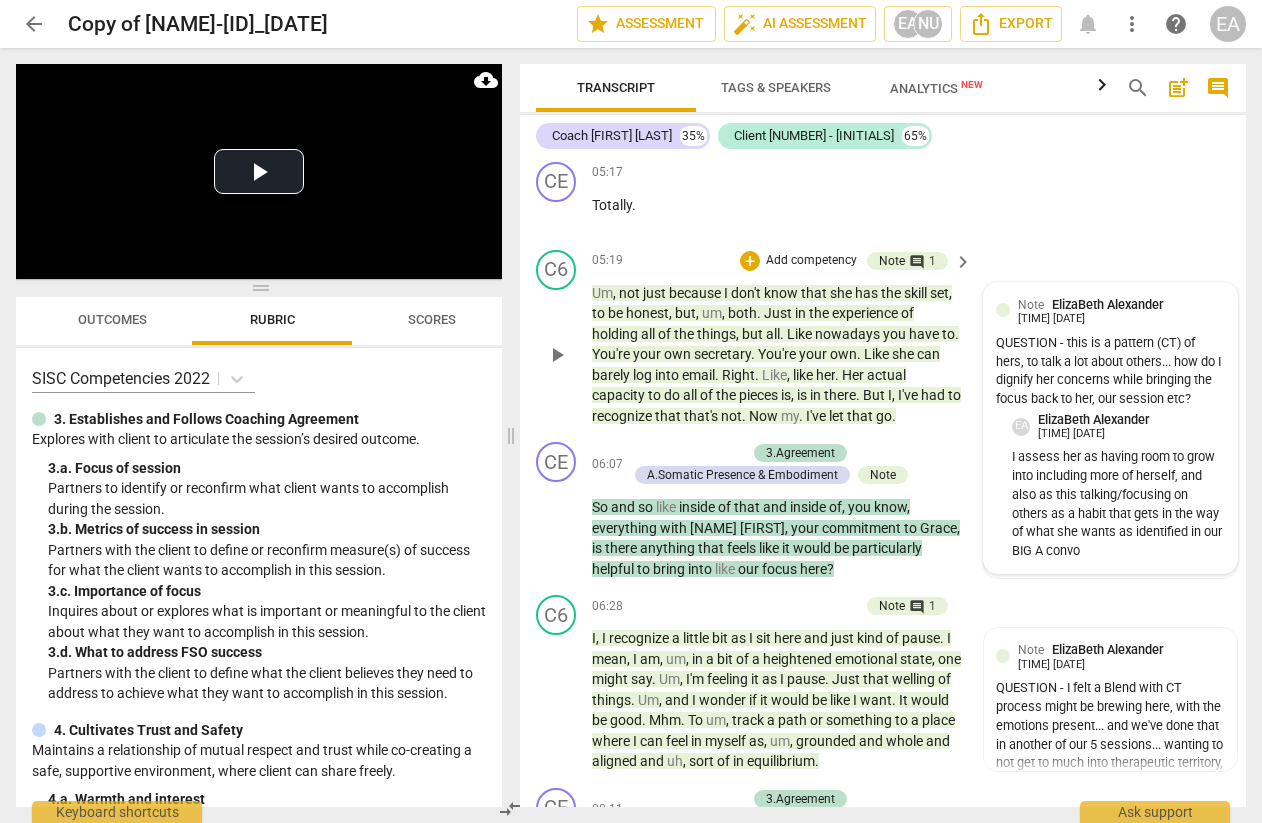 scroll, scrollTop: 3903, scrollLeft: 0, axis: vertical 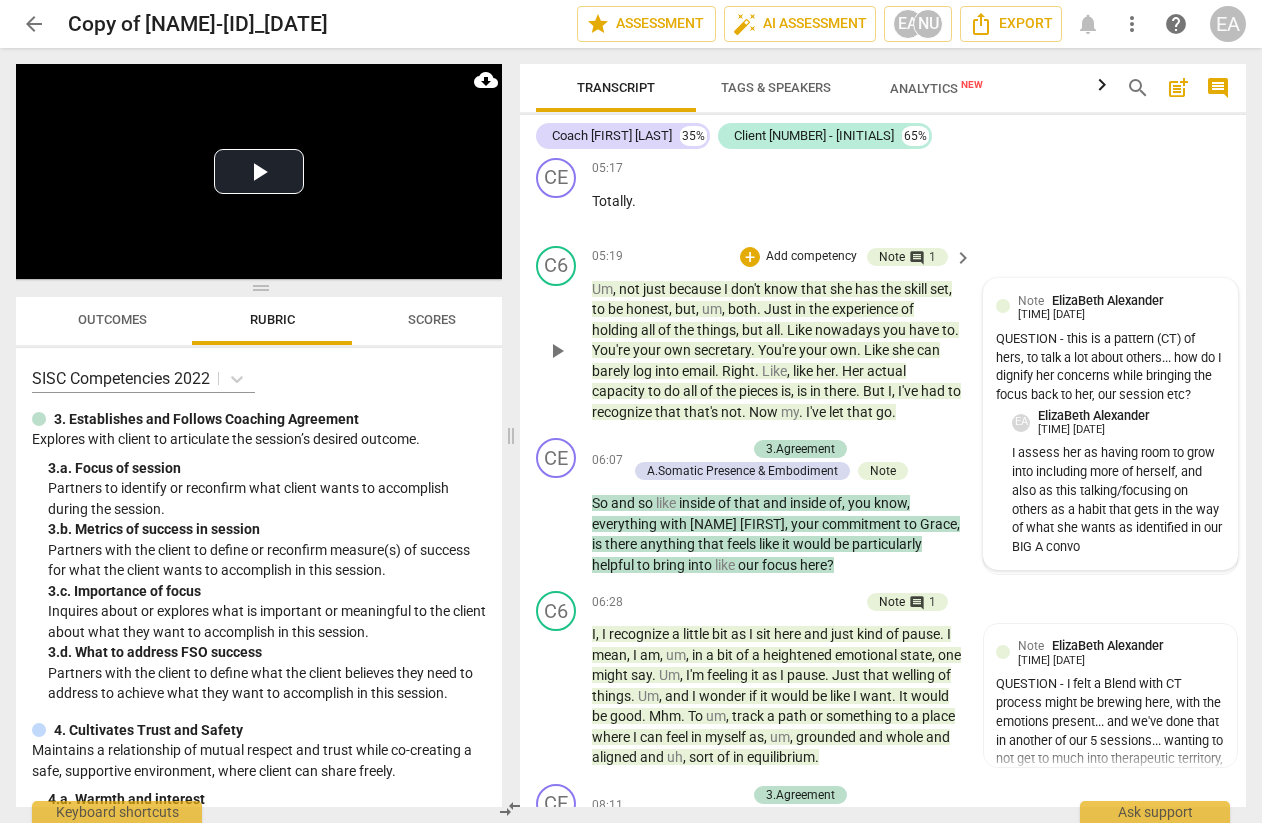 click on "I assess her as having room to grow into including more of herself, and also as this talking/focusing on others as a habit that gets in the way of what she wants as identified in our BIG A convo" at bounding box center [1118, 500] 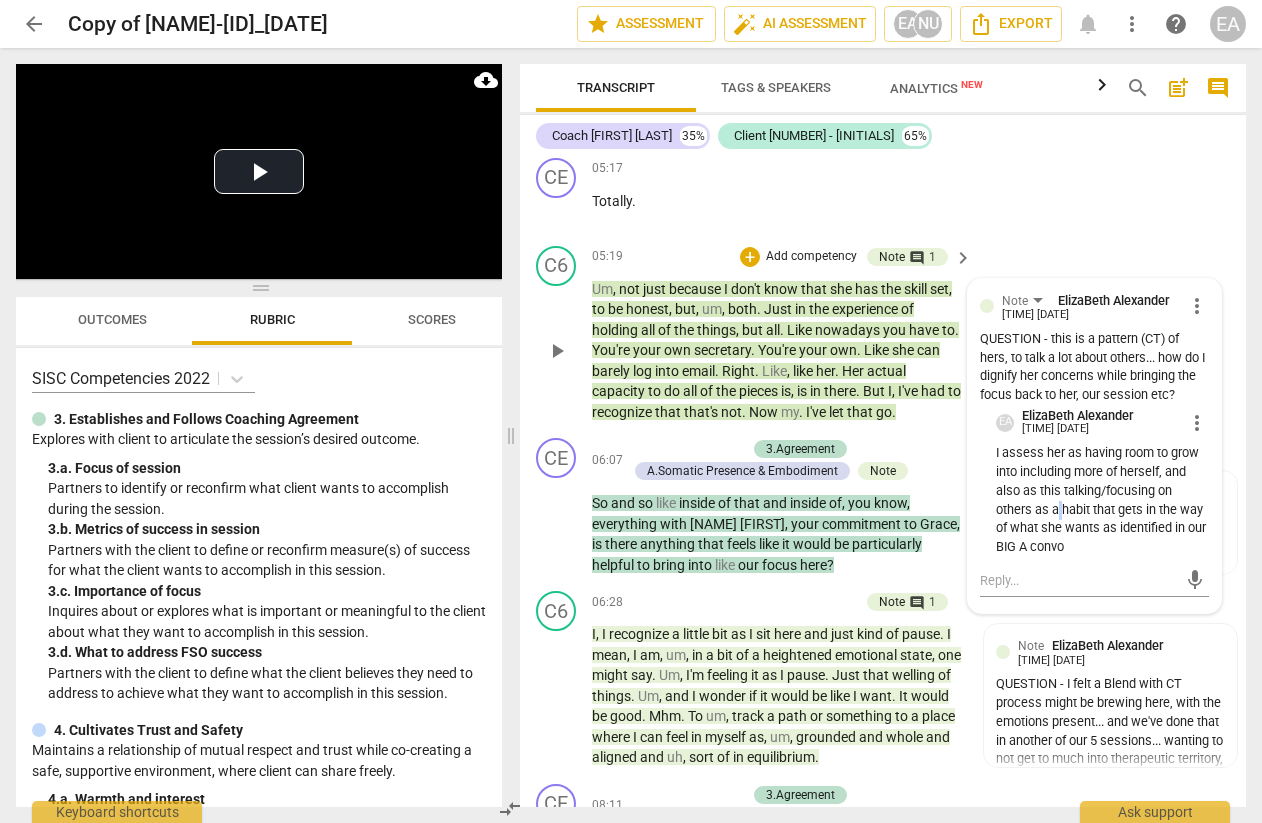 click on "I assess her as having room to grow into including more of herself, and also as this talking/focusing on others as a habit that gets in the way of what she wants as identified in our BIG A convo" at bounding box center (1102, 500) 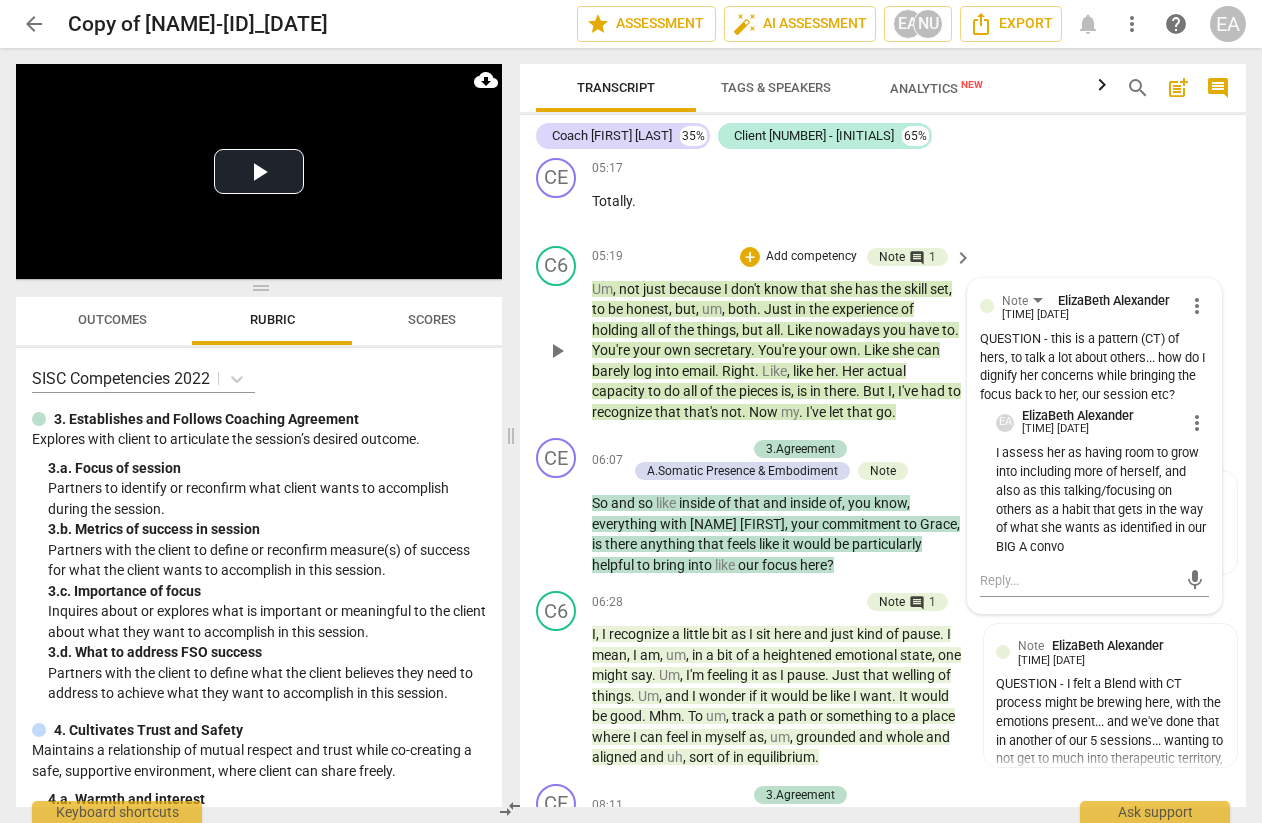 click on "I assess her as having room to grow into including more of herself, and also as this talking/focusing on others as a habit that gets in the way of what she wants as identified in our BIG A convo" at bounding box center (1102, 500) 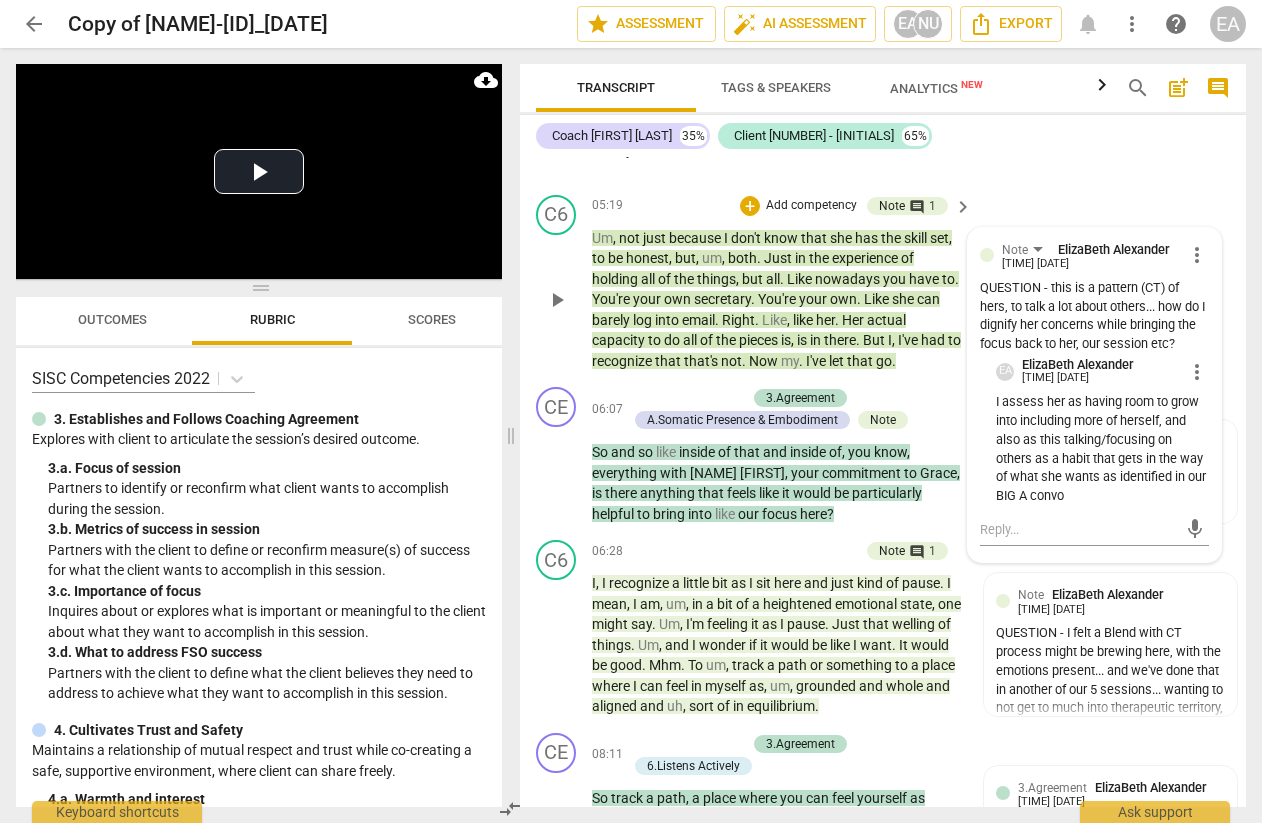 scroll, scrollTop: 3958, scrollLeft: 0, axis: vertical 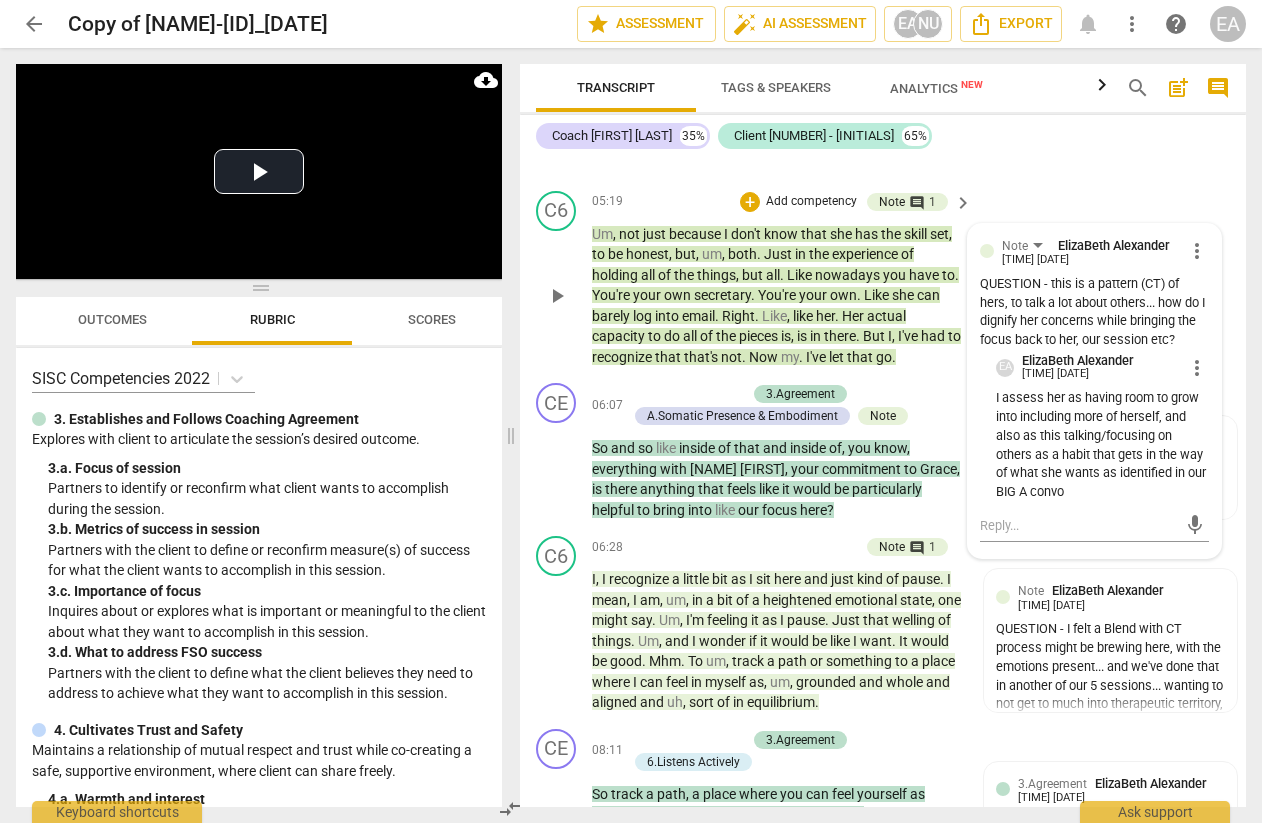 click on "I assess her as having room to grow into including more of herself, and also as this talking/focusing on others as a habit that gets in the way of what she wants as identified in our BIG A convo" at bounding box center (1102, 445) 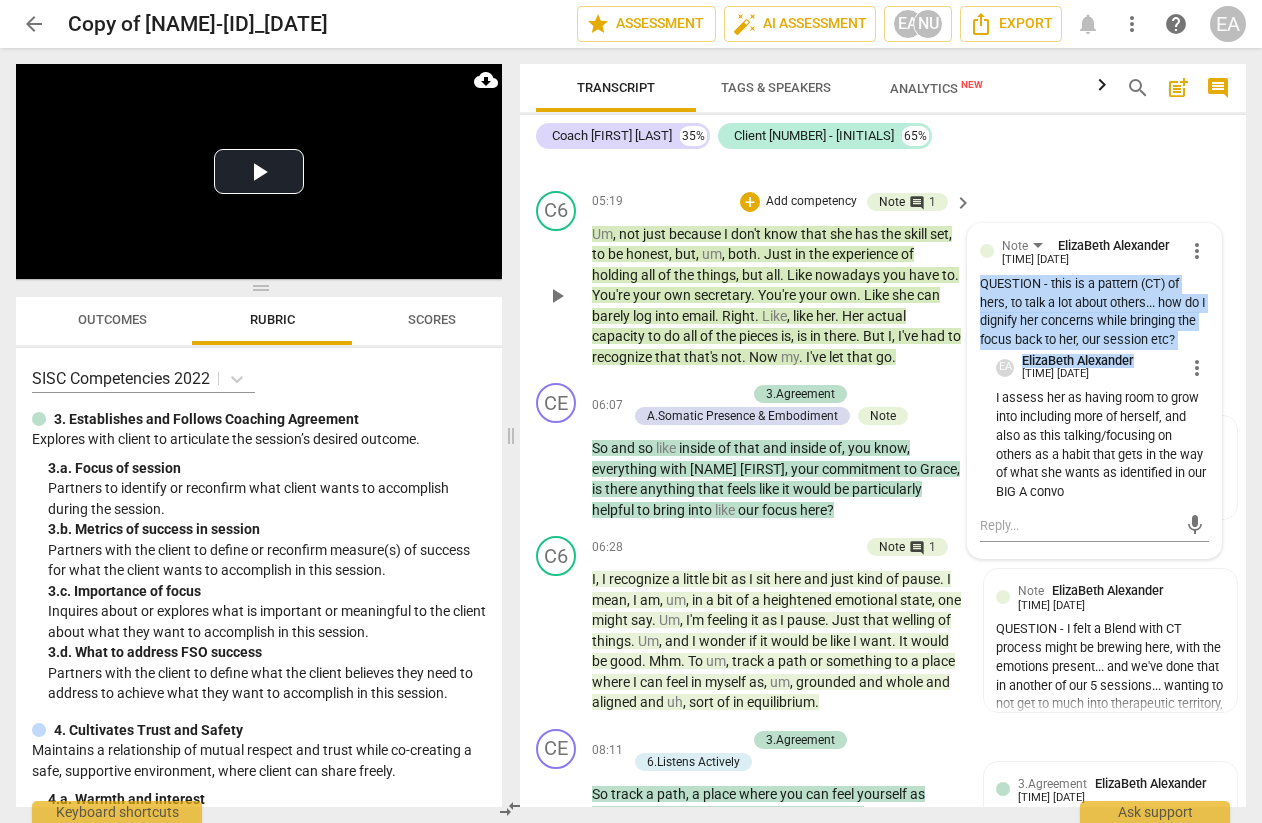 drag, startPoint x: 980, startPoint y: 362, endPoint x: 1176, endPoint y: 441, distance: 211.32204 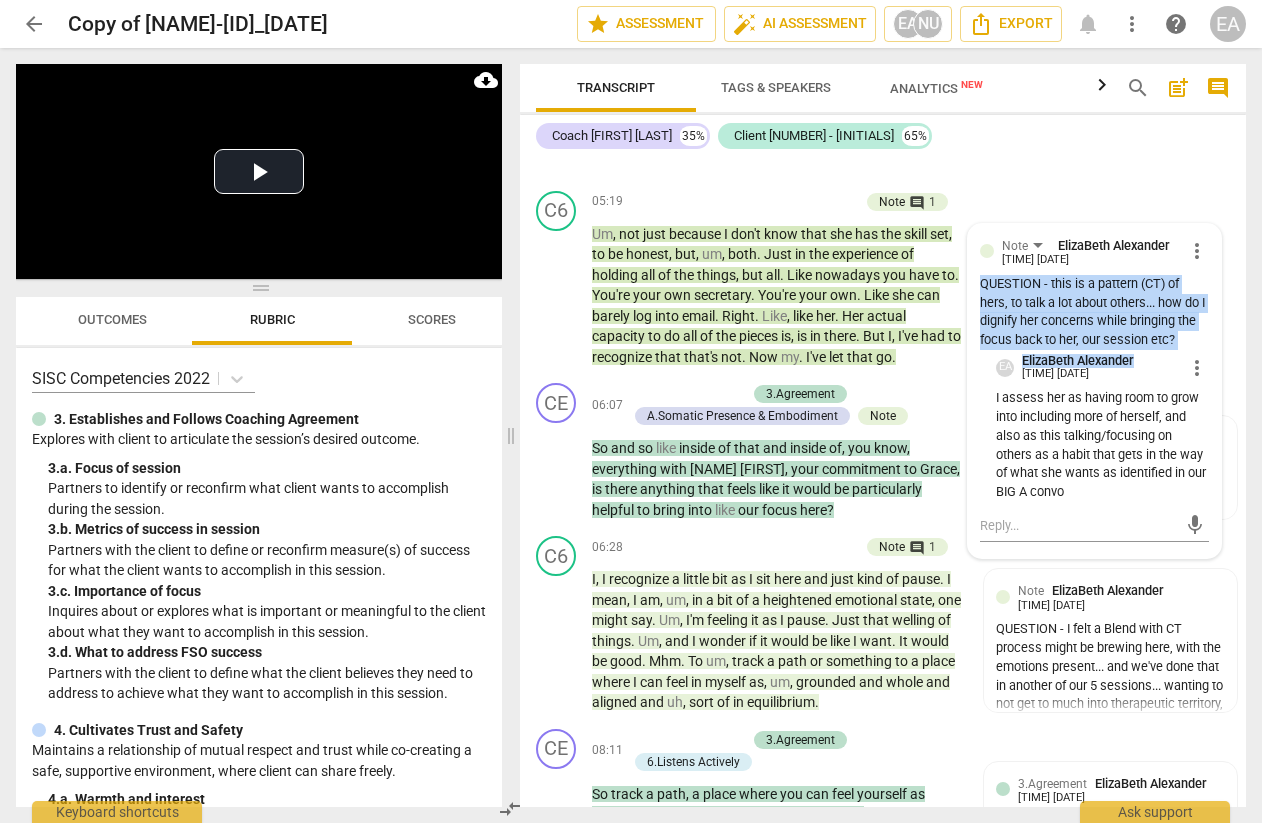 copy on "QUESTION - this is a pattern (CT) of hers, to talk a lot about others... how do I dignify her concerns while bringing the focus back to her, our session etc? EA [NAME]" 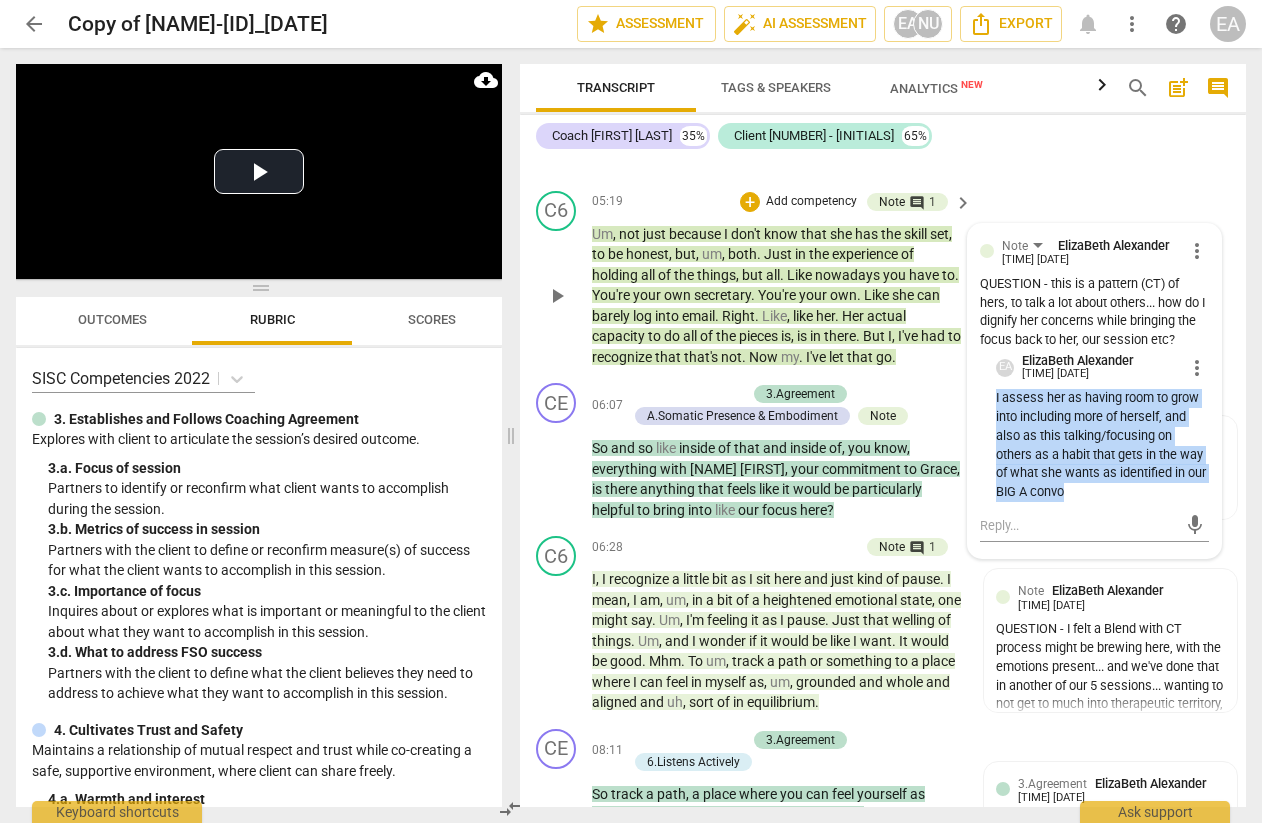 drag, startPoint x: 1101, startPoint y: 570, endPoint x: 990, endPoint y: 480, distance: 142.90207 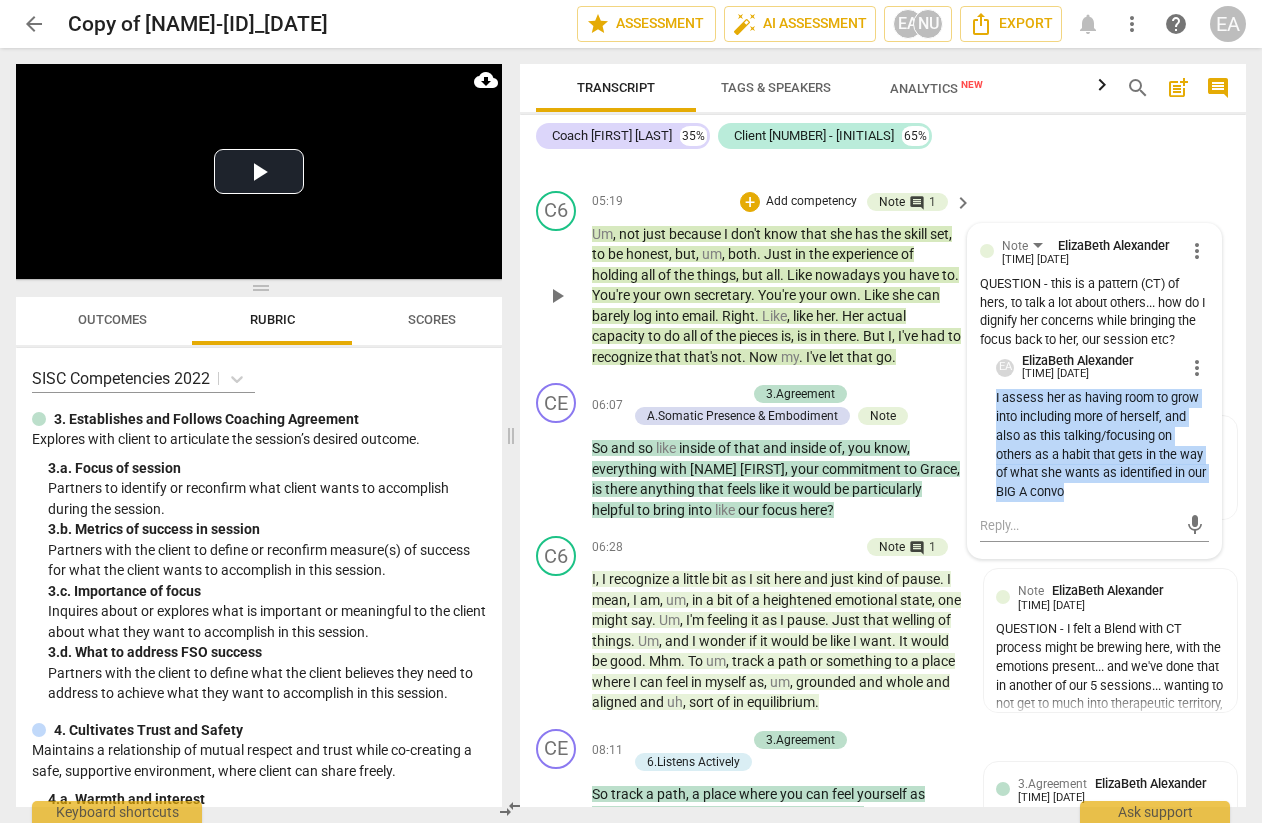 click on "Note [PERSON] [TIME] [DATE] more_vert QUESTION - this is a pattern (CT) of hers, to talk a lot about others... how do I dignify her concerns while bringing the focus back to her, our session etc? [PERSON] [TIME] more_vert I assess her as having room to grow into including more of herself, and also as this talking/focusing on others as a habit that gets in the way of what she wants as identified in our BIG A convo mic" at bounding box center [1094, 391] 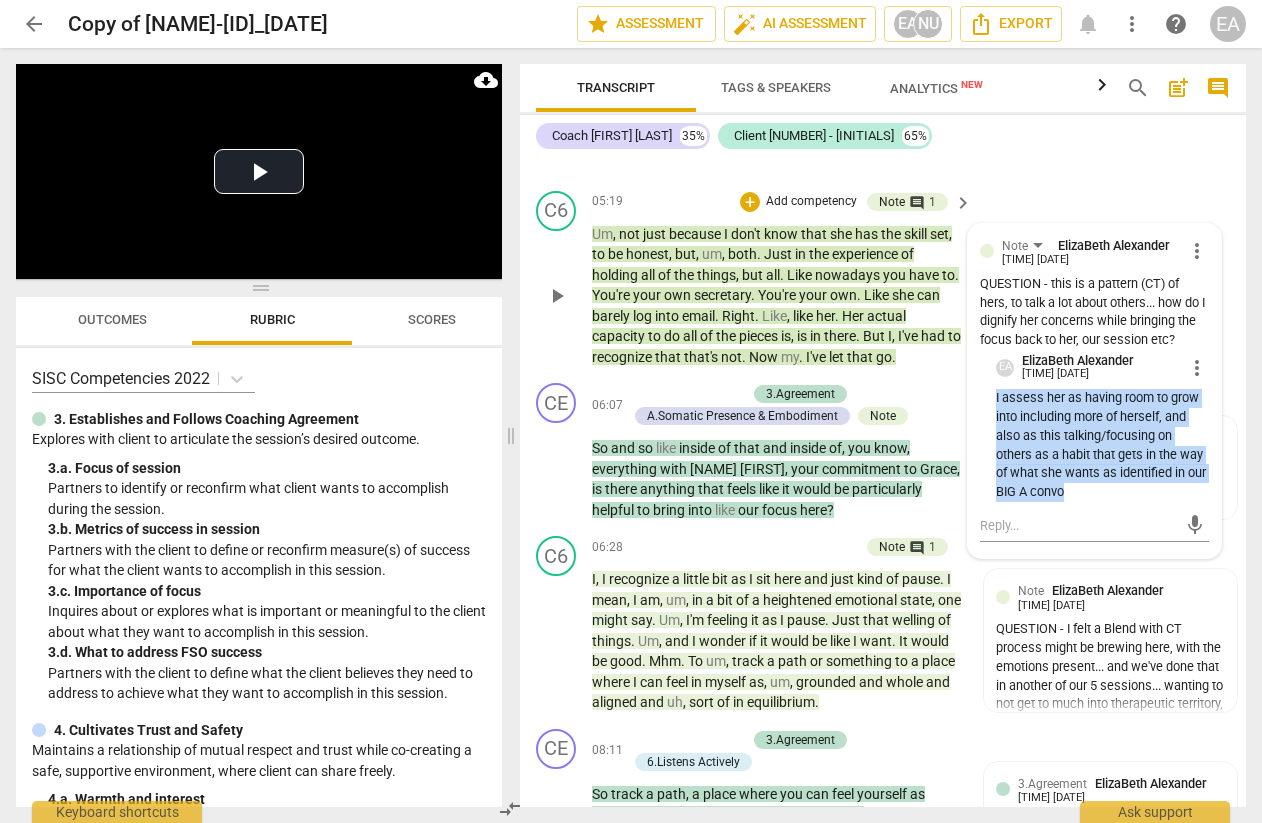copy on "I assess her as having room to grow into including more of herself, and also as this talking/focusing on others as a habit that gets in the way of what she wants as identified in our BIG A convo" 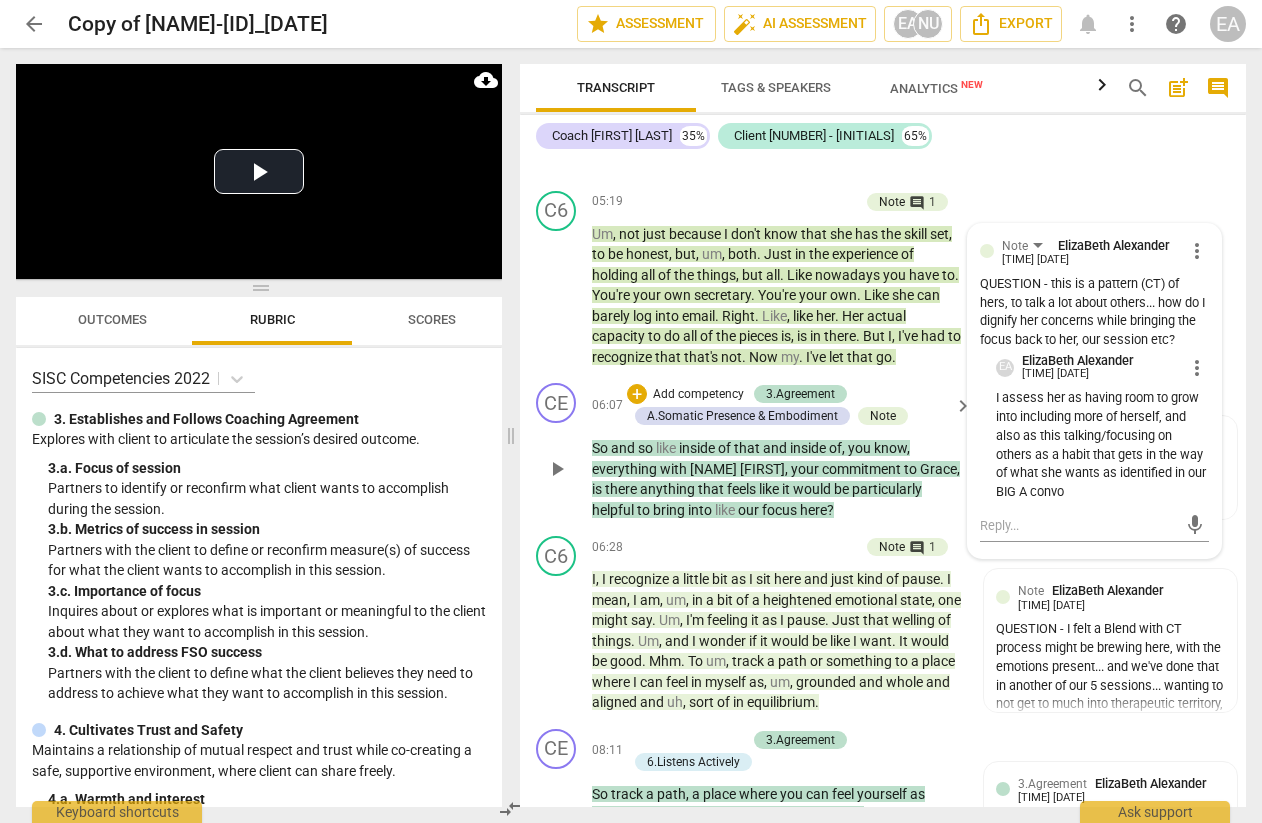 click on "that" at bounding box center [748, 448] 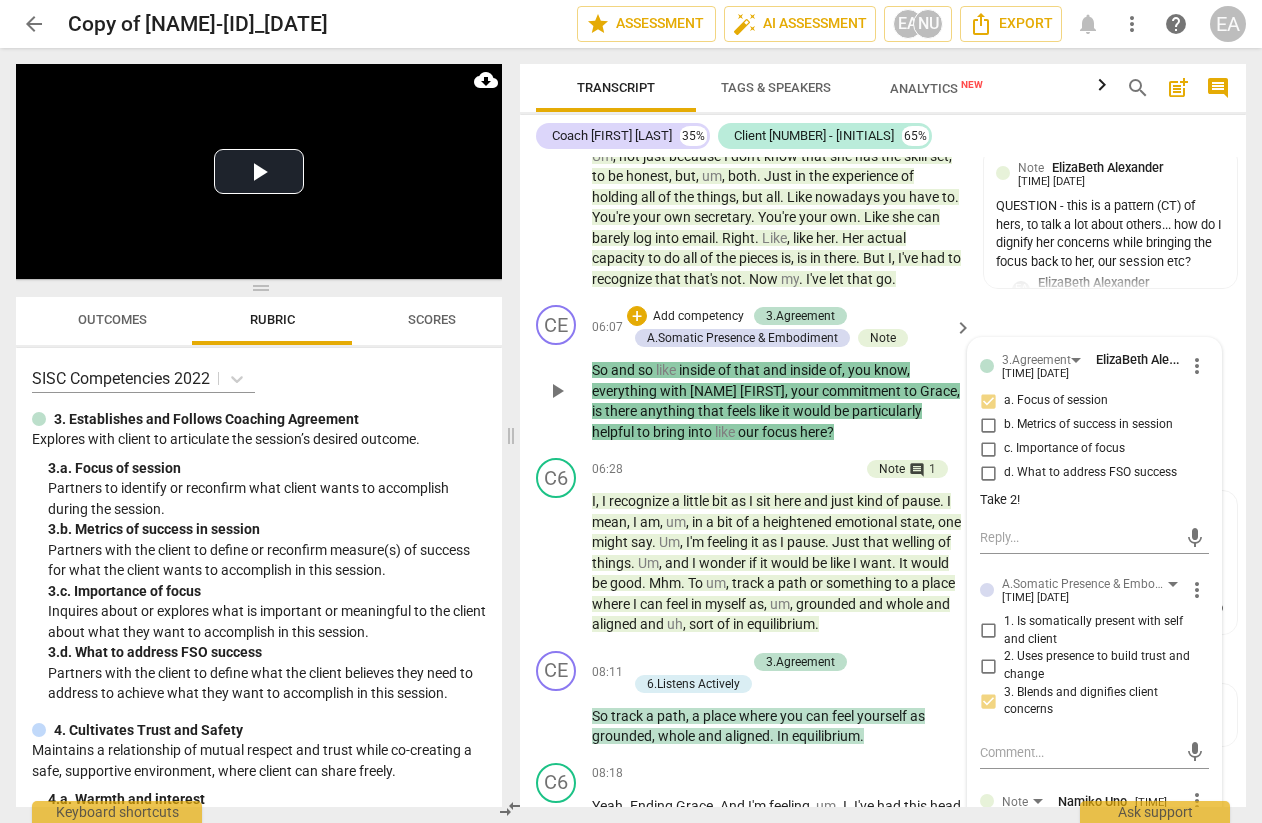 scroll, scrollTop: 4035, scrollLeft: 0, axis: vertical 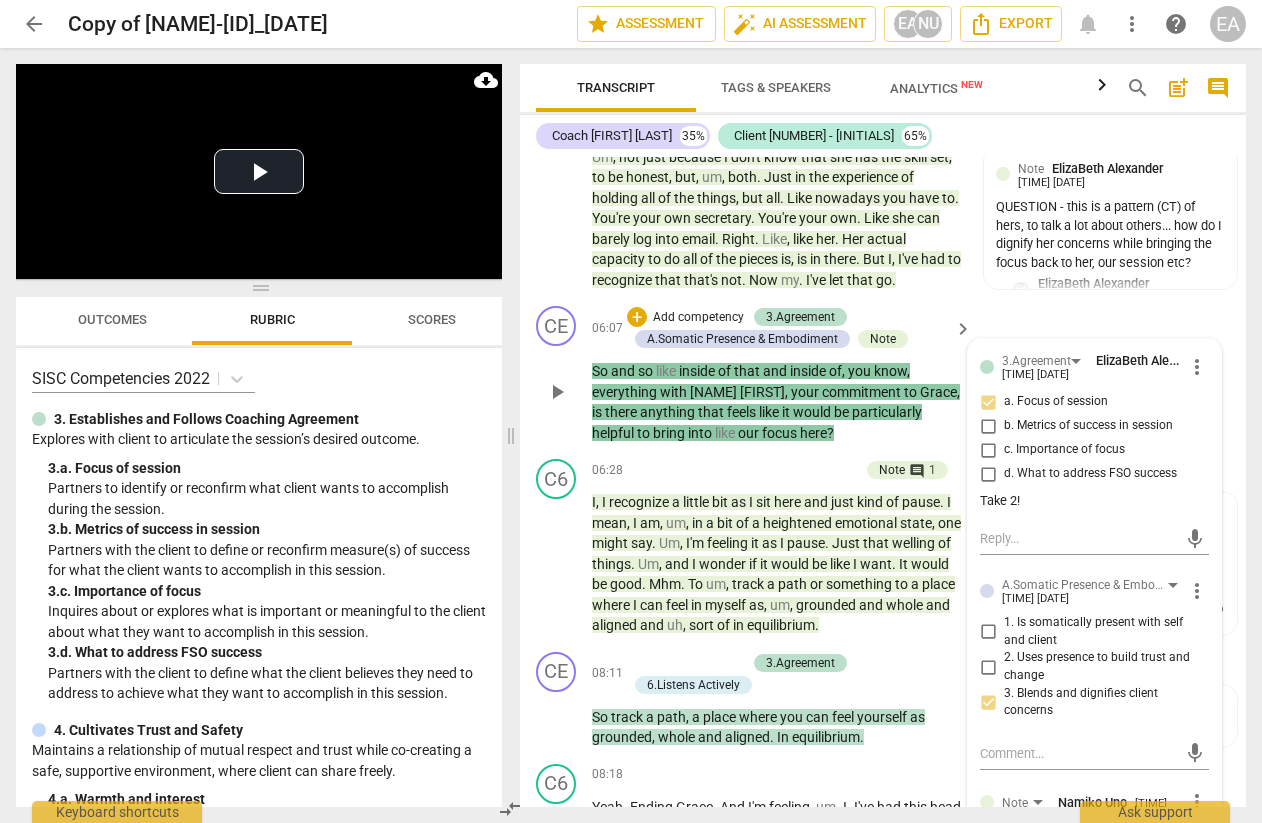 click on "CE play_arrow pause 06:07 + Add competency 3.Agreement A.Somatic Presence & Embodiment Note keyboard_arrow_right So   and   so   like   inside   of   that   and   inside   of ,   you   know ,   everything   with   Uncle   Jo ,   your   commitment   to   Grace ,   is   there   anything   that   feels   like   it   would   be   particularly   helpful   to   bring   into   like   our   focus   here ? 3.Agreement ElizaBeth Alexander 12:32 07-08-2025 more_vert a. Focus of session b. Metrics of success in session c. Importance of focus d. What to address FSO success Take 2! mic A.Somatic Presence & Embodiment ElizaBeth Alexander 12:32 07-08-2025 more_vert 1. Is somatically present with self and client 2. Uses presence to build trust and change 3. Blends and dignifies client concerns mic Note Namiko Uno 15:10 07-30-2025 more_vert mic" at bounding box center [883, 374] 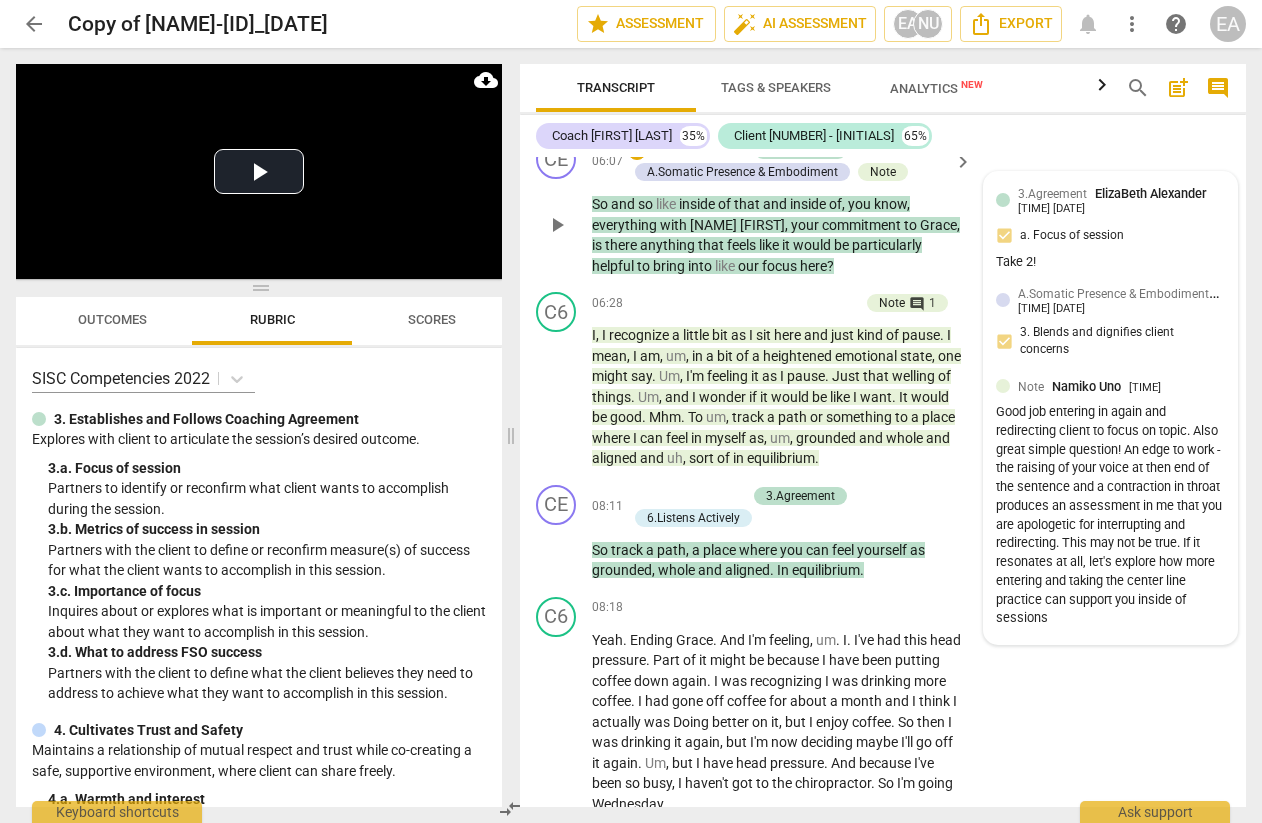 scroll, scrollTop: 4204, scrollLeft: 0, axis: vertical 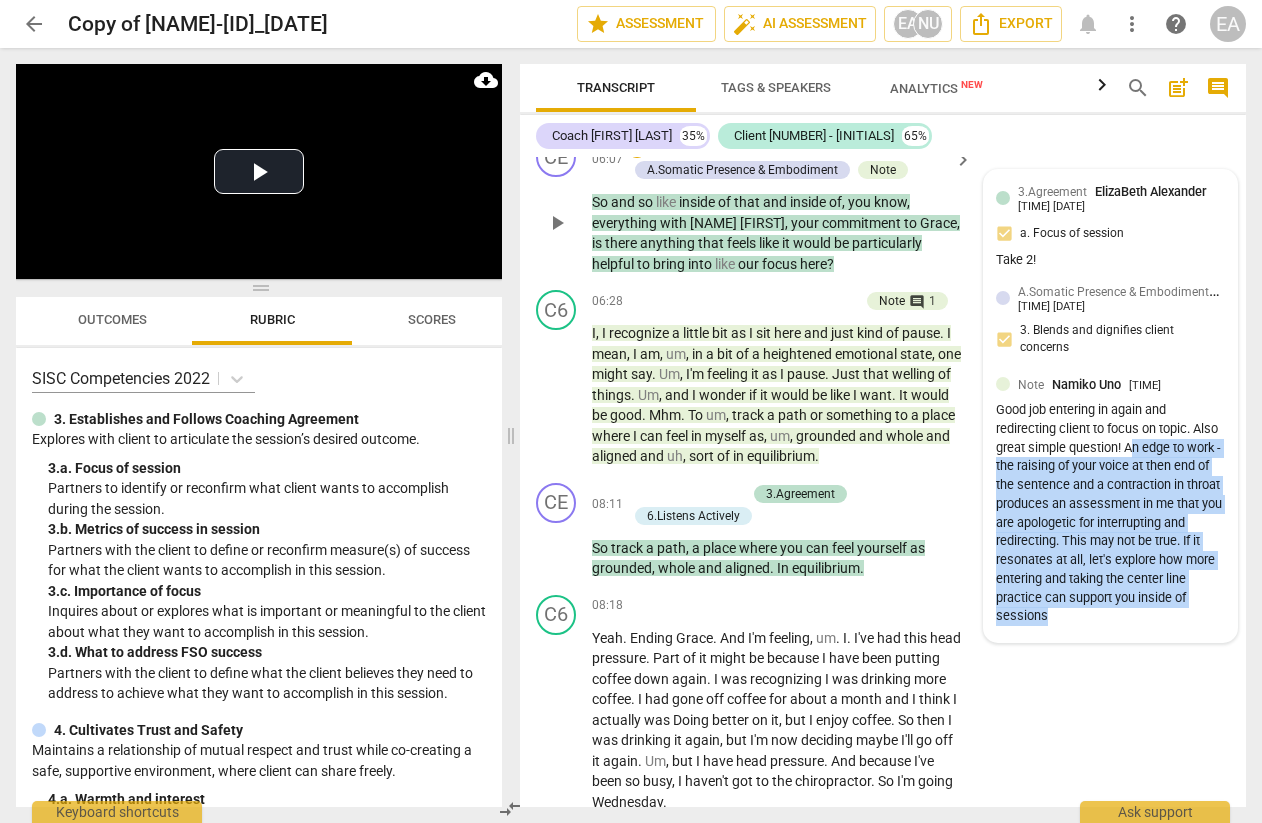 drag, startPoint x: 1156, startPoint y: 531, endPoint x: 1191, endPoint y: 709, distance: 181.40839 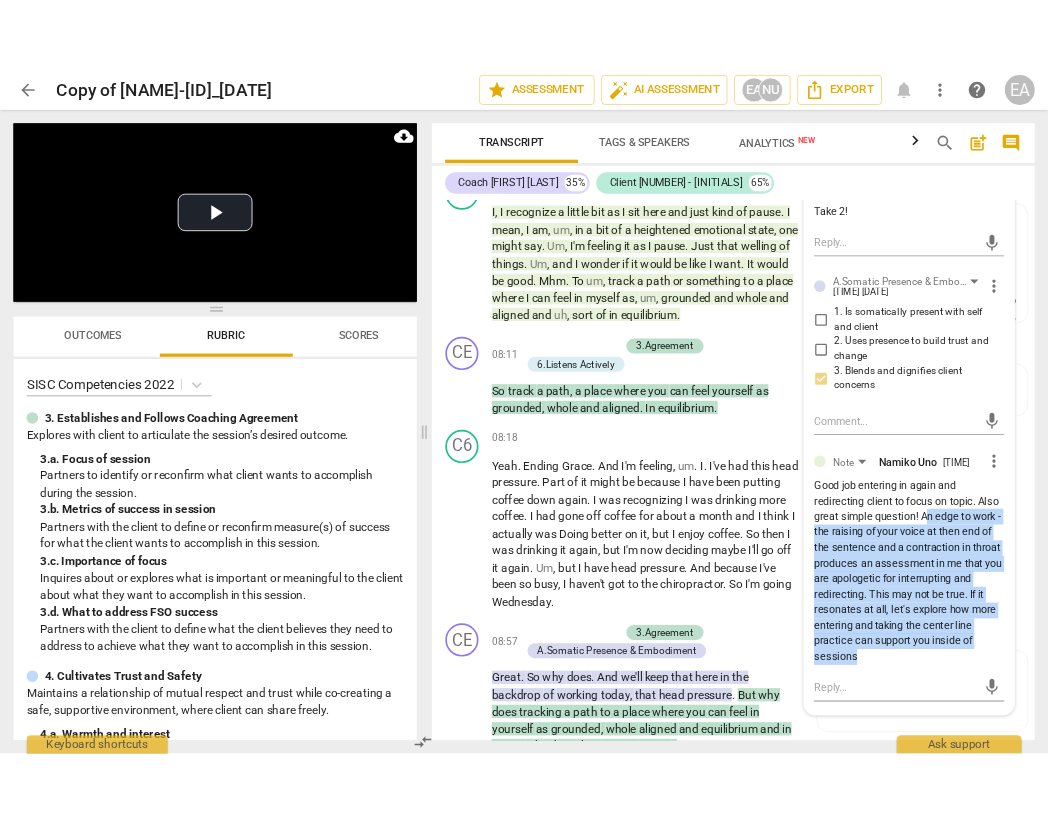 scroll, scrollTop: 4423, scrollLeft: 0, axis: vertical 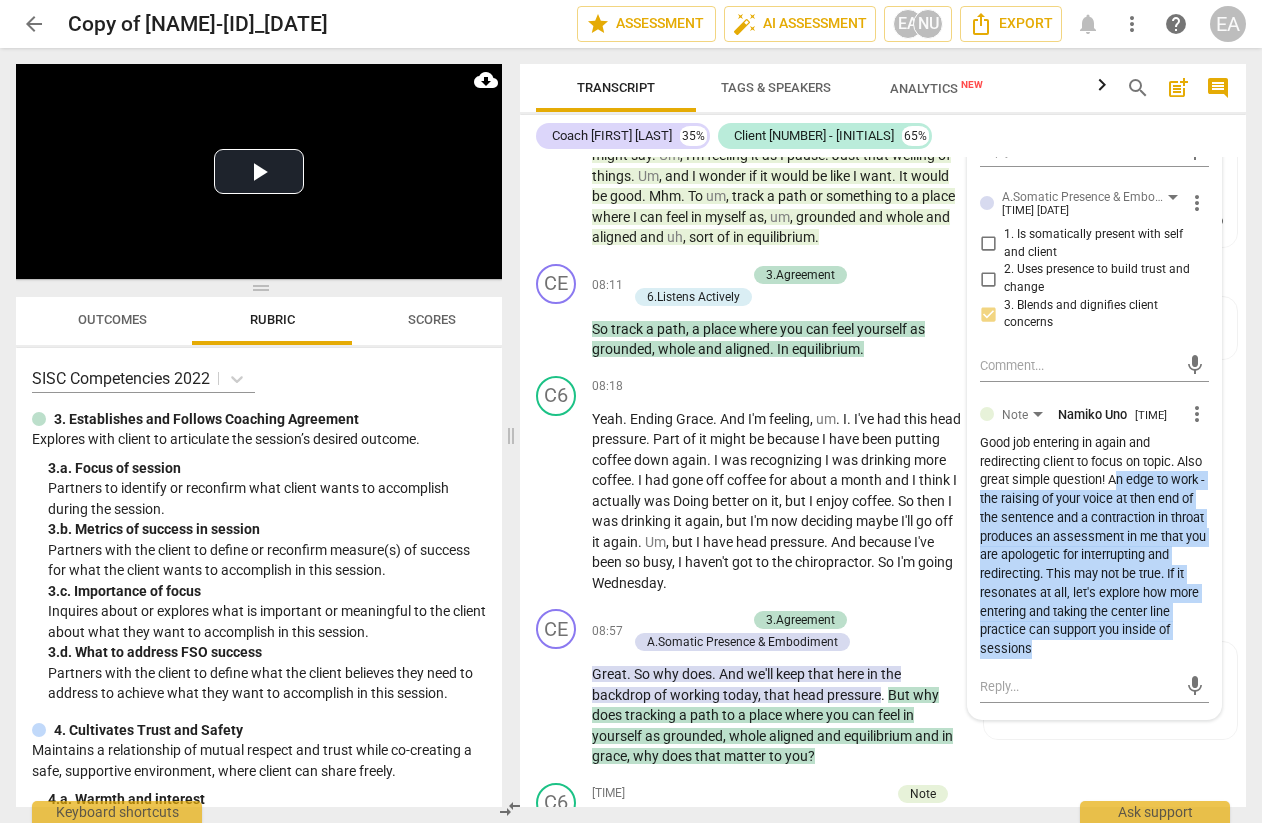 copy on "n edge to work - the raising of your voice at then end of the sentence and a contraction in throat produces an assessment in me that you are apologetic for interrupting and redirecting. This may not be true. If it resonates at all, let's explore how more entering and taking the center line practice can support you inside of sessions" 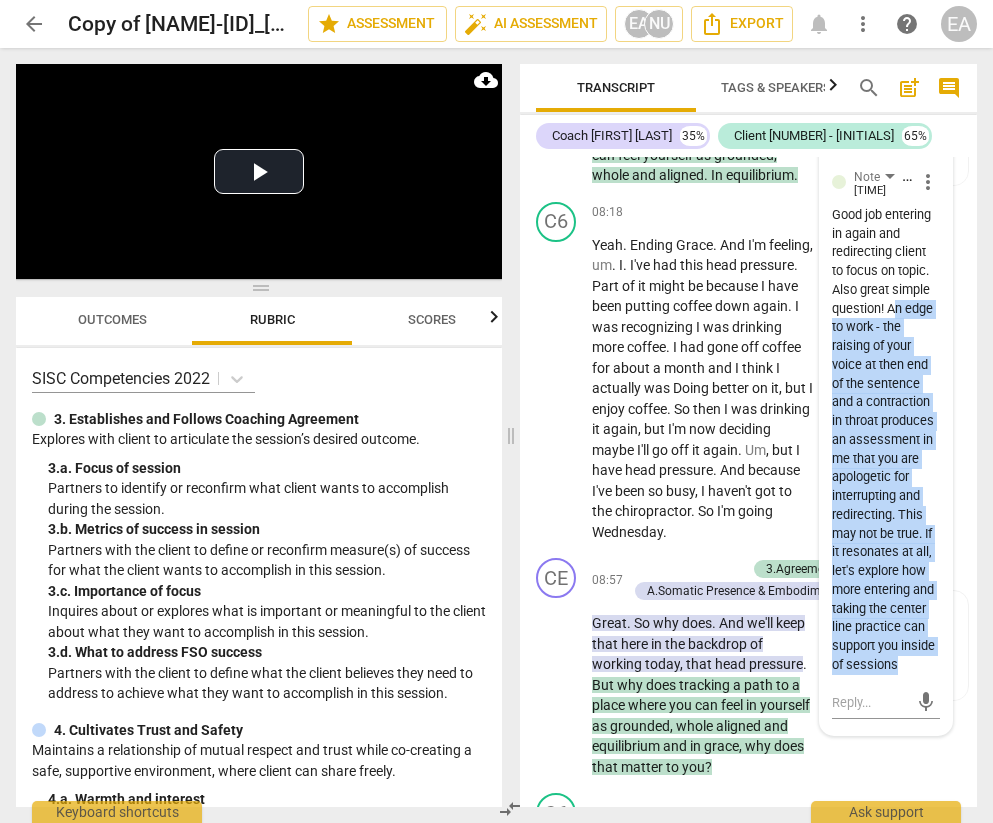 scroll, scrollTop: 6247, scrollLeft: 0, axis: vertical 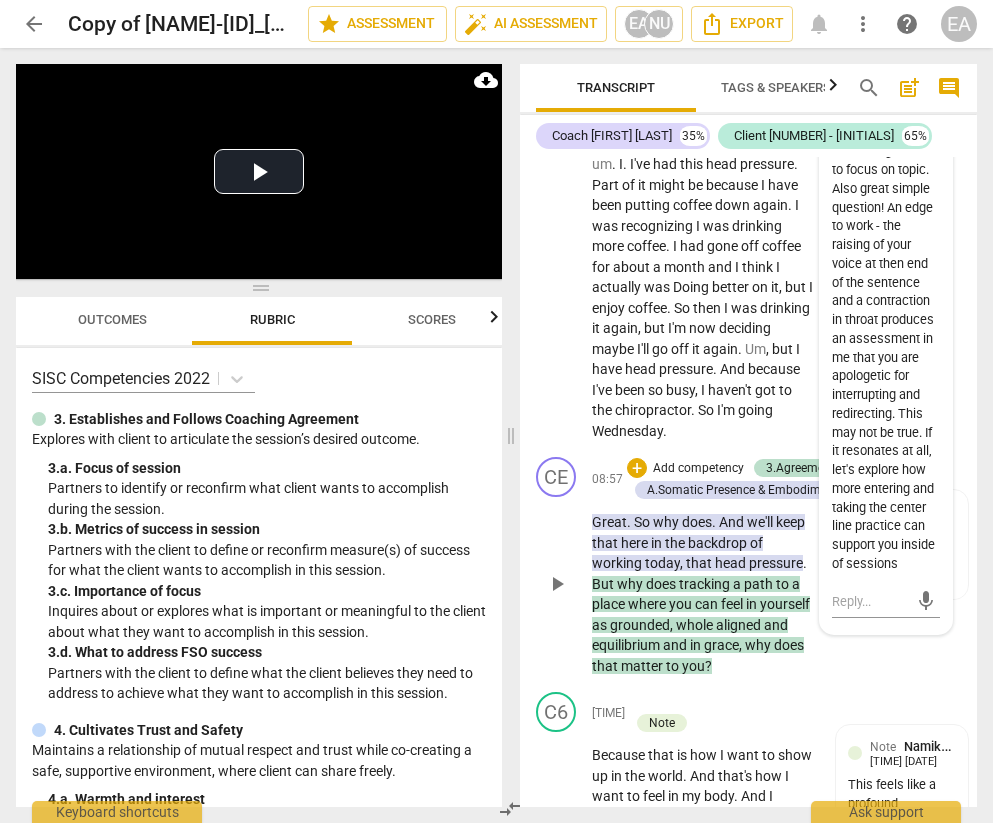click on "that" at bounding box center [700, 563] 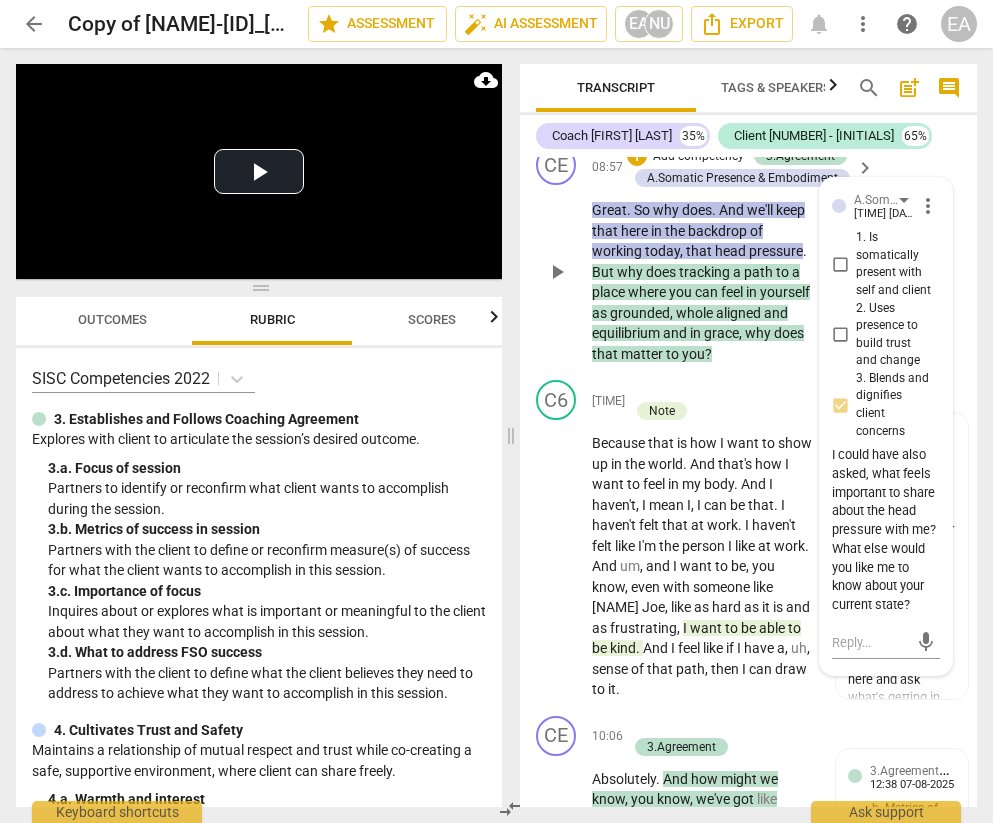 scroll, scrollTop: 6585, scrollLeft: 0, axis: vertical 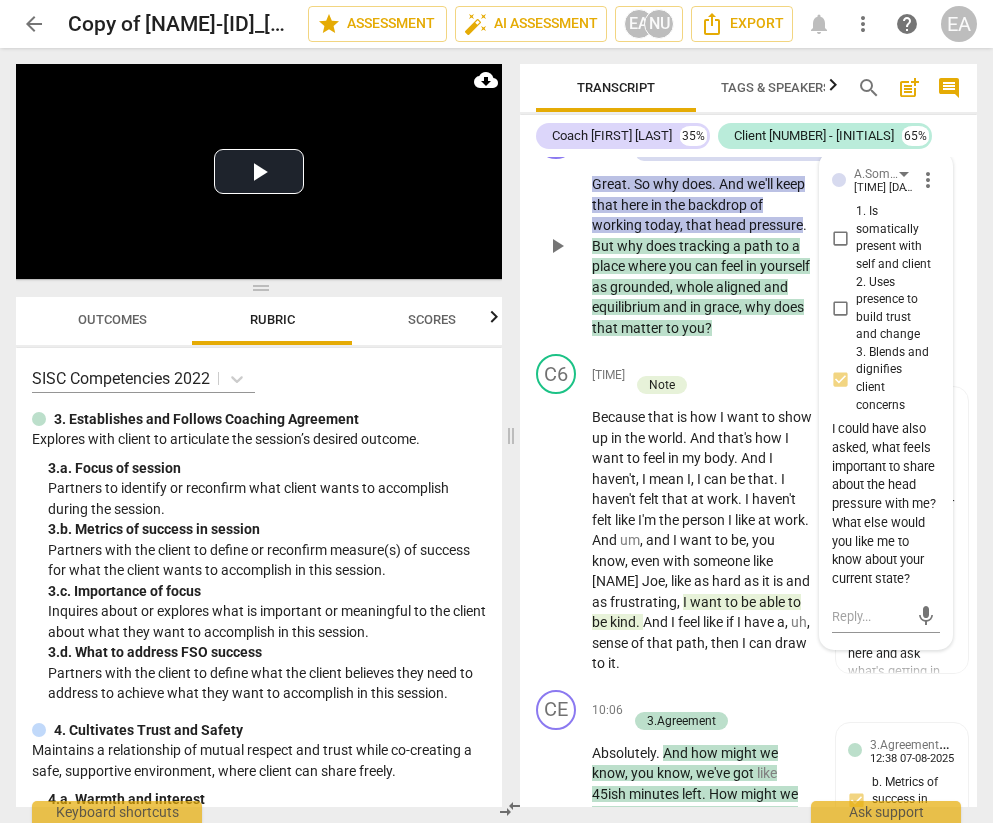 click on "and" at bounding box center (776, 287) 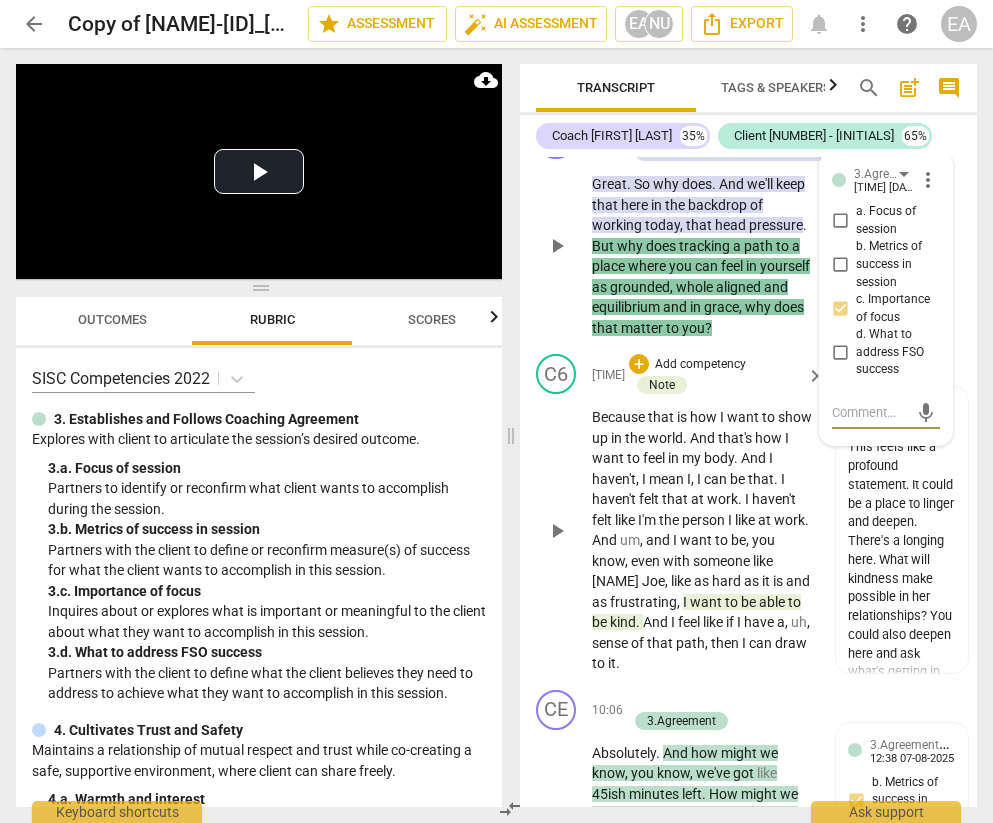 click on "Because   that   is   how   I   want   to   show   up   in   the   world .   And   that's   how   I   want   to   feel   in   my   body .   And   I   haven't ,   I   mean   I ,   I   can   be   that .   I   haven't   felt   that   at   work .   I   haven't   felt   like   I'm   the   person   I   like   at   work .   And   um ,   and   I   want   to   be ,   you   know ,   even   with   someone   like   Uncle   [NAME] ,   like   as   hard   as   it   is   and   as   frustrating ,   I   want   to   be   able   to   be   kind .   And   I   feel   like   if   I   have   a ,   uh ,   sense   of   that   path ,   then   I   can   draw   to   it ." at bounding box center (703, 540) 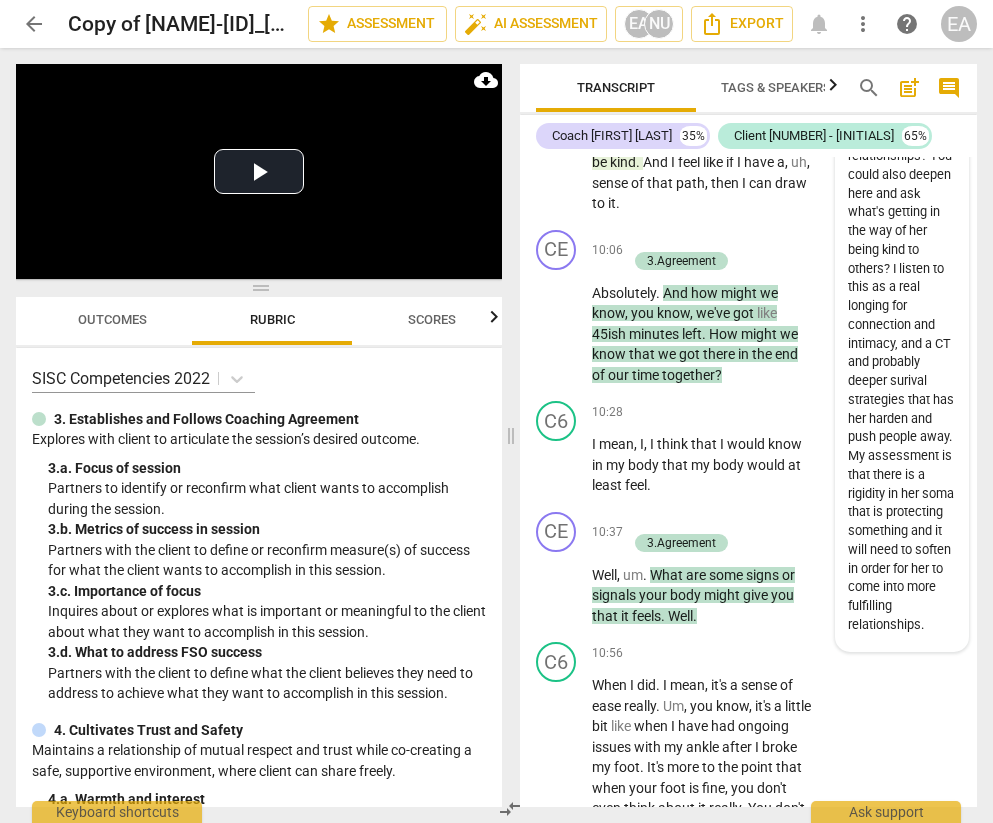 scroll, scrollTop: 7048, scrollLeft: 0, axis: vertical 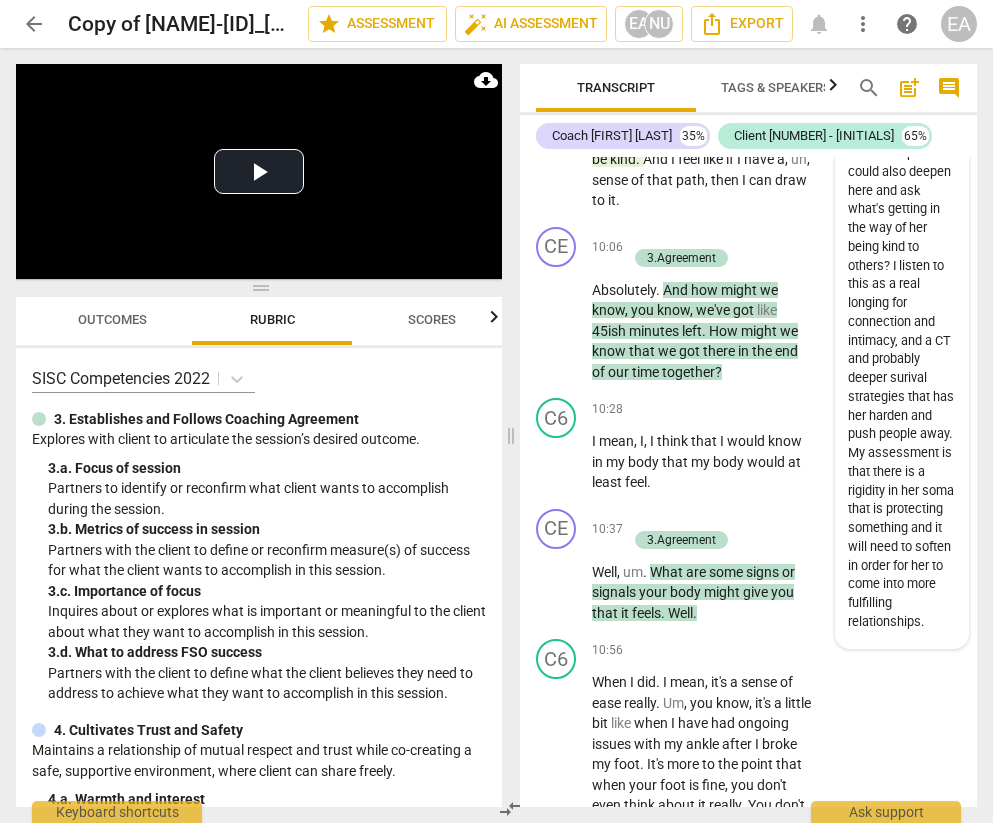 click on "This feels like a profound statement. It could be a place to linger and deepen. There's a longing here. What will kindness make possible in her relationships? You could also deepen here and ask what's getting in the way of her being kind to others? I listen to this as a real longing for connection and intimacy, and a CT and probably deeper surival strategies that has her harden and push people away. My assessment is that there is a rigidity in her soma that is protecting something and it will need to soften in order for her to come into more fulfilling relationships." at bounding box center (902, 303) 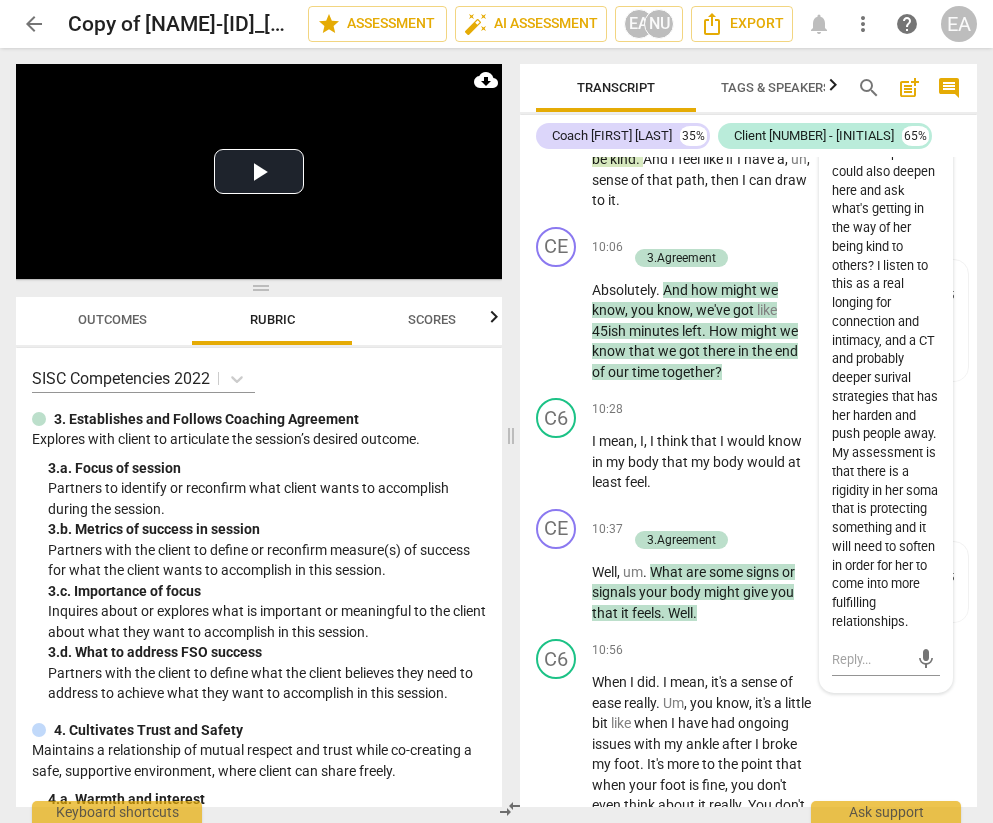 click on "This feels like a profound statement. It could be a place to linger and deepen. There's a longing here. What will kindness make possible in her relationships? You could also deepen here and ask what's getting in the way of her being kind to others? I listen to this as a real longing for connection and intimacy, and a CT and probably deeper surival strategies that has her harden and push people away. My assessment is that there is a rigidity in her soma that is protecting something and it will need to soften in order for her to come into more fulfilling relationships." at bounding box center [886, 303] 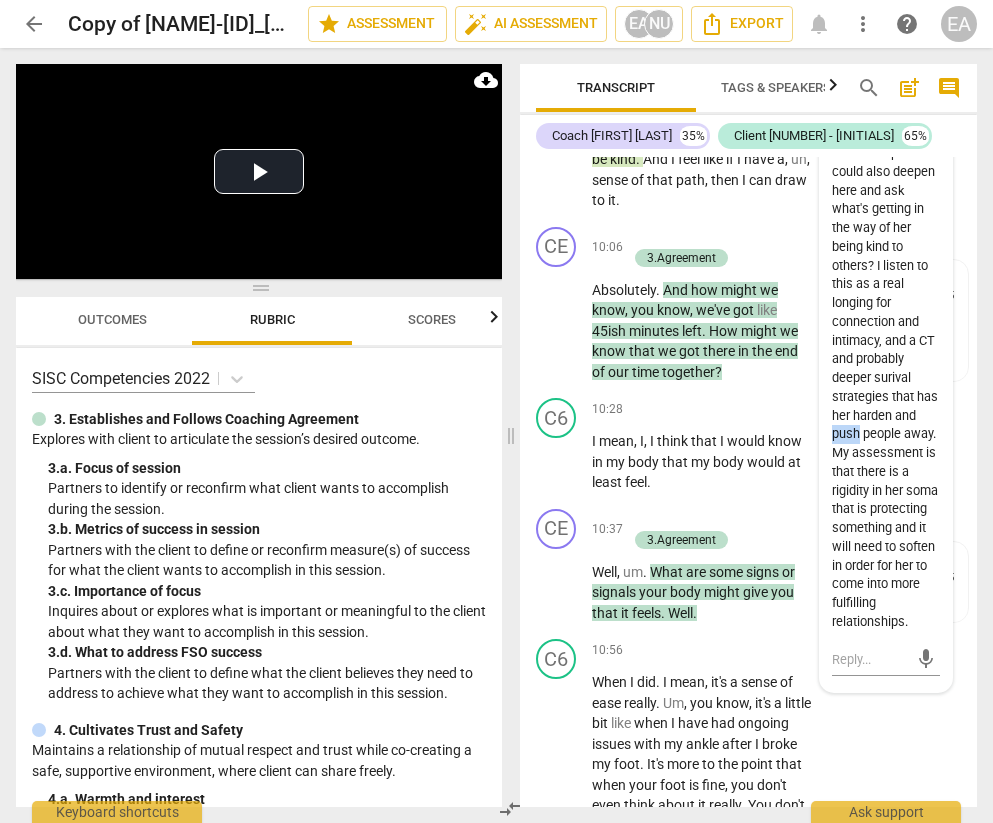click on "This feels like a profound statement. It could be a place to linger and deepen. There's a longing here. What will kindness make possible in her relationships? You could also deepen here and ask what's getting in the way of her being kind to others? I listen to this as a real longing for connection and intimacy, and a CT and probably deeper surival strategies that has her harden and push people away. My assessment is that there is a rigidity in her soma that is protecting something and it will need to soften in order for her to come into more fulfilling relationships." at bounding box center (886, 303) 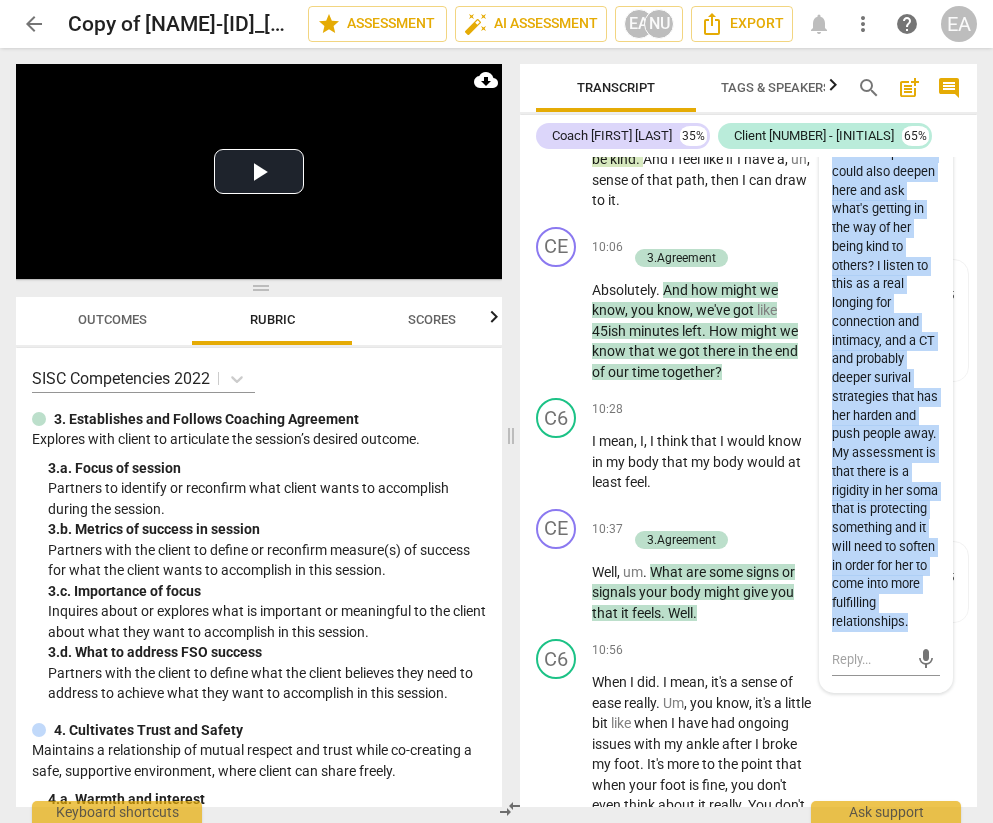 click on "This feels like a profound statement. It could be a place to linger and deepen. There's a longing here. What will kindness make possible in her relationships? You could also deepen here and ask what's getting in the way of her being kind to others? I listen to this as a real longing for connection and intimacy, and a CT and probably deeper surival strategies that has her harden and push people away. My assessment is that there is a rigidity in her soma that is protecting something and it will need to soften in order for her to come into more fulfilling relationships." at bounding box center (886, 303) 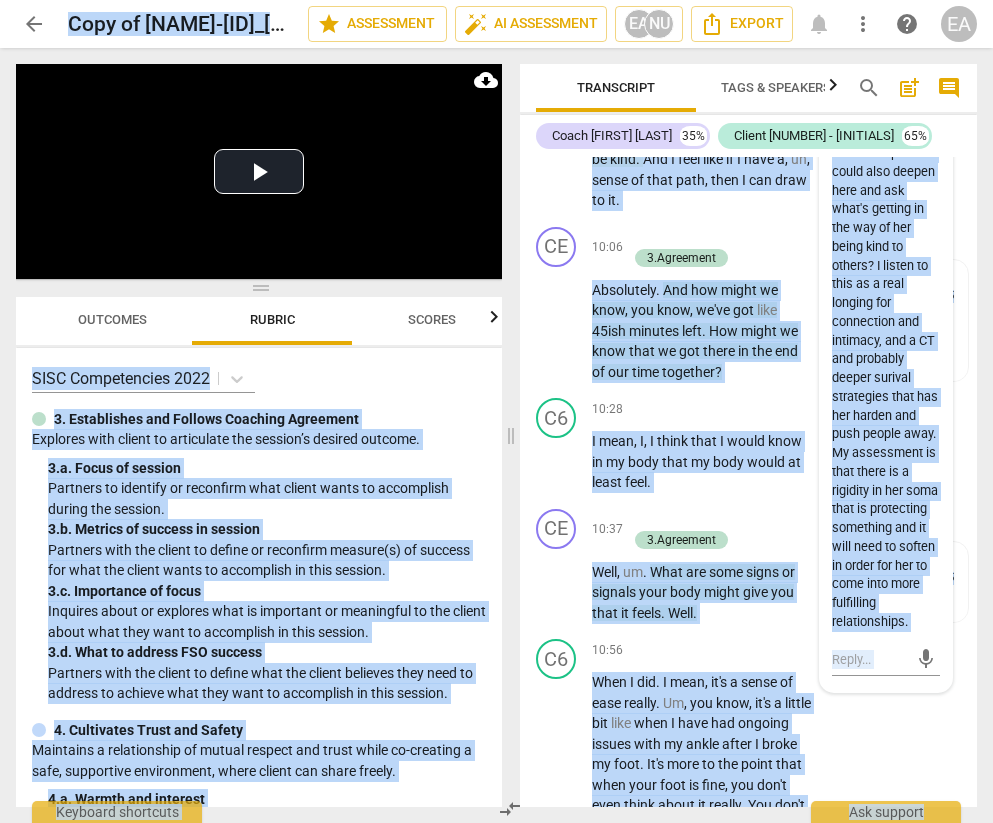 click on "This feels like a profound statement. It could be a place to linger and deepen. There's a longing here. What will kindness make possible in her relationships? You could also deepen here and ask what's getting in the way of her being kind to others? I listen to this as a real longing for connection and intimacy, and a CT and probably deeper surival strategies that has her harden and push people away. My assessment is that there is a rigidity in her soma that is protecting something and it will need to soften in order for her to come into more fulfilling relationships." at bounding box center [886, 303] 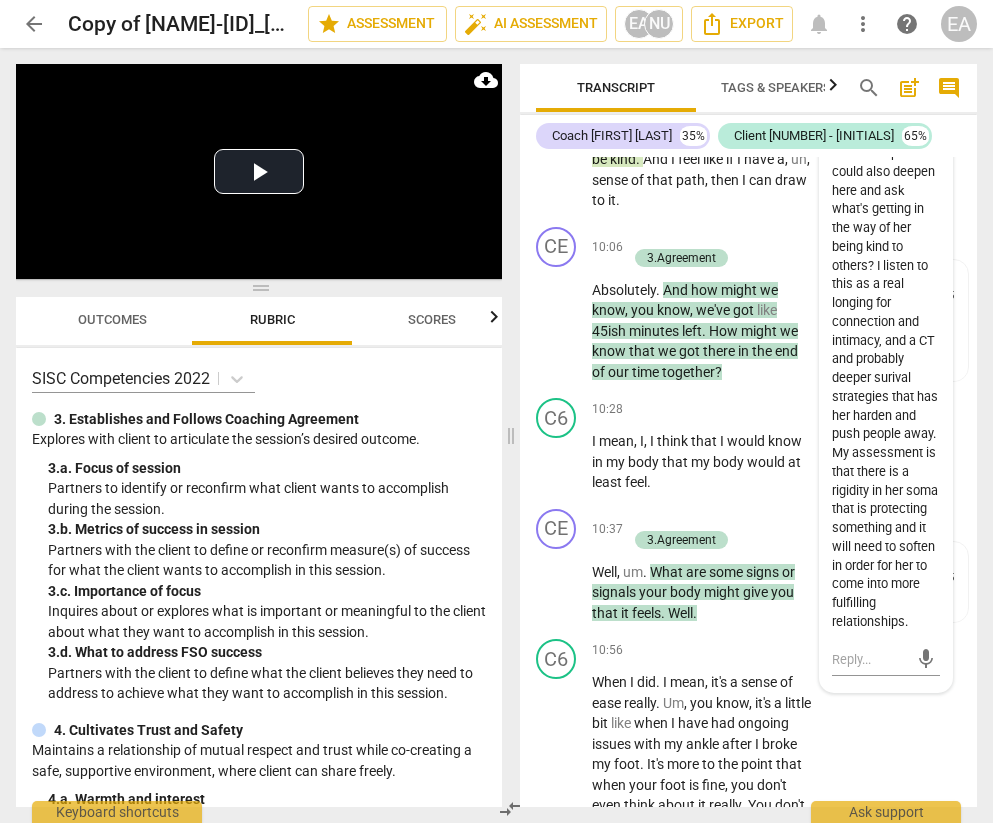 scroll, scrollTop: 7147, scrollLeft: 0, axis: vertical 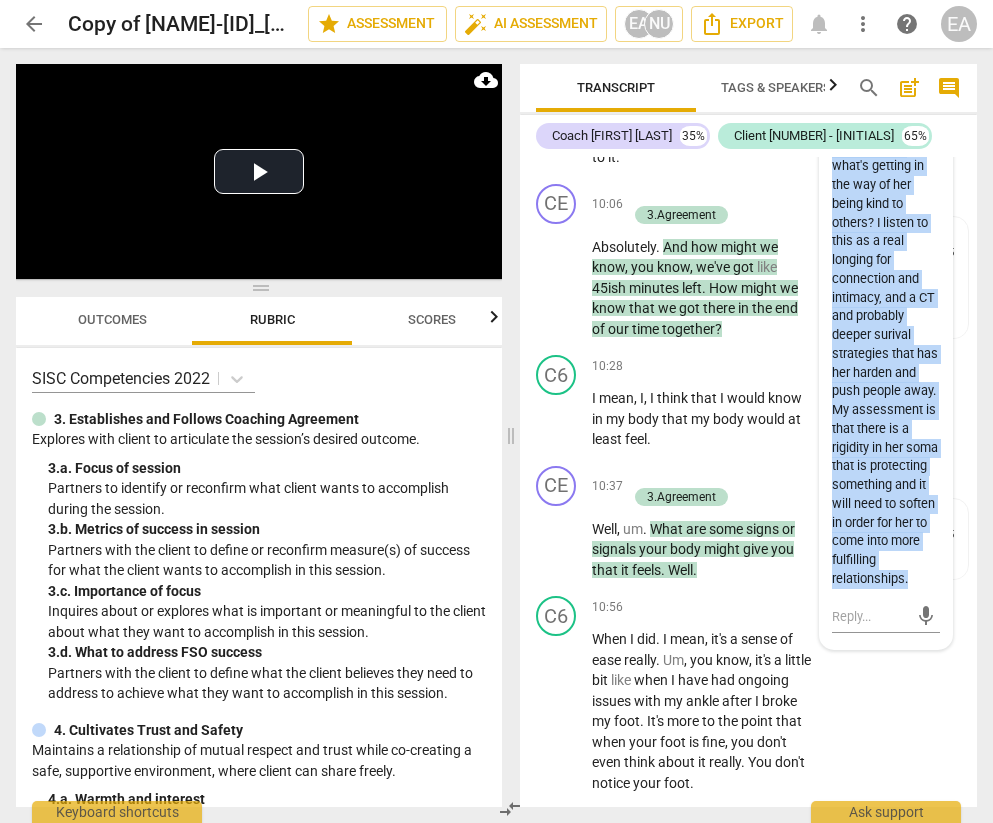 drag, startPoint x: 905, startPoint y: 659, endPoint x: 837, endPoint y: 163, distance: 500.6396 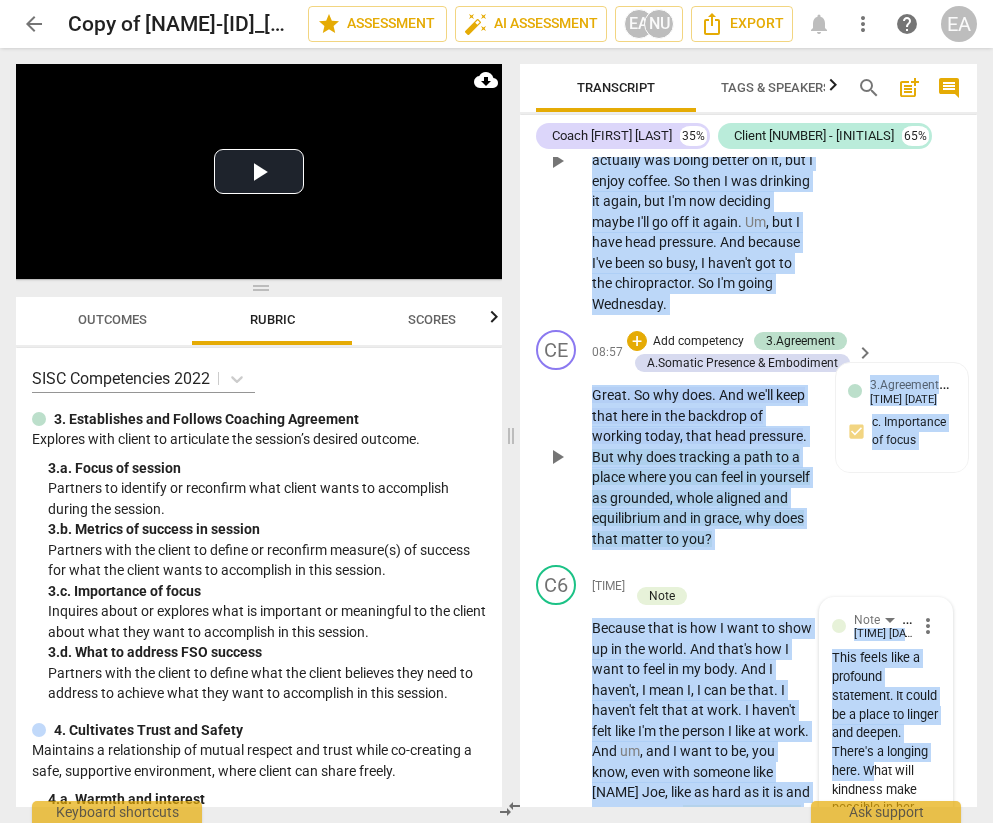 scroll, scrollTop: 6370, scrollLeft: 0, axis: vertical 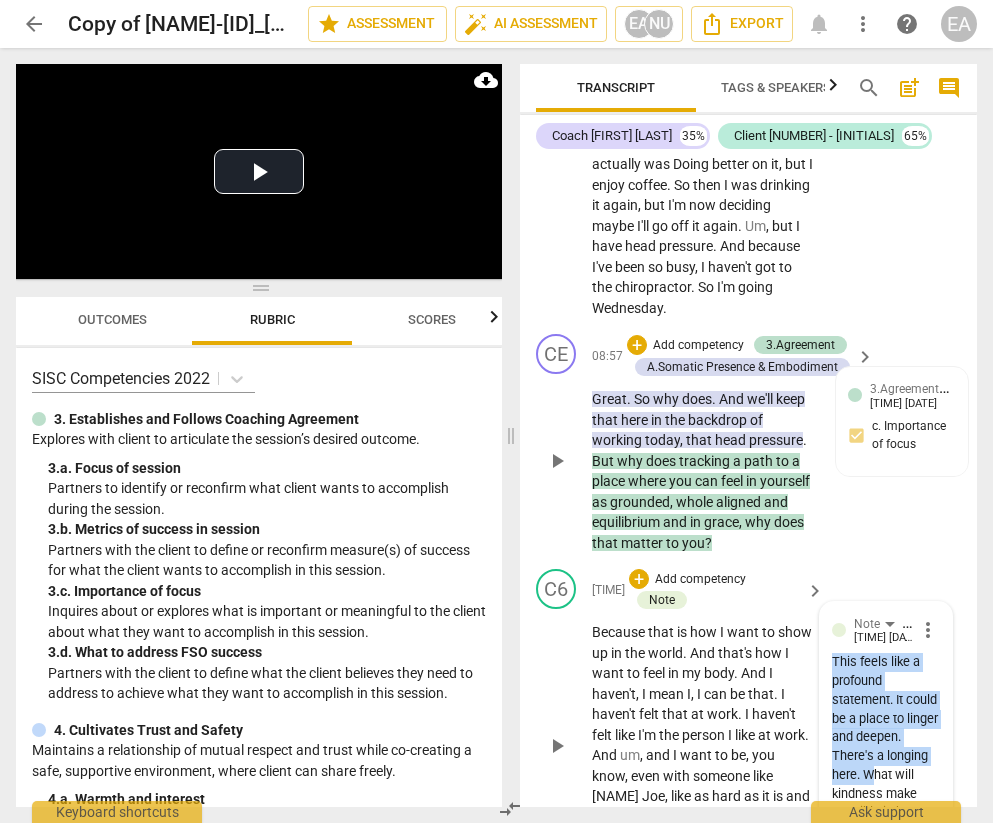 drag, startPoint x: 837, startPoint y: 163, endPoint x: 827, endPoint y: 750, distance: 587.08514 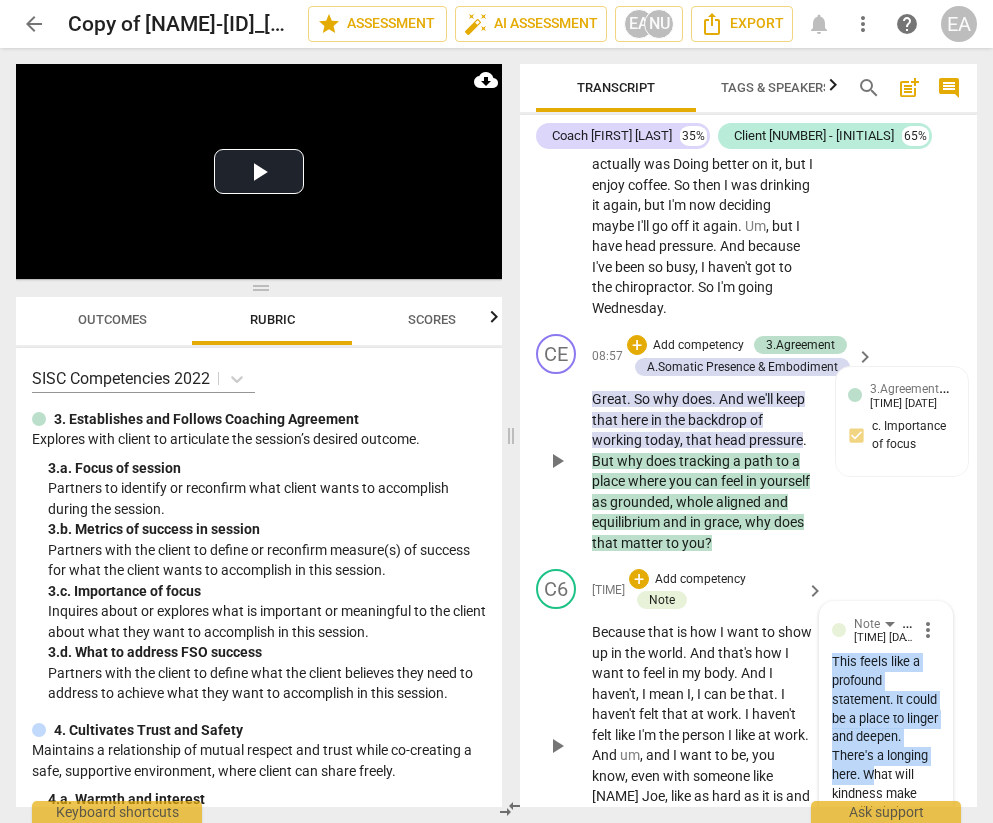 click on "Note [NAME] [TIME] [DATE] more_vert This feels like a profound statement. It could be a place to linger and deepen. There's a longing here. What will kindness make possible in her relationships? You could also deepen here and ask what's getting in the way of her being kind to others? I listen to this as a real longing for connection and intimacy, and a CT and probably deeper surival strategies that has her harden and push people away. My assessment is that there is a rigidity in her soma that is protecting something and it will need to soften in order for her to come into more fulfilling relationships.  mic" at bounding box center [886, 986] 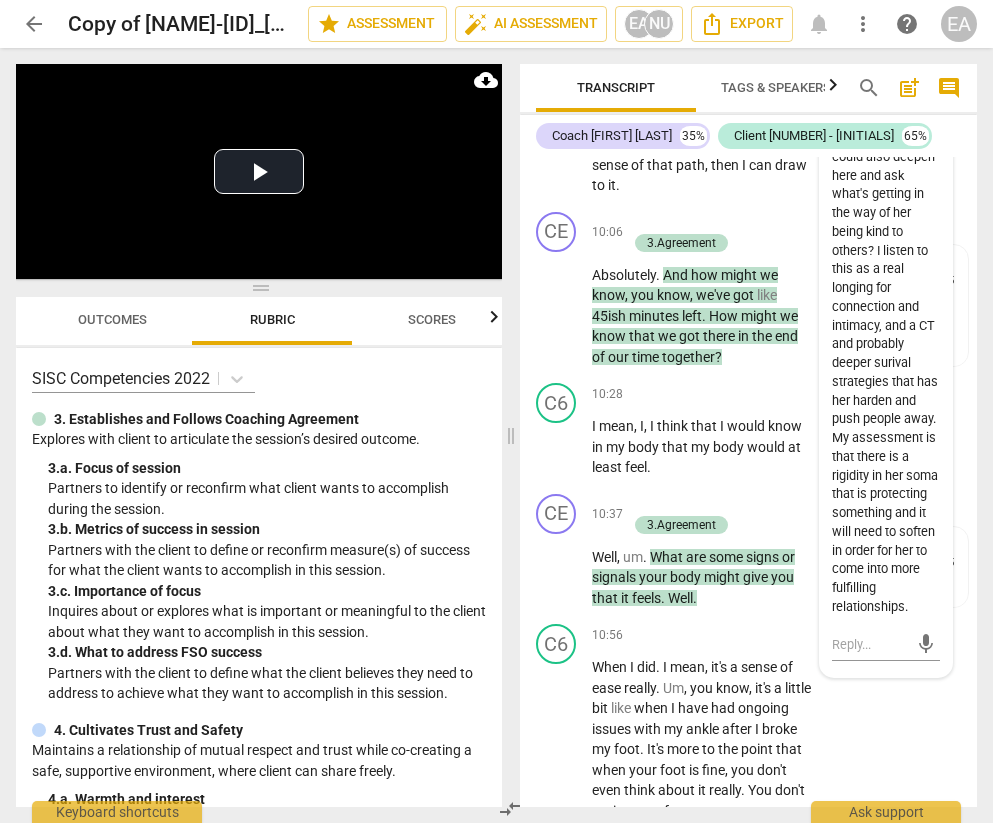 scroll, scrollTop: 7070, scrollLeft: 0, axis: vertical 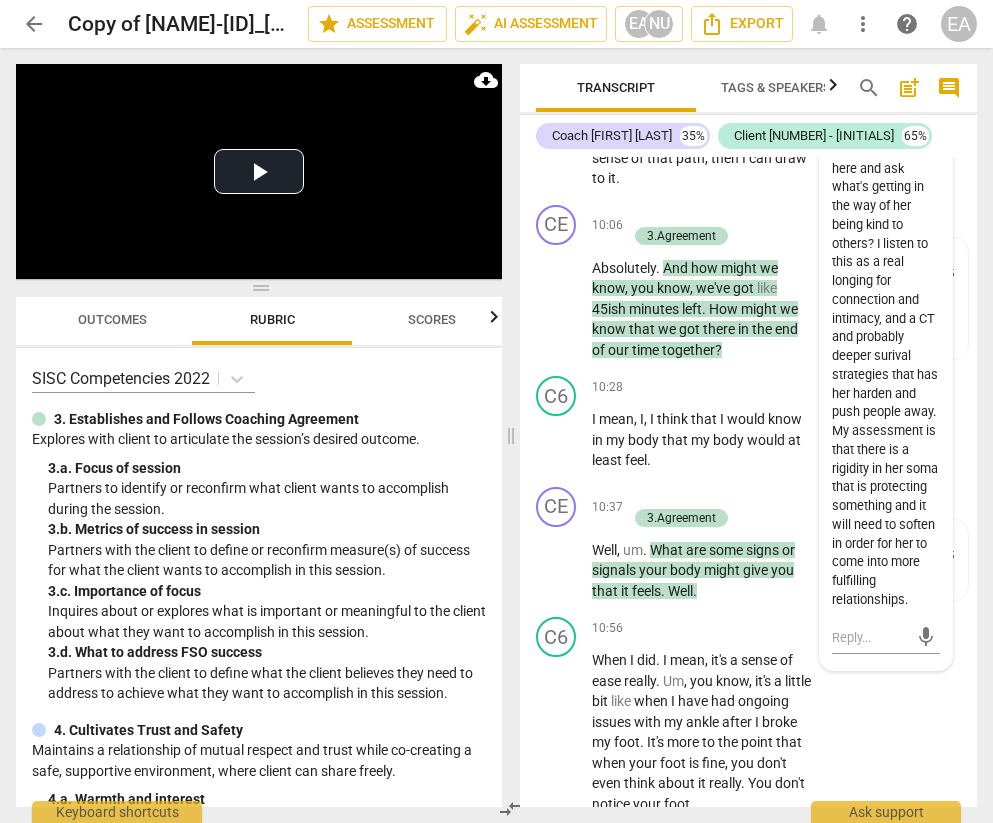 click on "This feels like a profound statement. It could be a place to linger and deepen. There's a longing here. What will kindness make possible in her relationships? You could also deepen here and ask what's getting in the way of her being kind to others? I listen to this as a real longing for connection and intimacy, and a CT and probably deeper surival strategies that has her harden and push people away. My assessment is that there is a rigidity in her soma that is protecting something and it will need to soften in order for her to come into more fulfilling relationships." at bounding box center (886, 281) 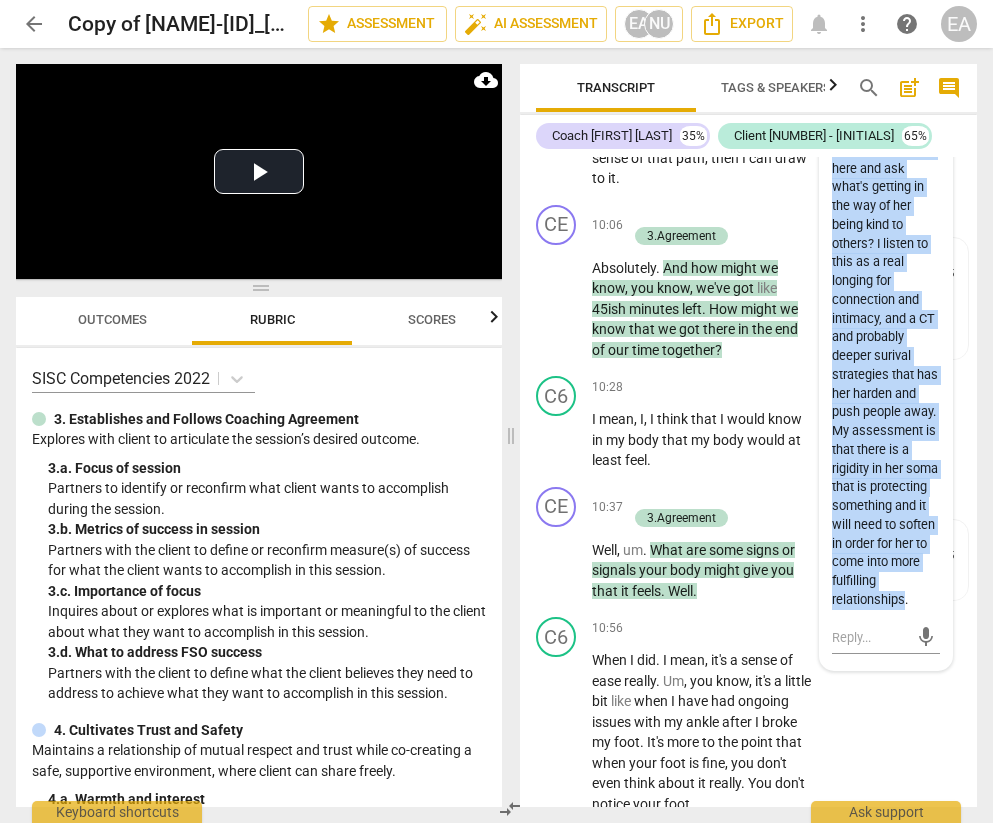 drag, startPoint x: 831, startPoint y: 178, endPoint x: 902, endPoint y: 733, distance: 559.523 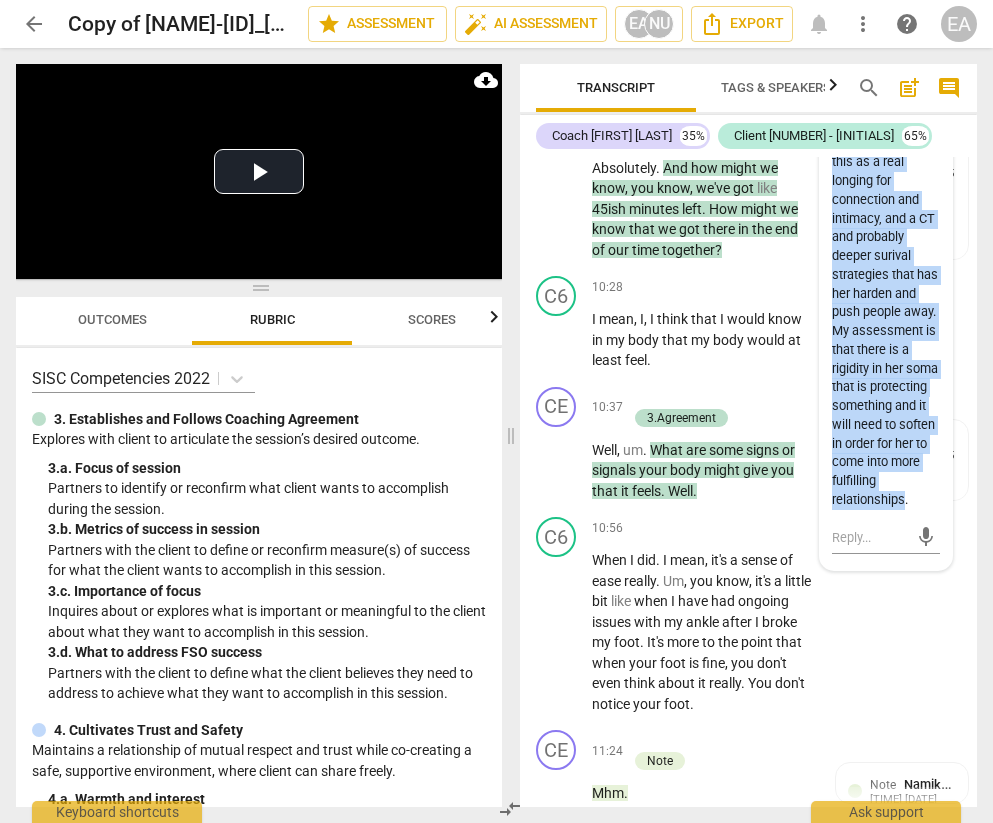scroll, scrollTop: 7177, scrollLeft: 0, axis: vertical 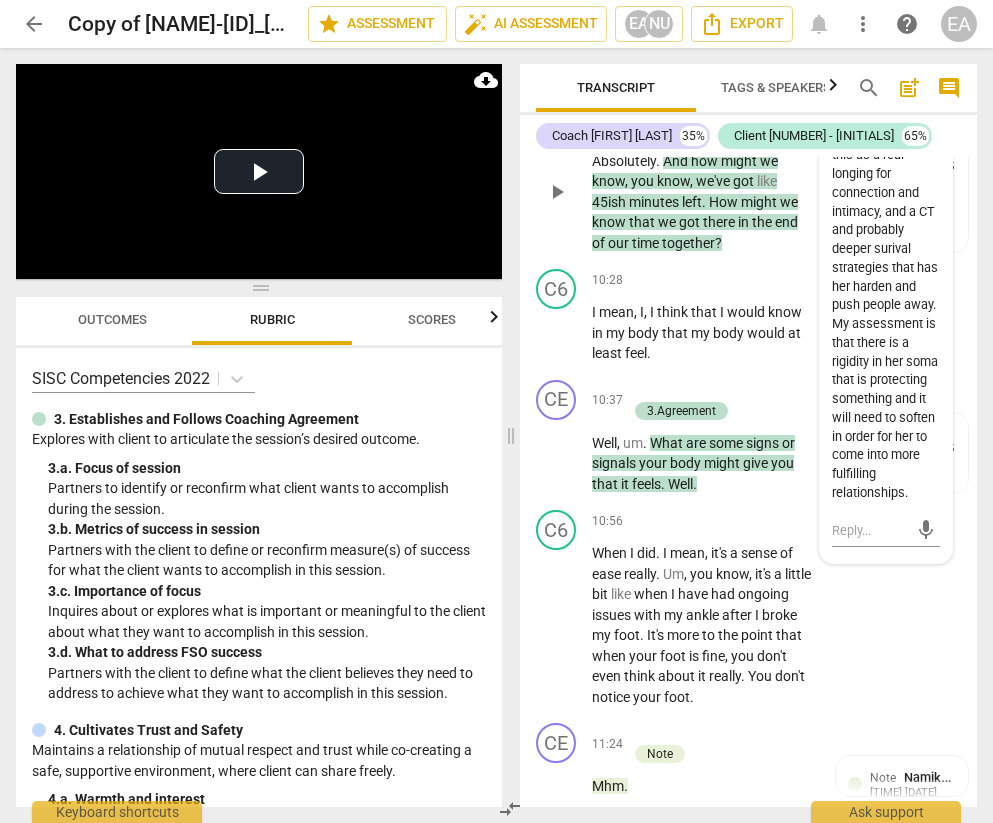 click on "Absolutely .   And   how   might   we   know ,   you   know ,   we've   got   like   45ish   minutes   left .   How   might   we   know   that   we   got   there   in   the   end   of   our   time   together ?" at bounding box center [703, 202] 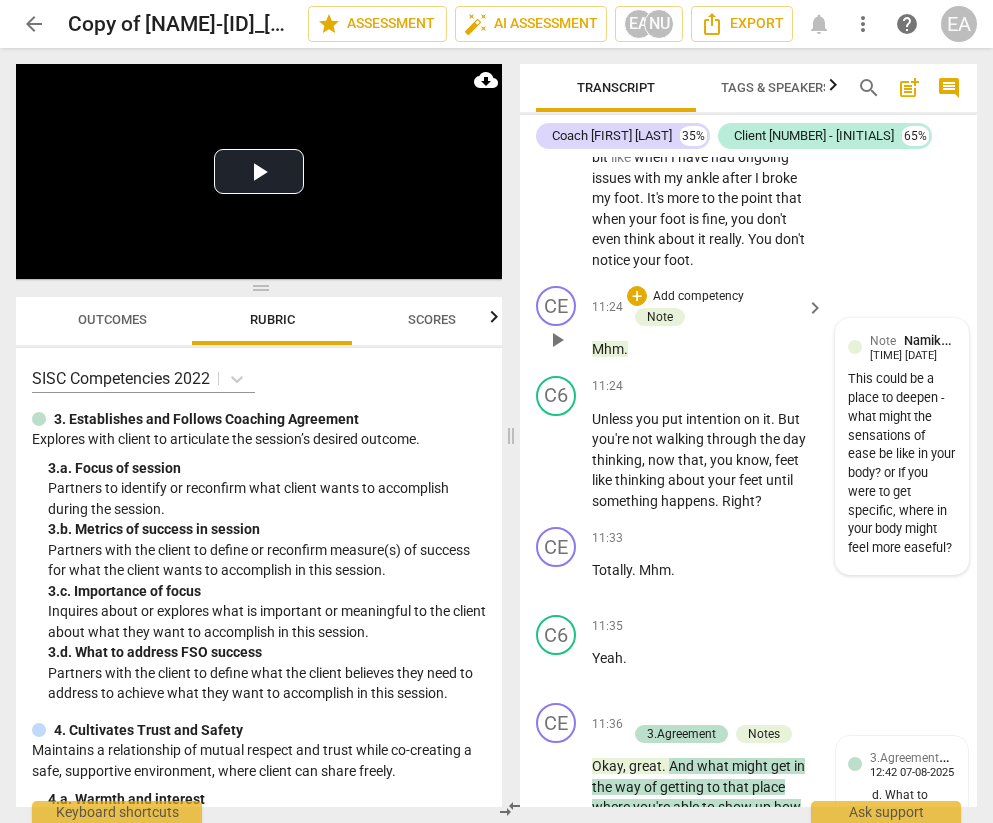 scroll, scrollTop: 7602, scrollLeft: 0, axis: vertical 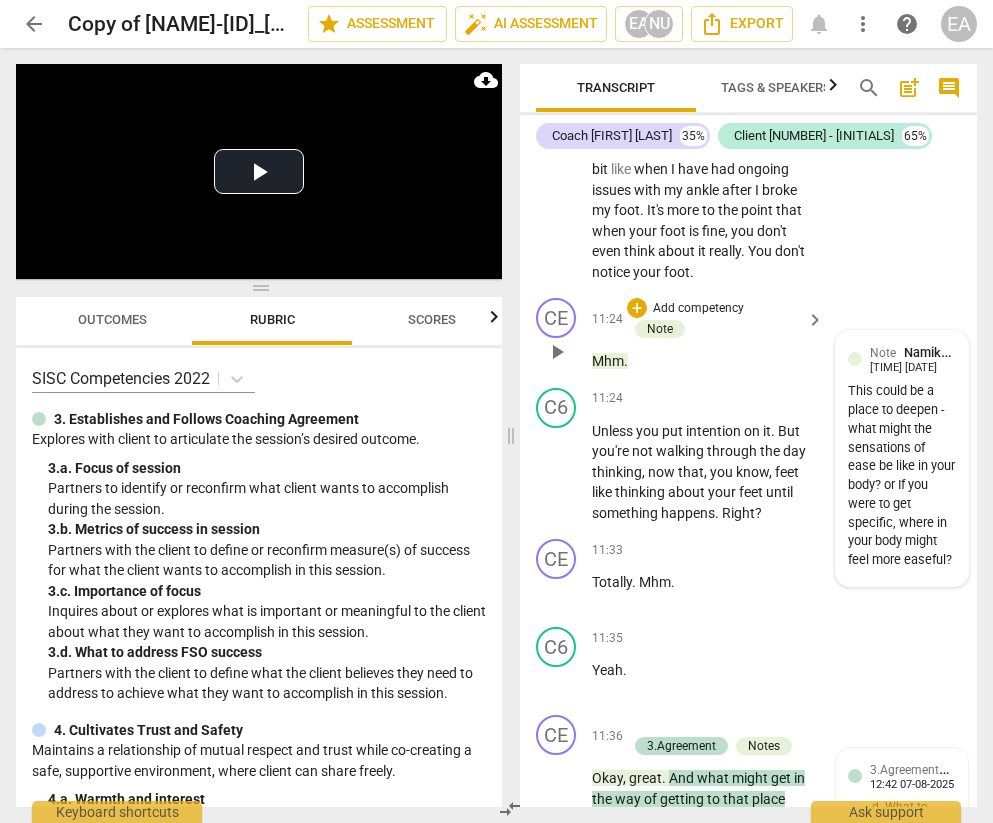 click on "This could be a place to deepen - what might the sensations of ease be like in your body? or If you were to get specific, where in your body might feel more easeful?" at bounding box center (902, 476) 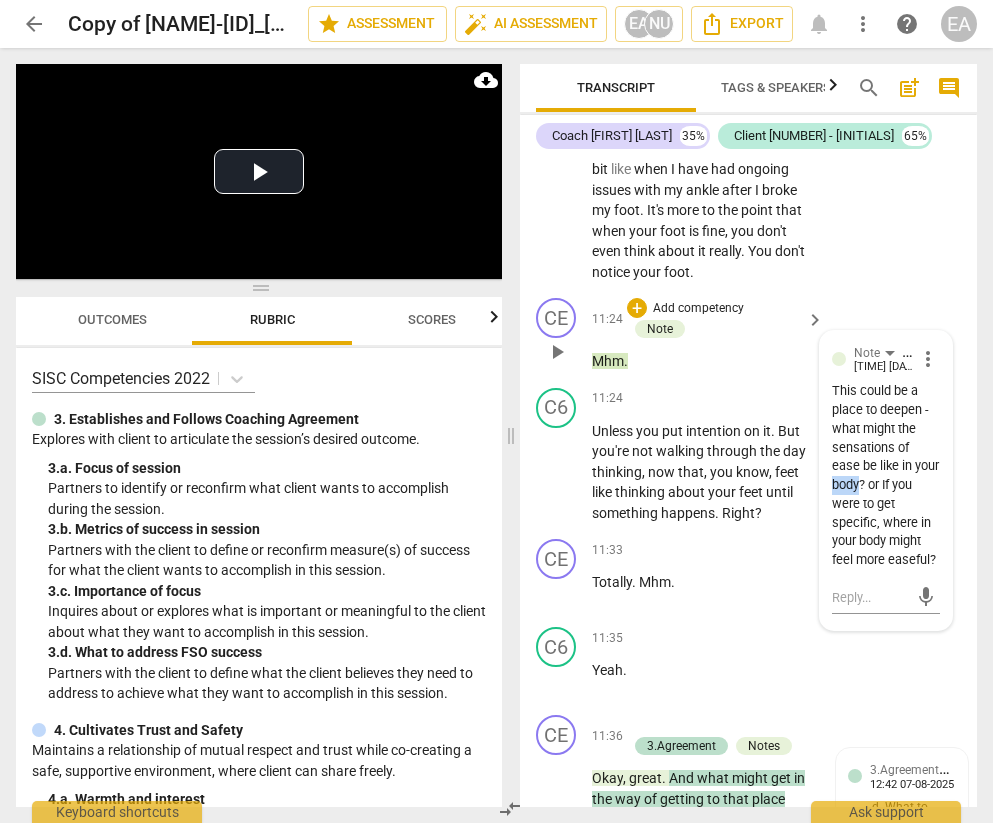 click on "This could be a place to deepen - what might the sensations of ease be like in your body? or If you were to get specific, where in your body might feel more easeful?" at bounding box center [886, 476] 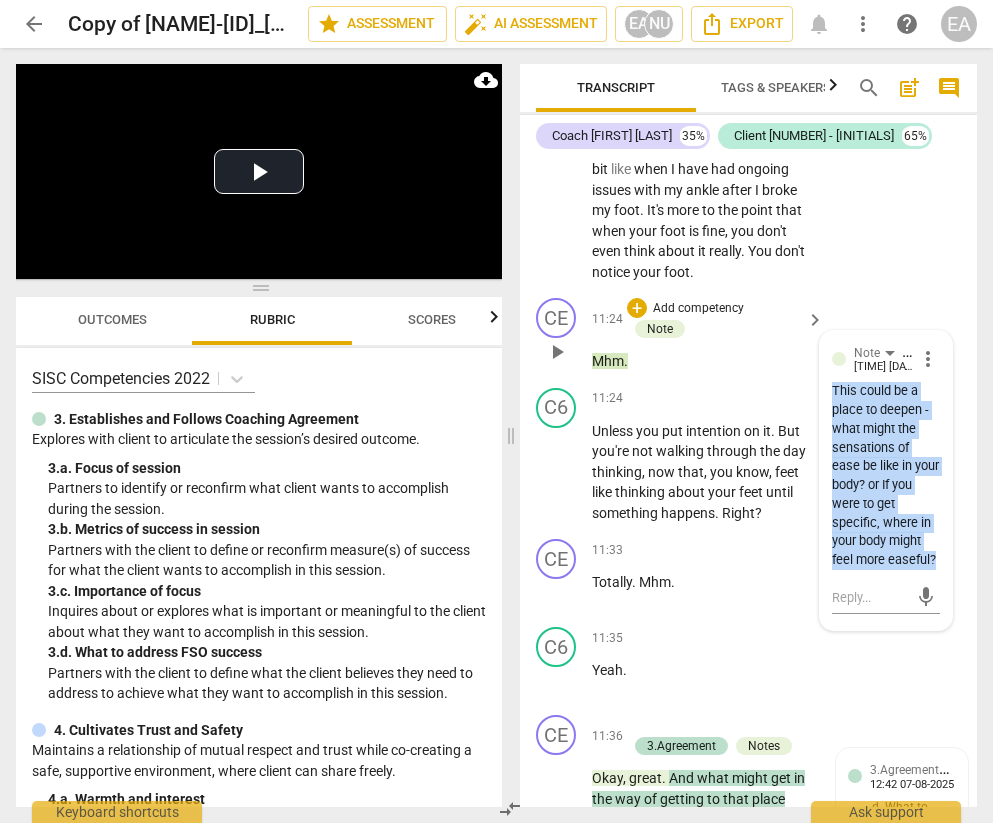 click on "This could be a place to deepen - what might the sensations of ease be like in your body? or If you were to get specific, where in your body might feel more easeful?" at bounding box center (886, 476) 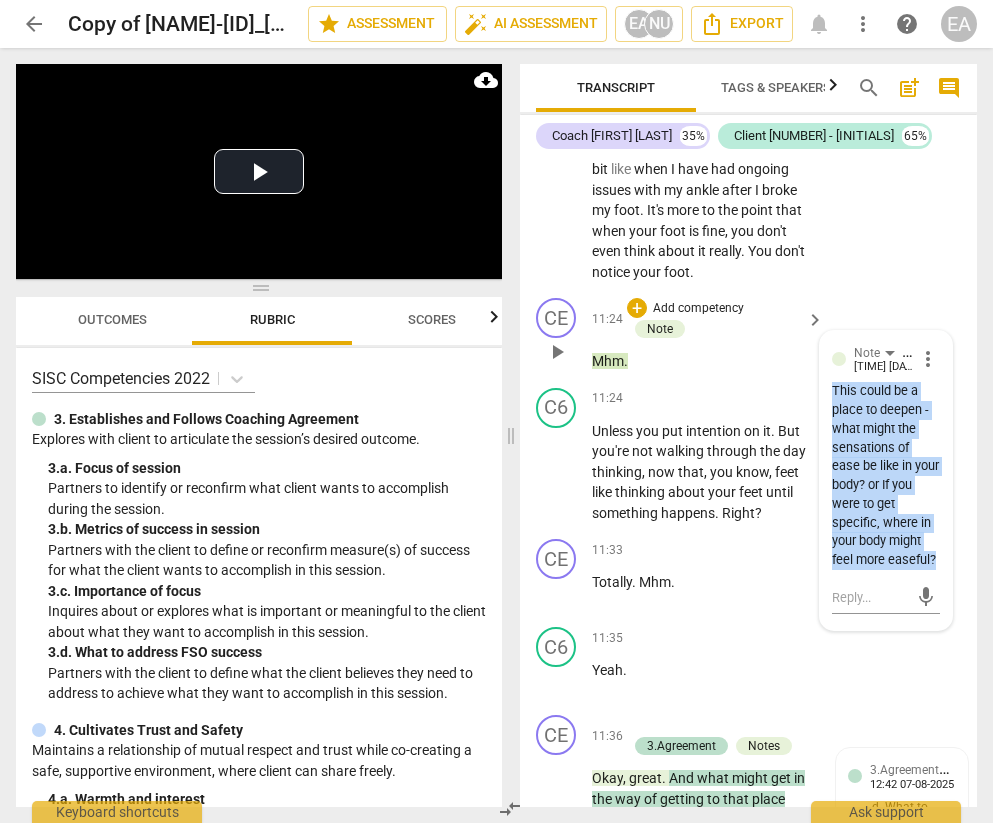 copy on "This could be a place to deepen - what might the sensations of ease be like in your body? or If you were to get specific, where in your body might feel more easeful?" 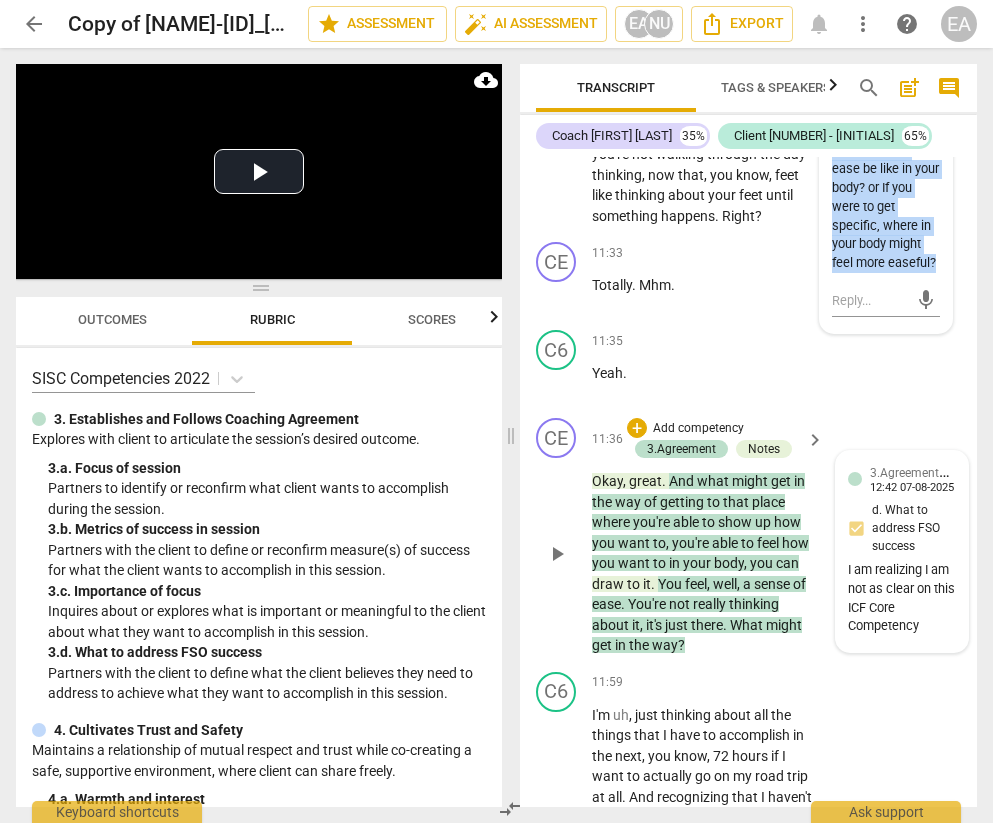 scroll, scrollTop: 7918, scrollLeft: 0, axis: vertical 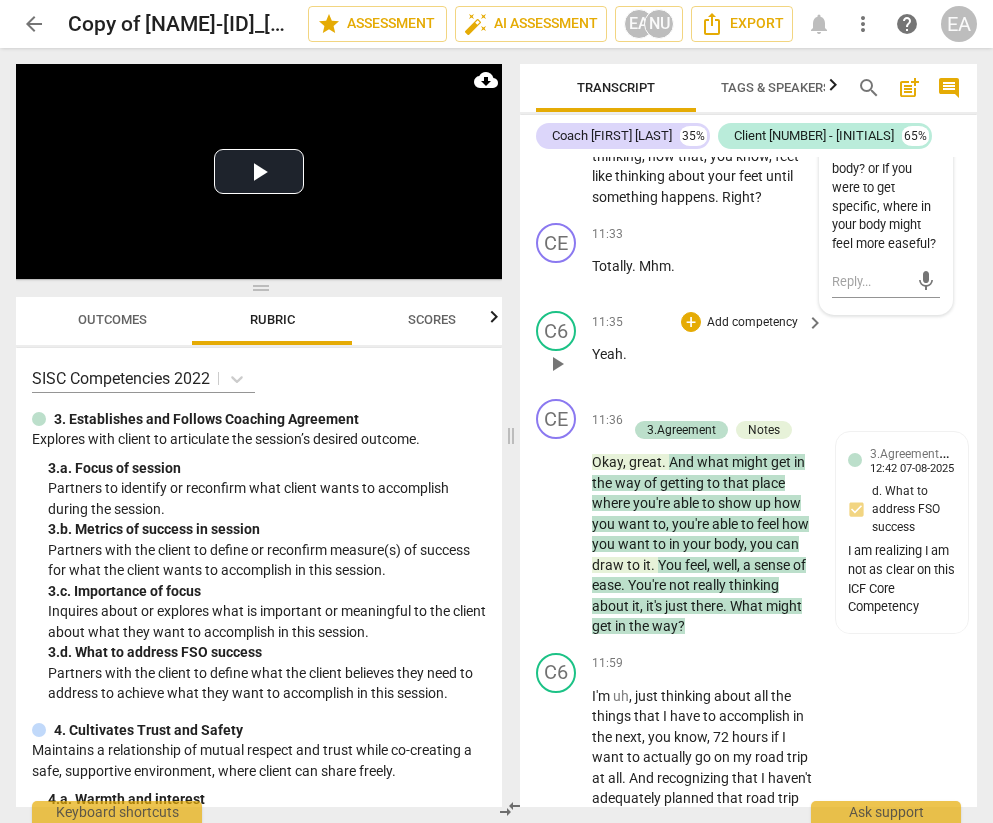 click on "[TIME]" at bounding box center [748, 347] 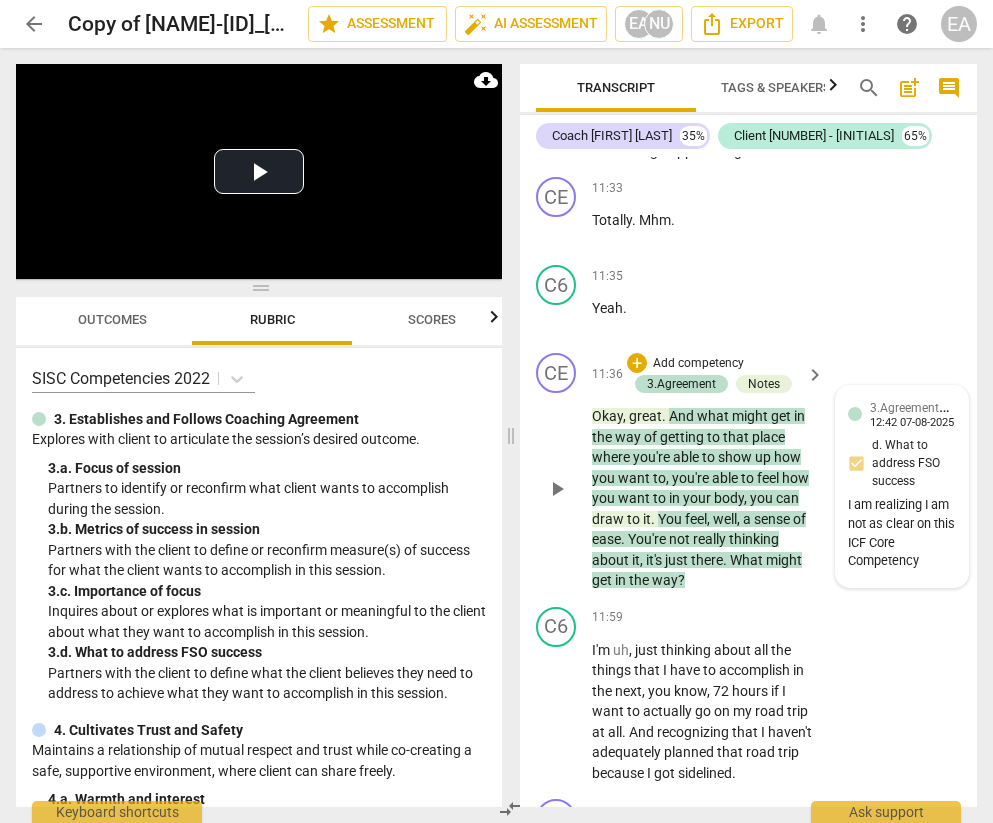 scroll, scrollTop: 7965, scrollLeft: 0, axis: vertical 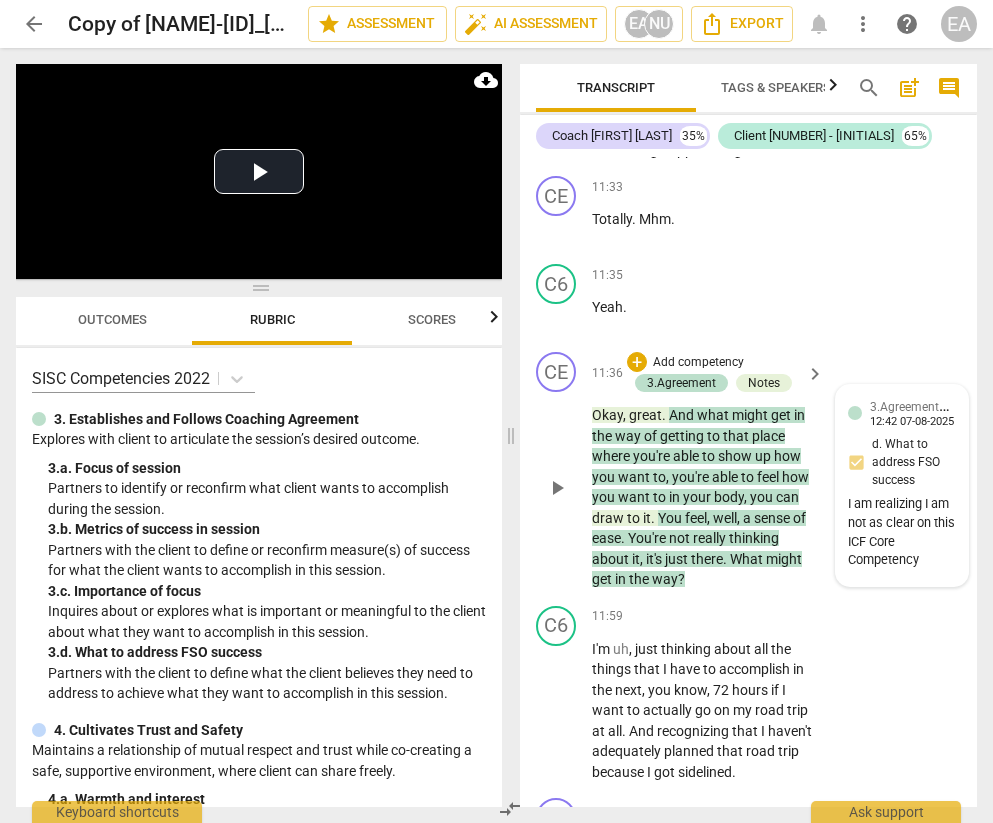 click on "I am realizing I am not as clear on this ICF Core Competency" at bounding box center [902, 532] 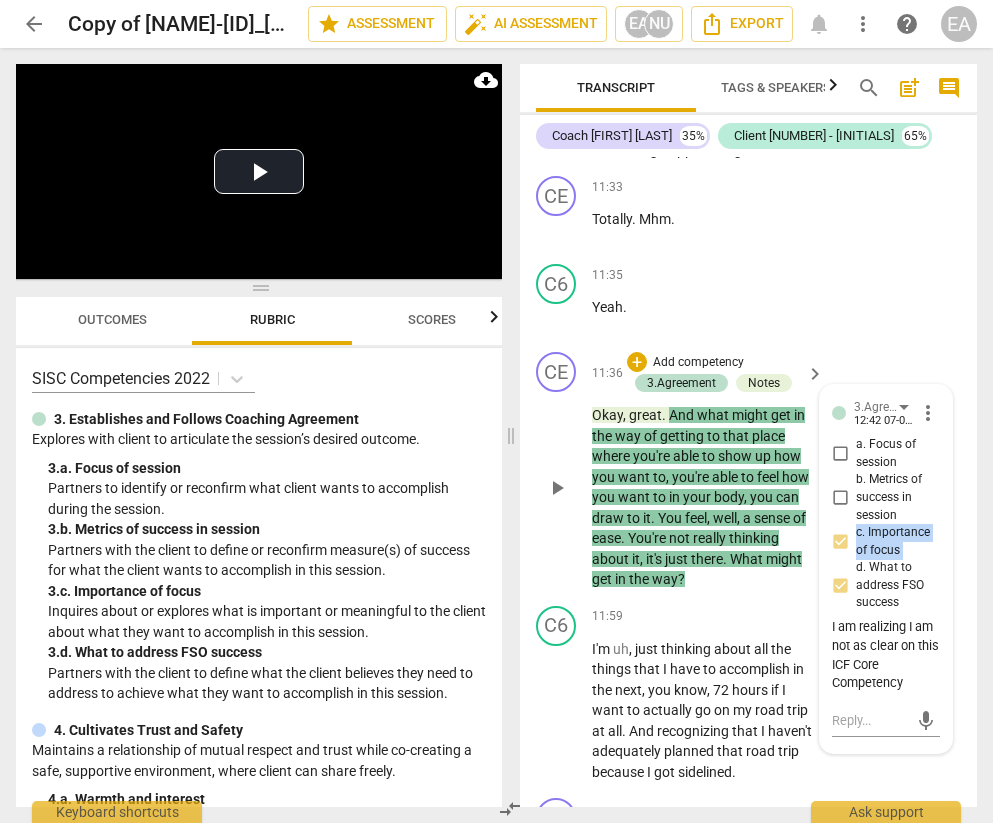click on "c. Importance of focus" at bounding box center (894, 541) 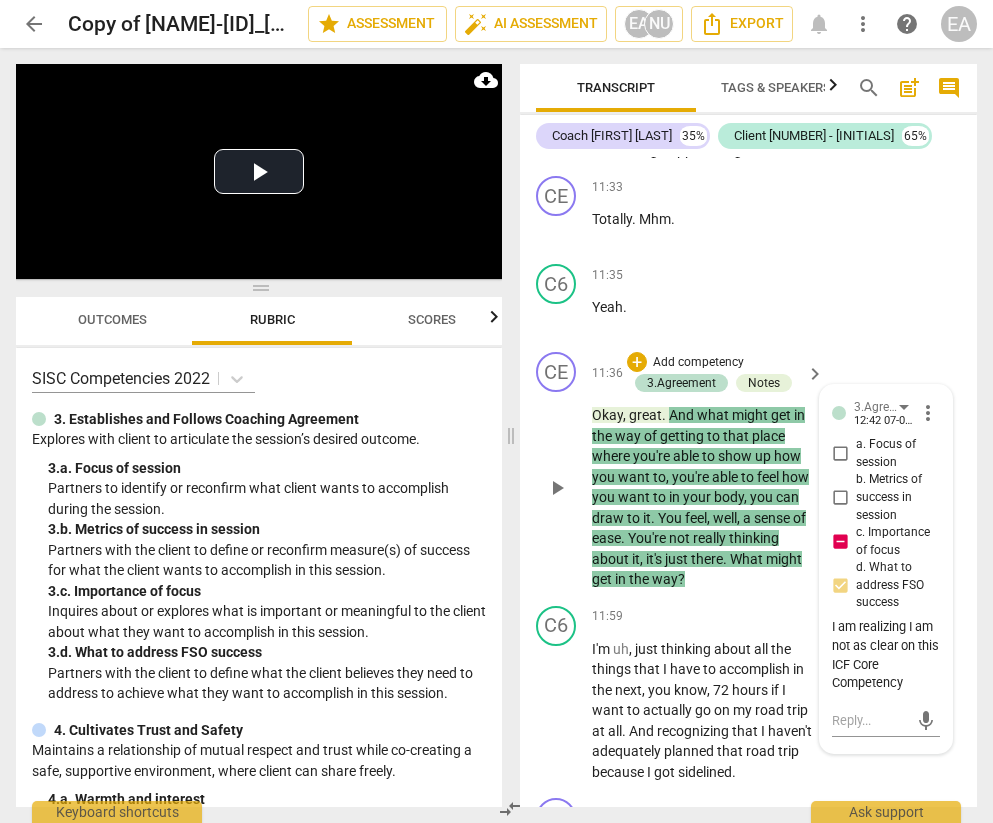 click on "I am realizing I am not as clear on this ICF Core Competency" at bounding box center [886, 655] 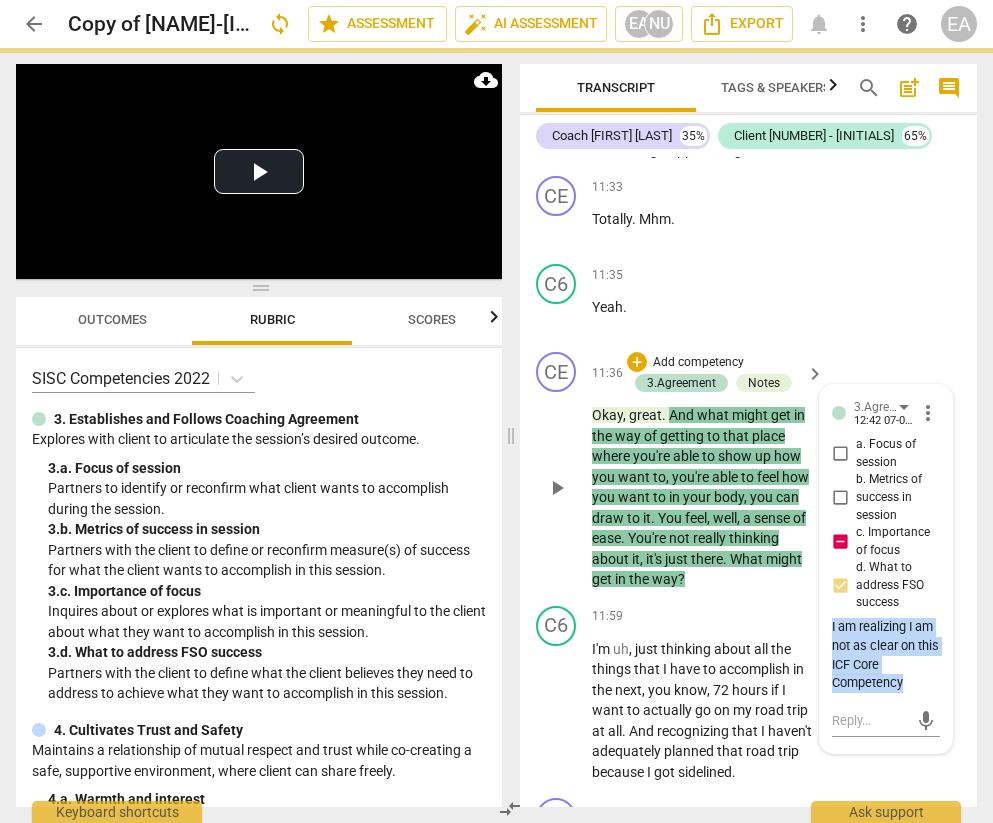 click on "I am realizing I am not as clear on this ICF Core Competency" at bounding box center (886, 655) 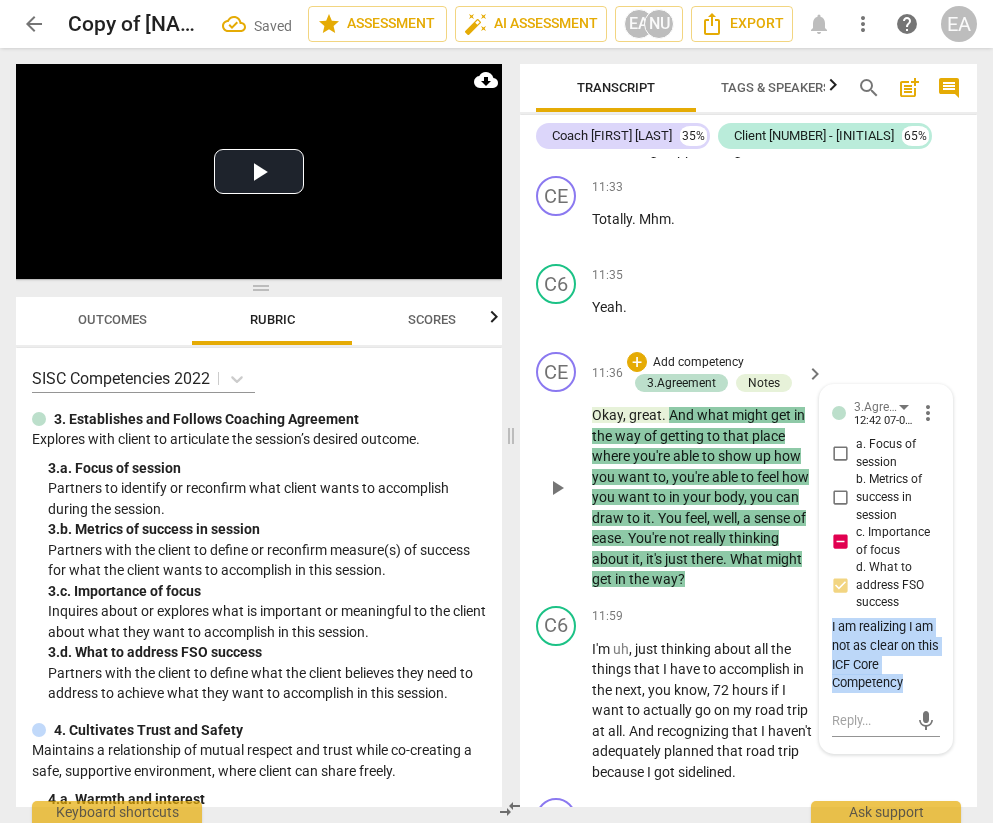 copy on "I am realizing I am not as clear on this ICF Core Competency" 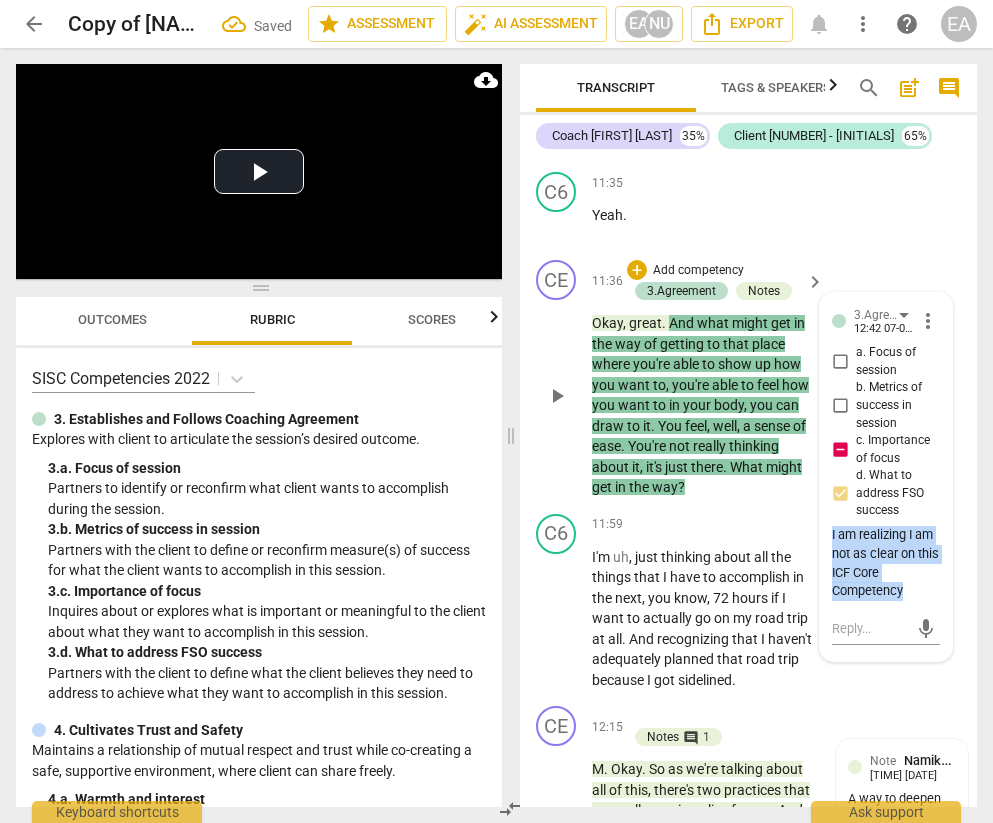 scroll, scrollTop: 8061, scrollLeft: 0, axis: vertical 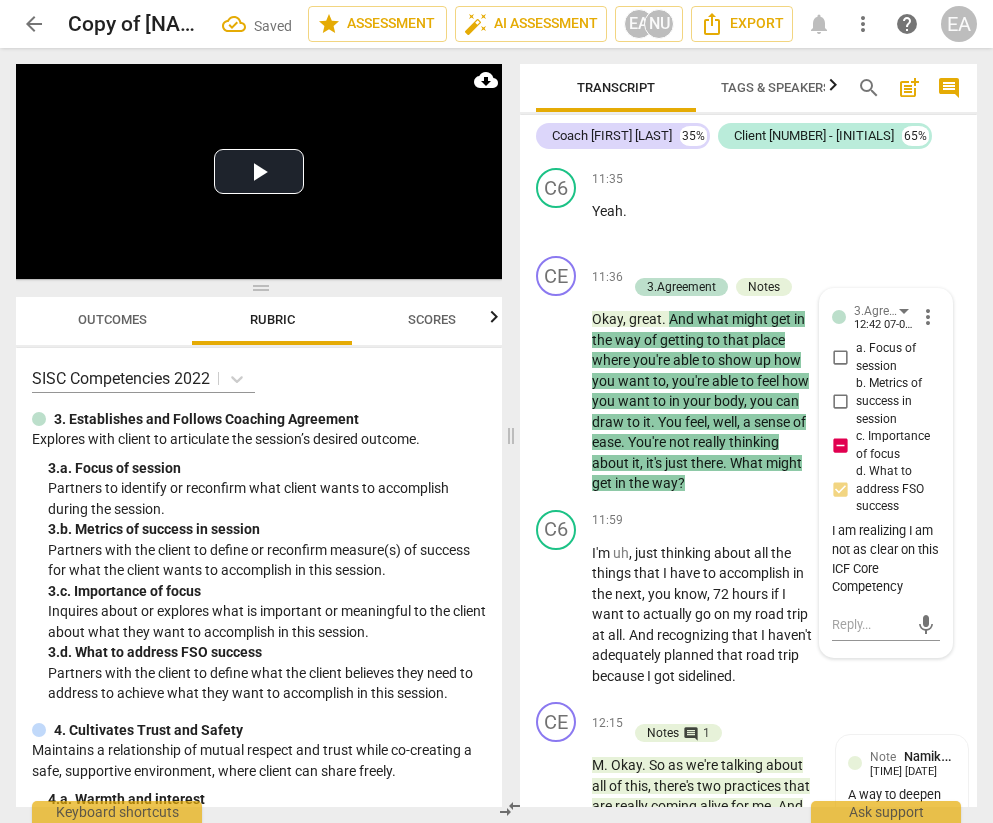 click on "Transcript Tags & Speakers Analytics   New search post_add comment Coach [FIRST] [LAST] 35% Client 6 - KK 65% format_bold format_list_bulleted [FIRST] [LAST] delete Summary:    R1 I am a commitment to grace for the world R2 feel deep community & real connection, like the "Rumi field" beyond right and wrong shared leadership -- so that you're not always the one carrying the weight or holding the space R3 Track a path to a place where she can feel herself as grounded, whole and aligned, In equilibrium and grace. R4 feel a sense of ease in her body R5 a lot of talking, often focused about others  long storytelling, that often keeps her more in head than body "move away" or "out" R6 eyes go up, often up and to side may draw/tuck back into heart space, shoulders up and forward ** I mostly see from her chest up, and often her reporting centers around the chest area R7 Resilience Storytelling Process She wanted to feel a sense of ease in her body.  R8 R9 R10 follows curiousity present with self and client  R11 CE +" at bounding box center (752, 435) 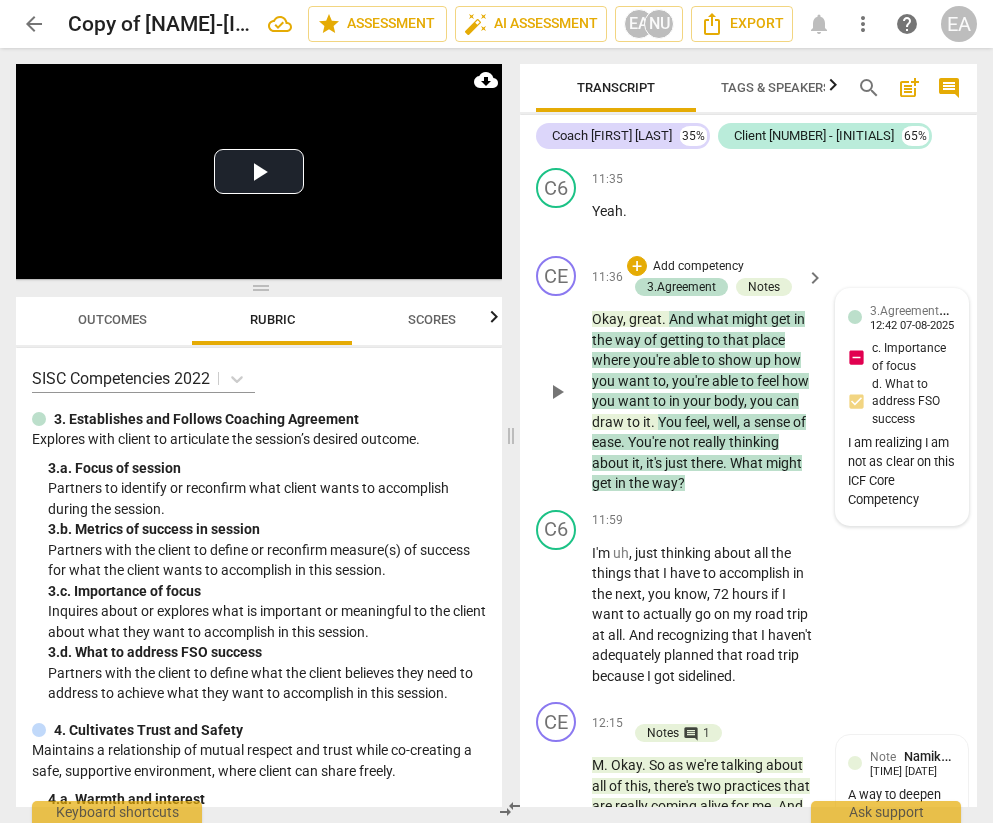 scroll, scrollTop: 8093, scrollLeft: 0, axis: vertical 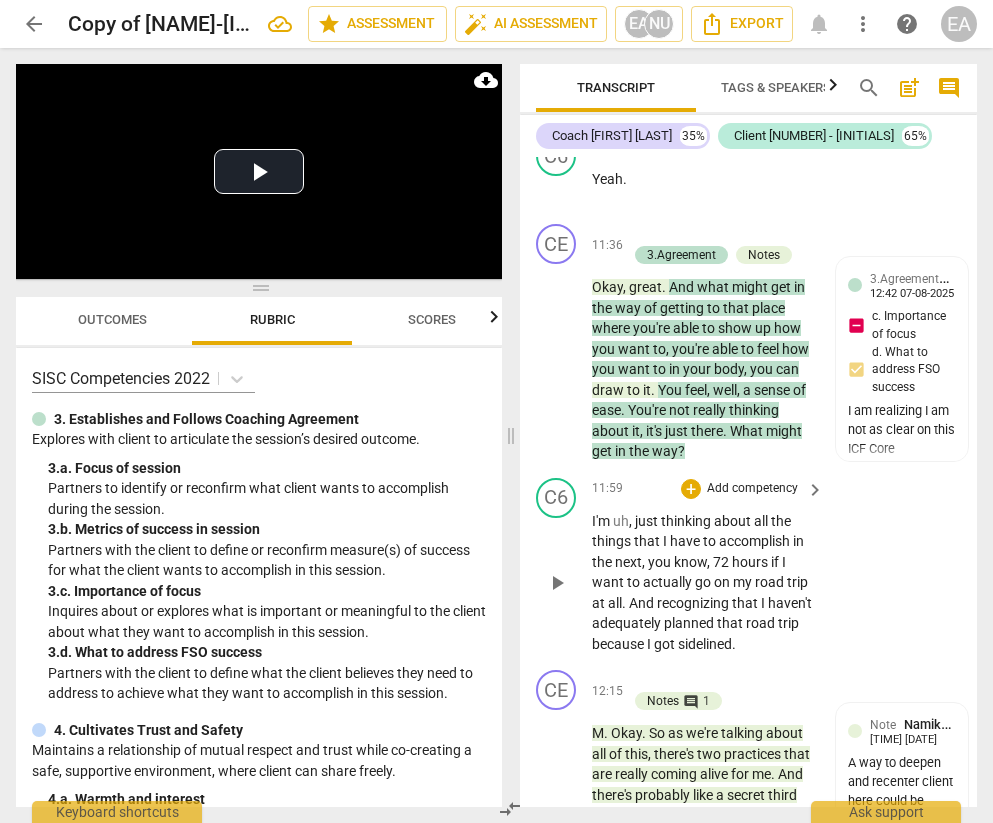 click on "C6 play_arrow pause [TIME] + Add competency keyboard_arrow_right I'm   uh ,   just   thinking   about   all   the   things   that   I   have   to   accomplish   in   the   next ,   you   know ,   72   hours   if   I   want   to   actually   go   on   my   road   trip   at   all .   And   recognizing   that   I   haven't   adequately   planned   that   road   trip   because   I   got   sidelined ." at bounding box center [748, 566] 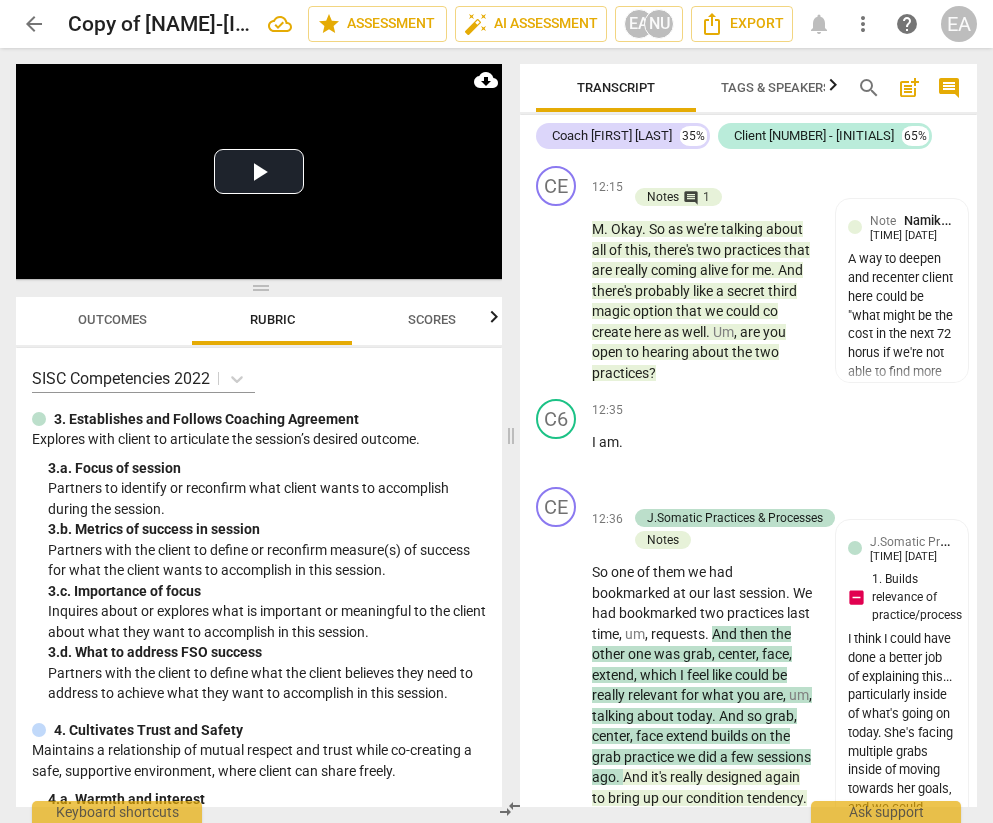scroll, scrollTop: 8598, scrollLeft: 0, axis: vertical 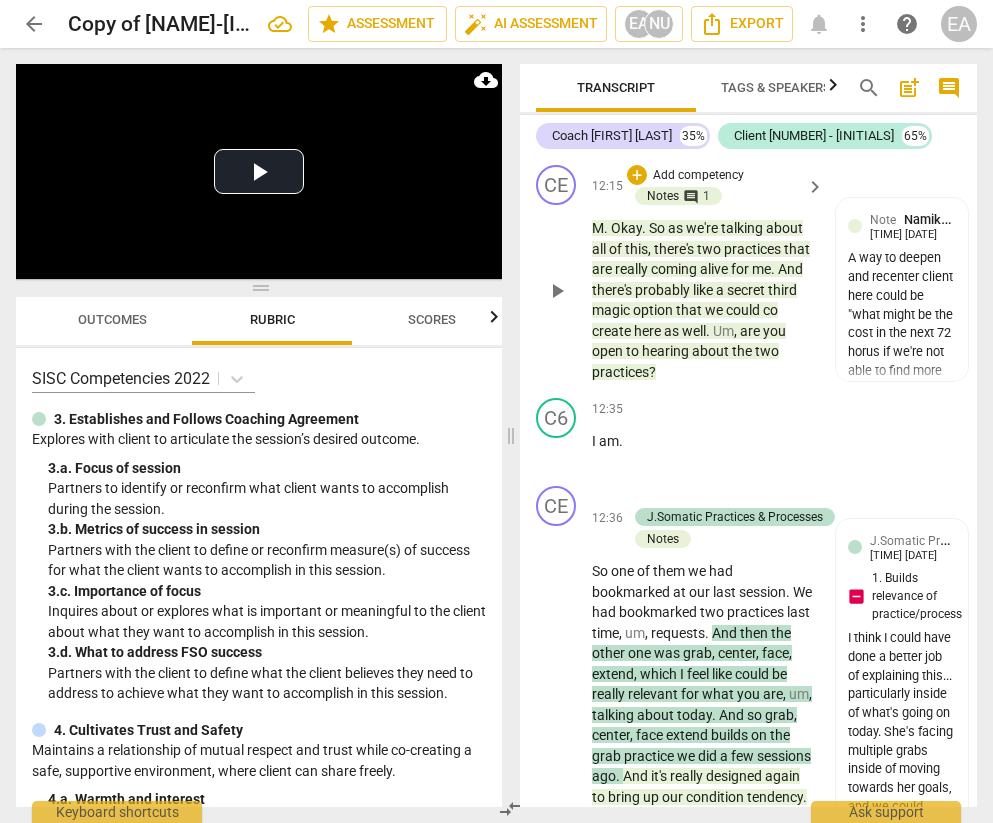 click on "Um" at bounding box center [723, 331] 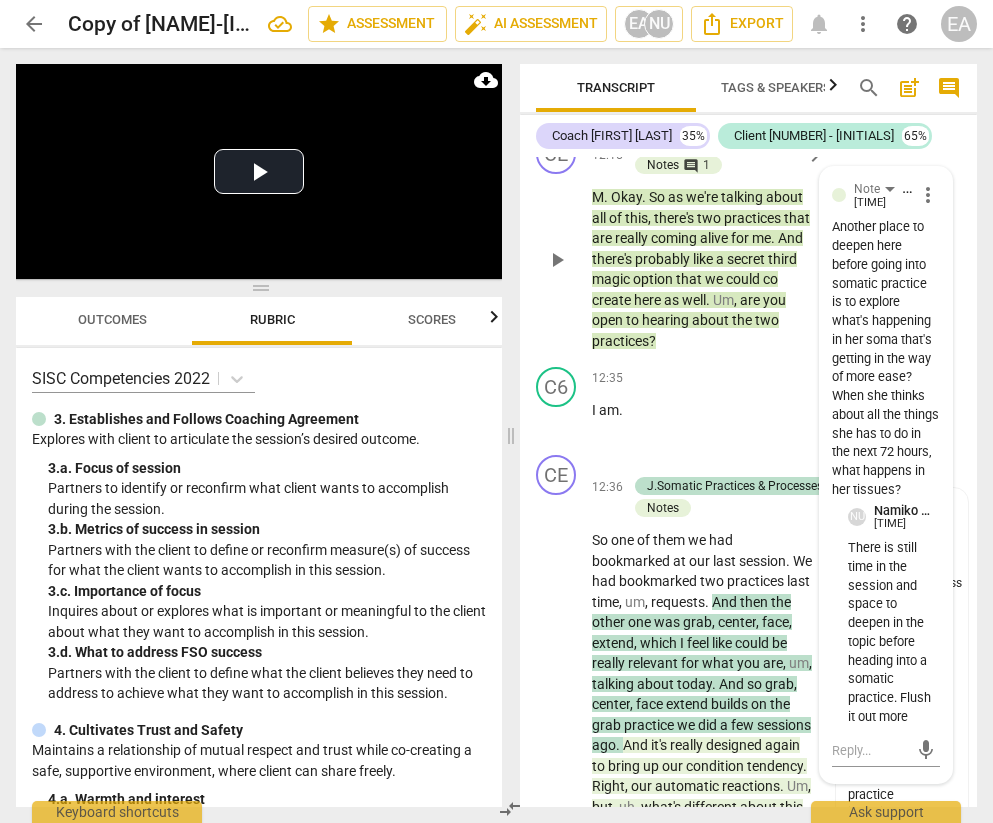 scroll, scrollTop: 8630, scrollLeft: 0, axis: vertical 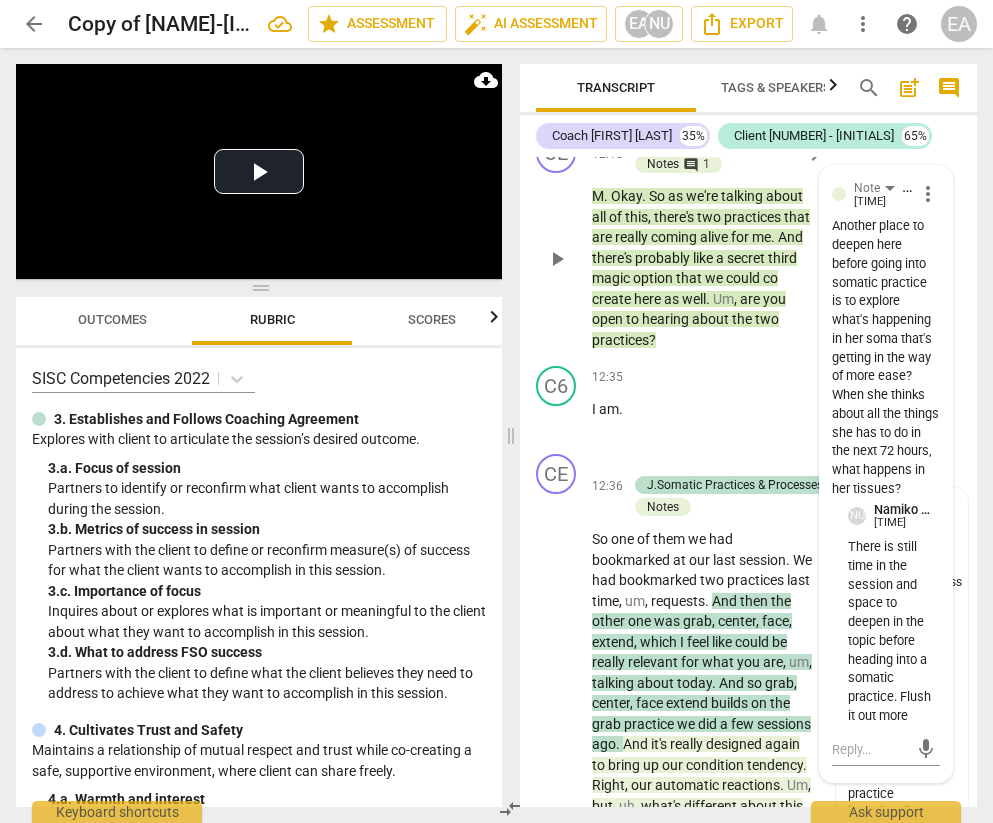click on "Another place to deepen here before going into somatic practice is to explore what's happening in her soma that's getting in the way of more ease? When she thinks about all the things she has to do in the next 72 hours, what happens in her tissues?" at bounding box center (886, 357) 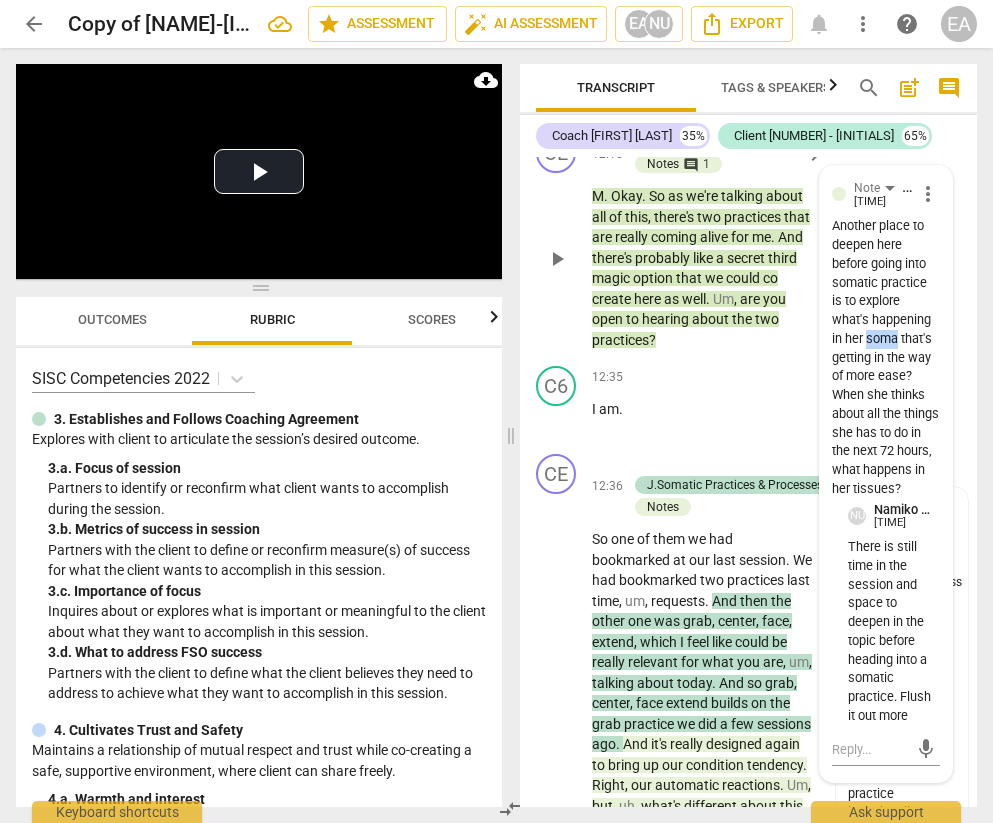 click on "Another place to deepen here before going into somatic practice is to explore what's happening in her soma that's getting in the way of more ease? When she thinks about all the things she has to do in the next 72 hours, what happens in her tissues?" at bounding box center (886, 357) 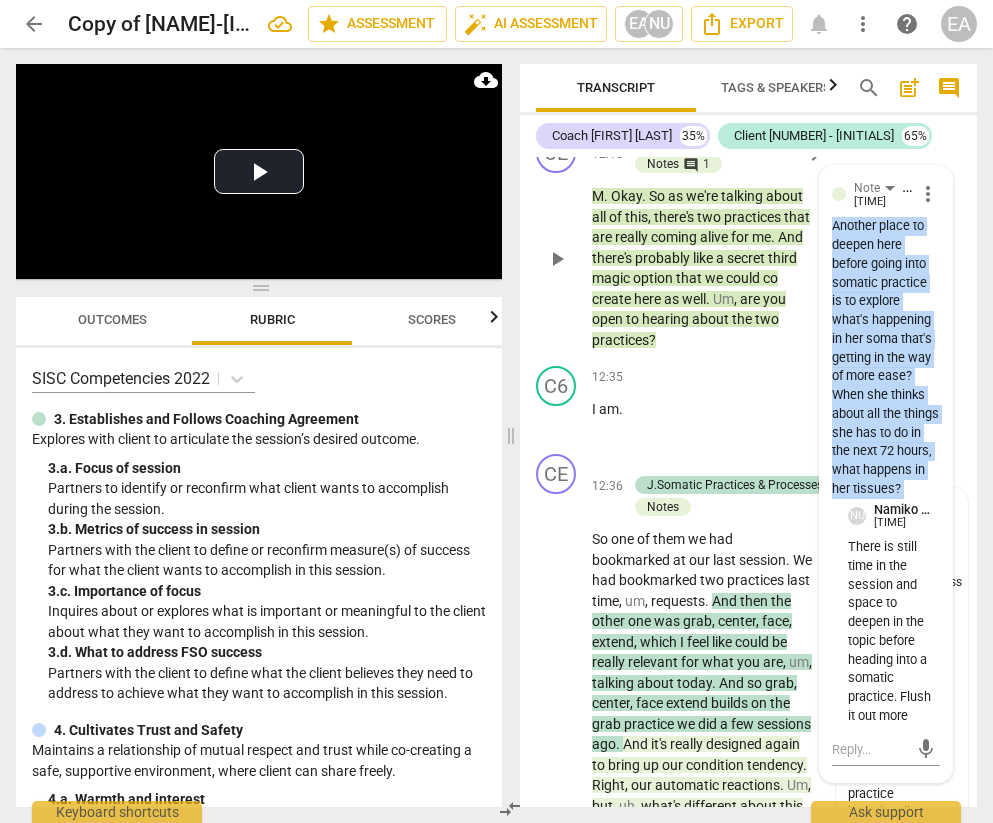 click on "Another place to deepen here before going into somatic practice is to explore what's happening in her soma that's getting in the way of more ease? When she thinks about all the things she has to do in the next 72 hours, what happens in her tissues?" at bounding box center (886, 357) 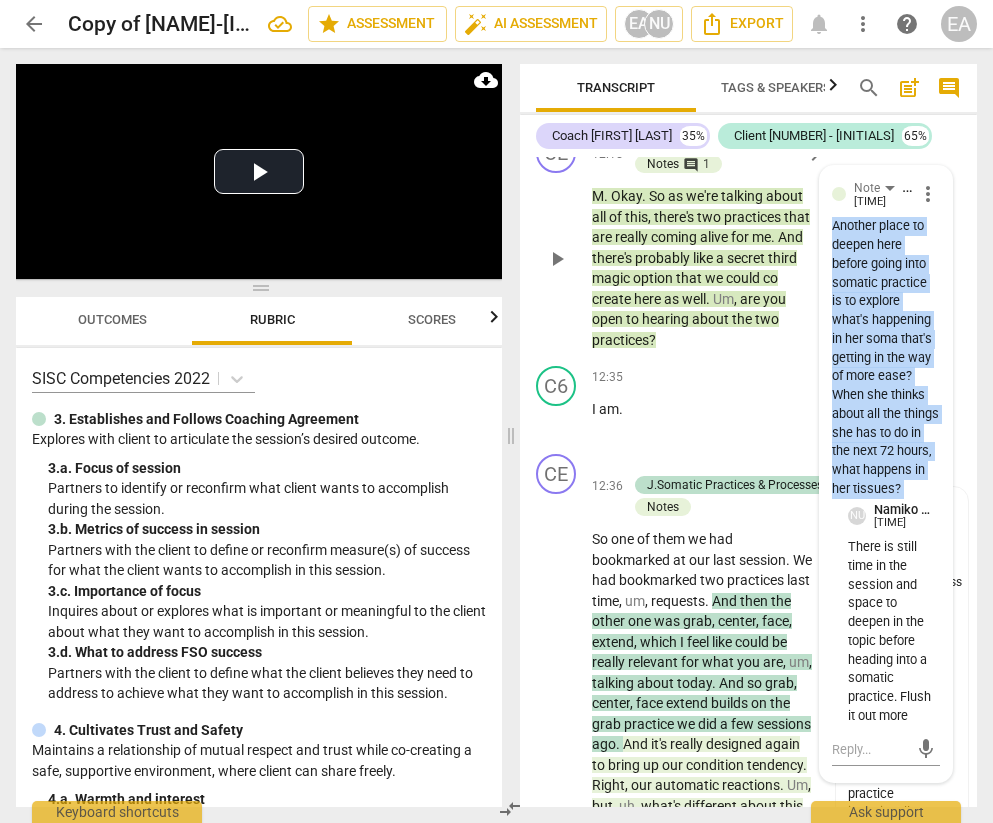 copy on "Another place to deepen here before going into somatic practice is to explore what's happening in her soma that's getting in the way of more ease? When she thinks about all the things she has to do in the next 72 hours, what happens in her tissues? NU" 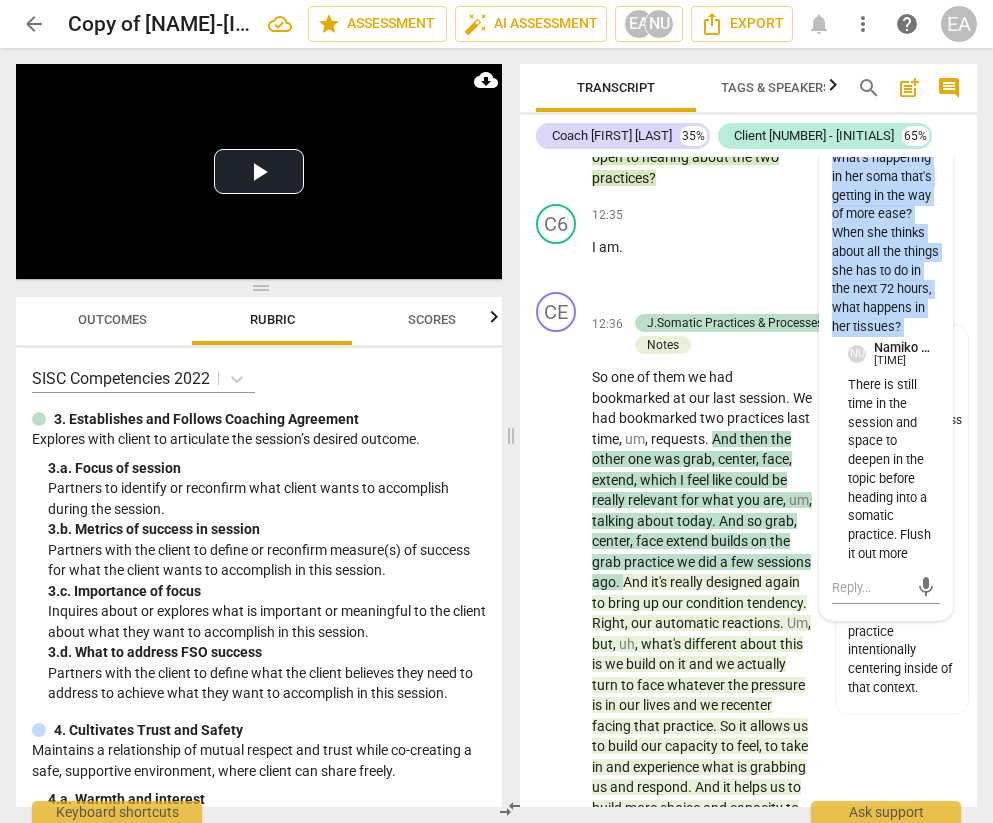 scroll, scrollTop: 8797, scrollLeft: 0, axis: vertical 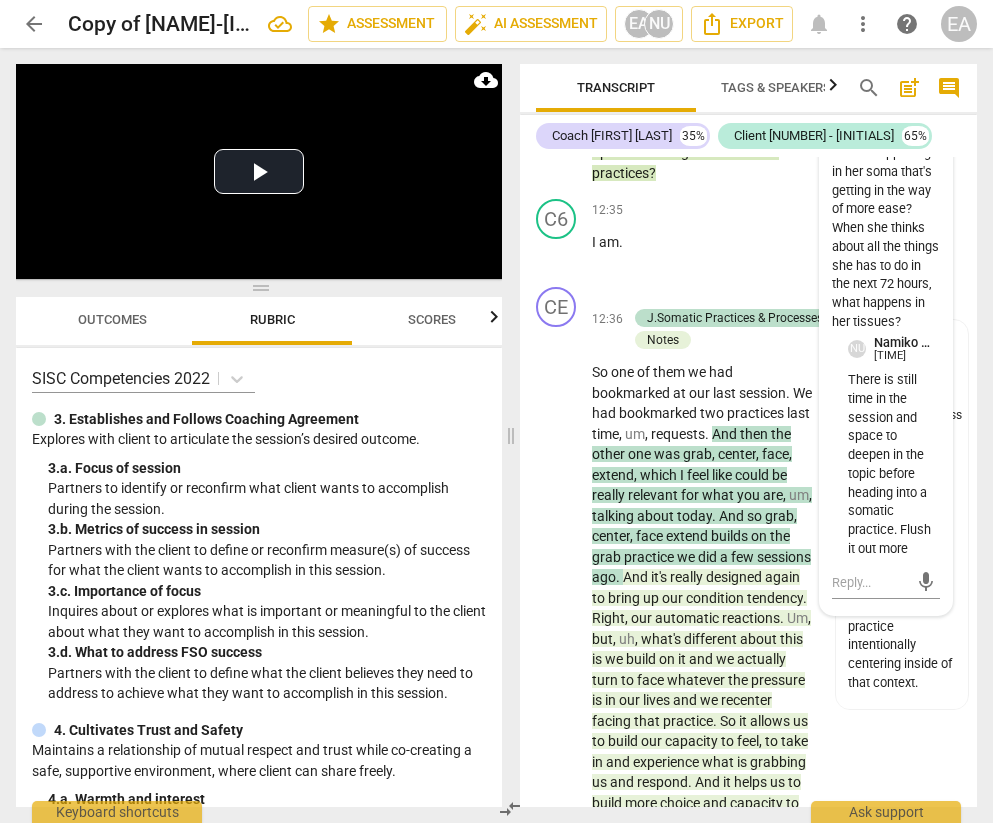 click on "There is still time in the session and space to deepen in the topic before heading into a somatic practice. Flush it out more" at bounding box center [894, 465] 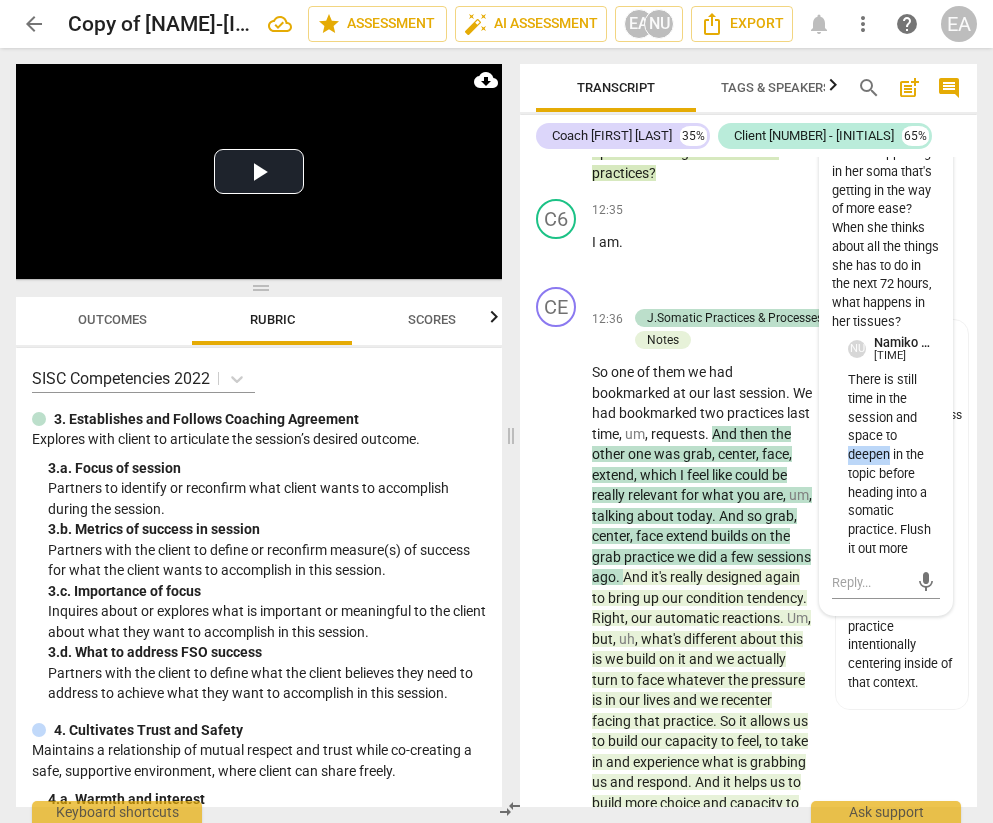 click on "There is still time in the session and space to deepen in the topic before heading into a somatic practice. Flush it out more" at bounding box center [894, 465] 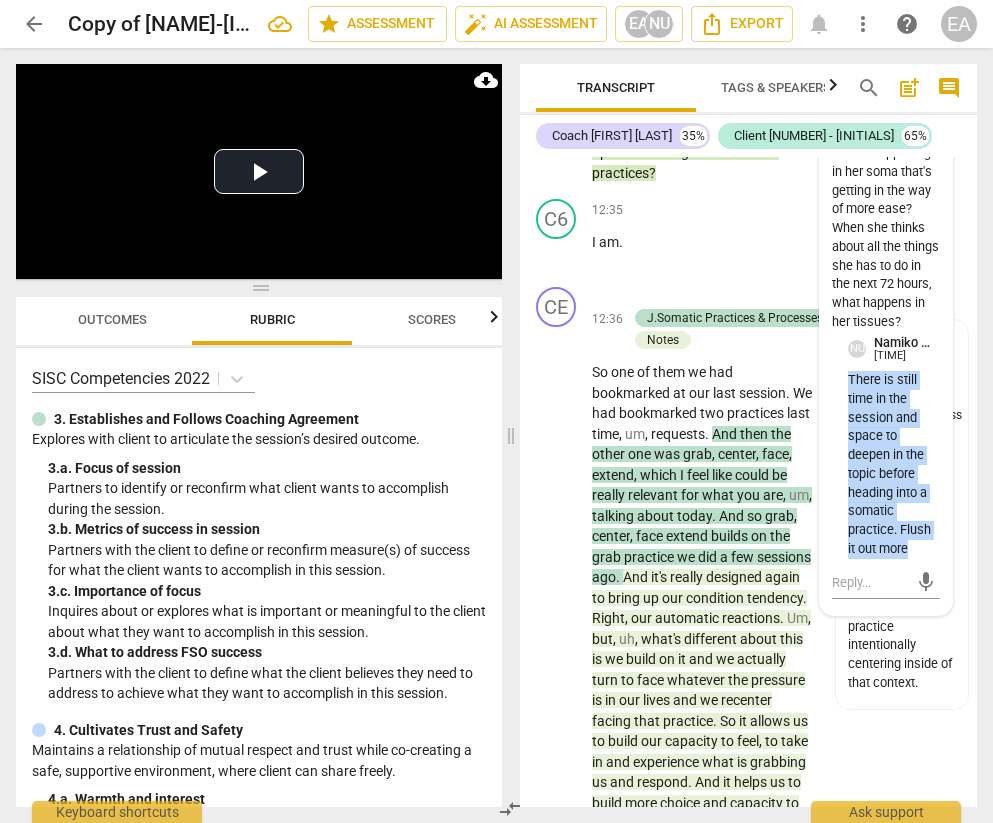 click on "There is still time in the session and space to deepen in the topic before heading into a somatic practice. Flush it out more" at bounding box center (894, 465) 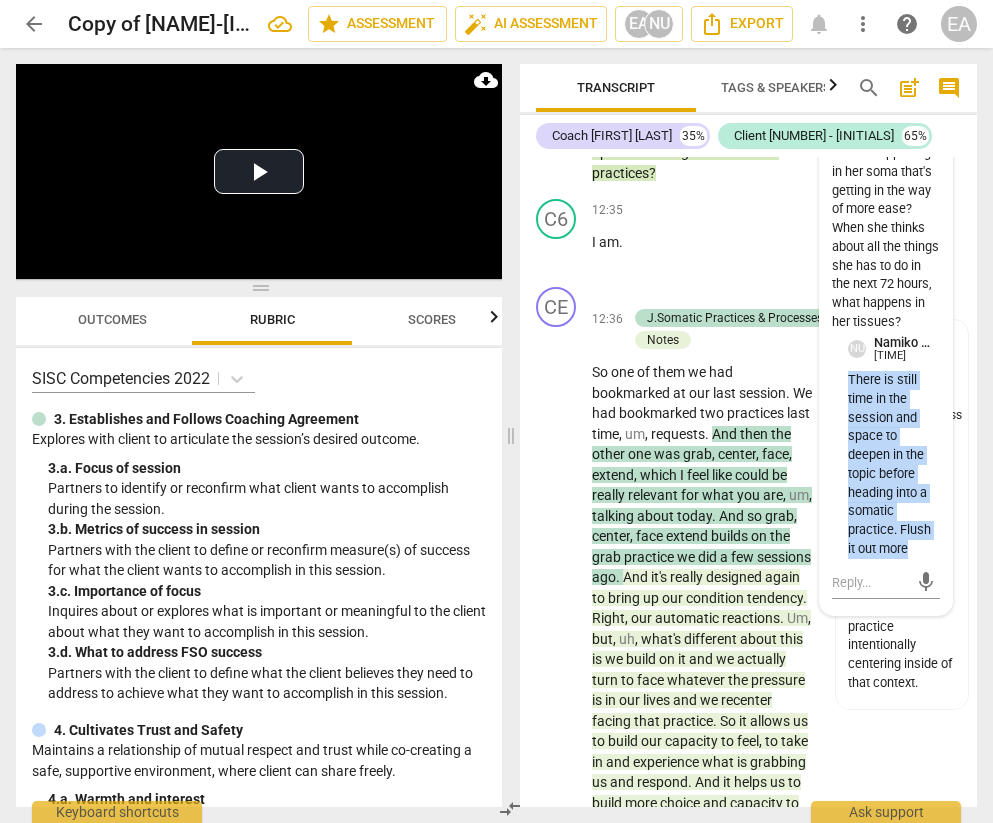 copy on "There is still time in the session and space to deepen in the topic before heading into a somatic practice. Flush it out more" 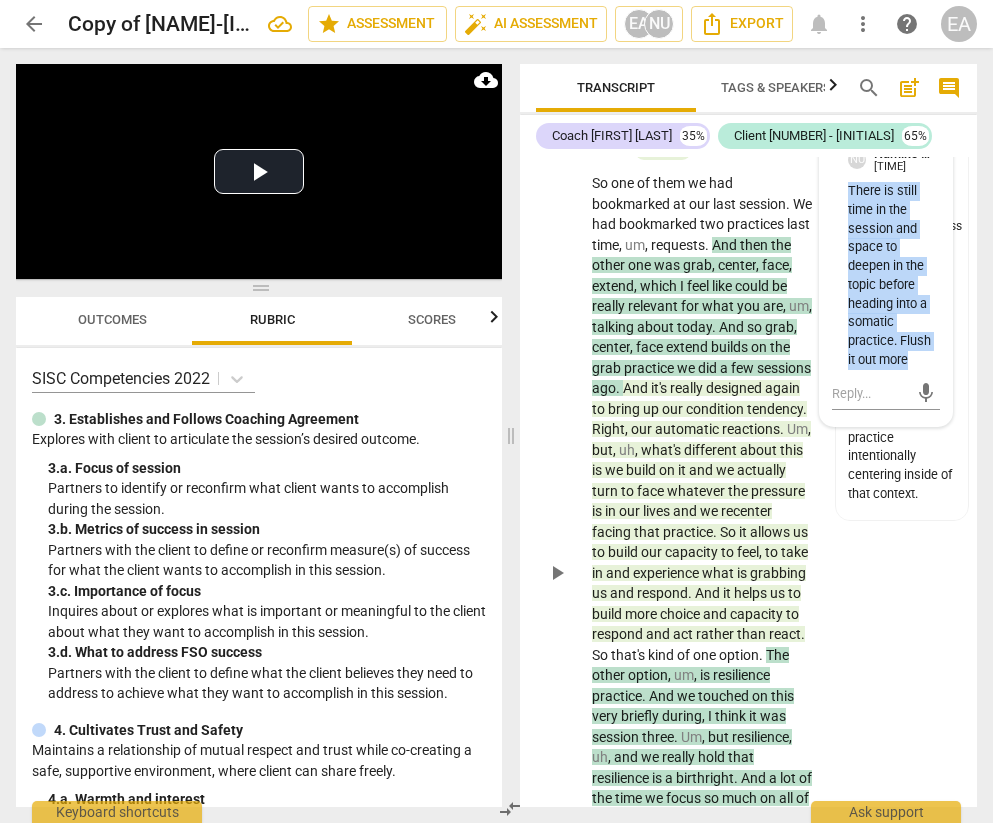 scroll, scrollTop: 9016, scrollLeft: 0, axis: vertical 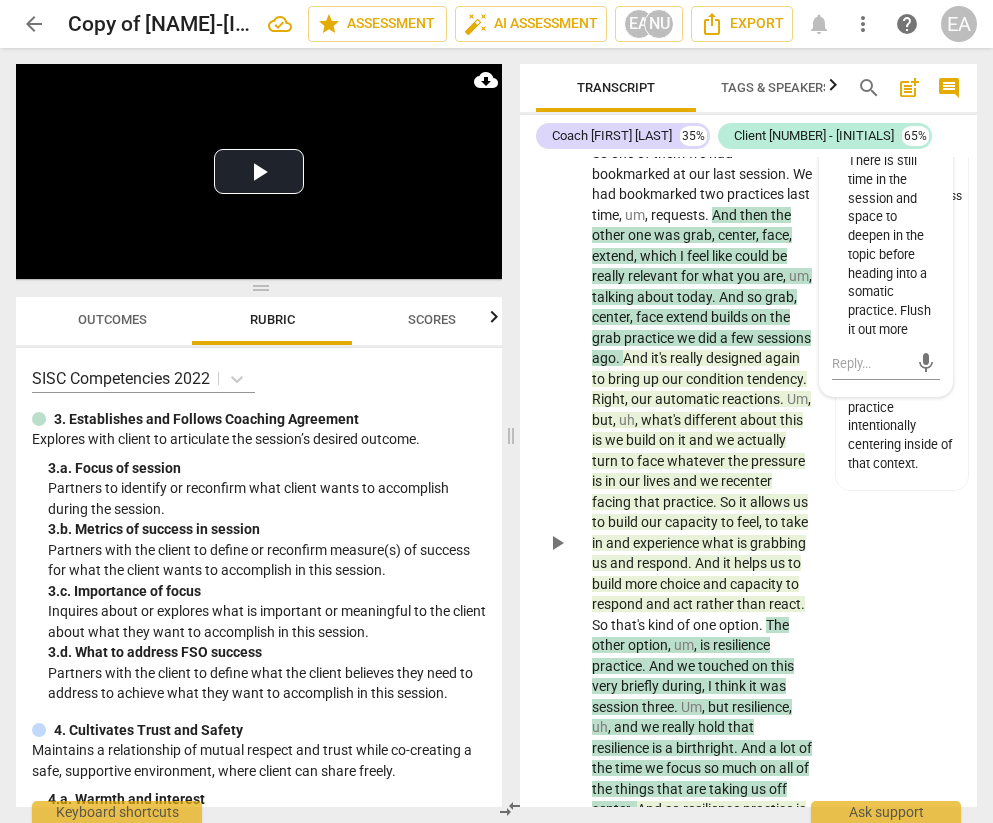 click on "CE play_arrow pause 12:36 + Add competency J.Somatic Practices & Processes Notes keyboard_arrow_right So   one   of   them   we   had   bookmarked   at   our   last   session .   We   had   bookmarked   two   practices   last   time ,   um ,   requests .   And   then   the   other   one   was   grab ,   center ,   face ,   extend ,   which   I   feel   like   could   be   really   relevant   for   what   you   are ,   um ,   talking   about   today .   And   so   grab ,   center ,   face   extend   builds   on   the   grab   practice   we   did   a   few   sessions   ago .   And   it's   really   designed   again   to   bring   up   our   condition   tendency .   Right ,   our   automatic   reactions .   Um ,   but   ,   uh ,   what's   different   about   this   is   we   build   on   it   and   we   actually   turn   to   face   whatever   the   pressure   is   in   our   lives   and   we   recenter   facing   that   practice .   So   it   allows   us   to   build   our   capacity   to   feel ,   to   take" at bounding box center [748, 526] 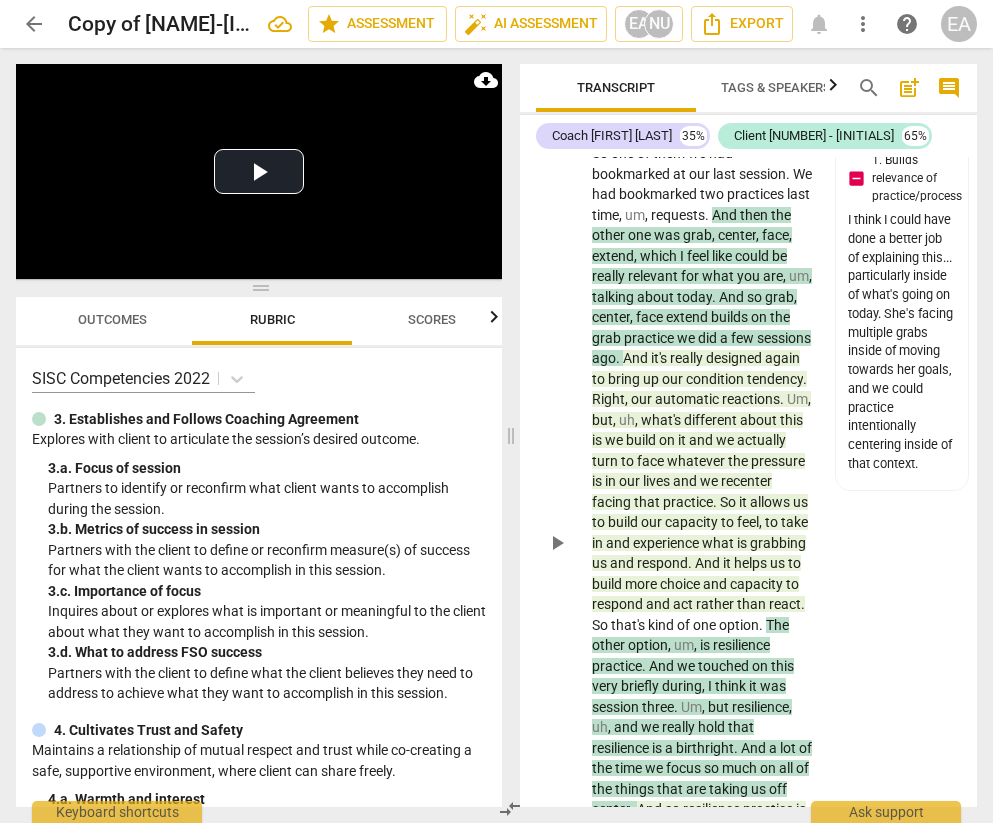 click on "extend" at bounding box center [688, 317] 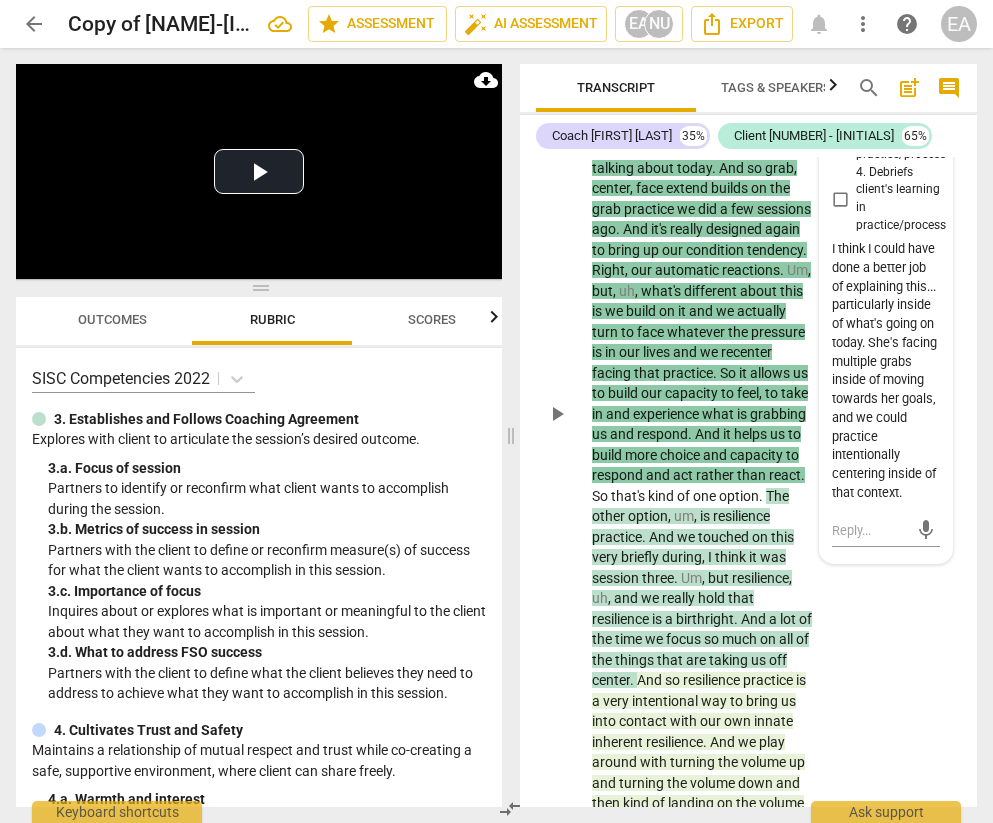 scroll, scrollTop: 9152, scrollLeft: 0, axis: vertical 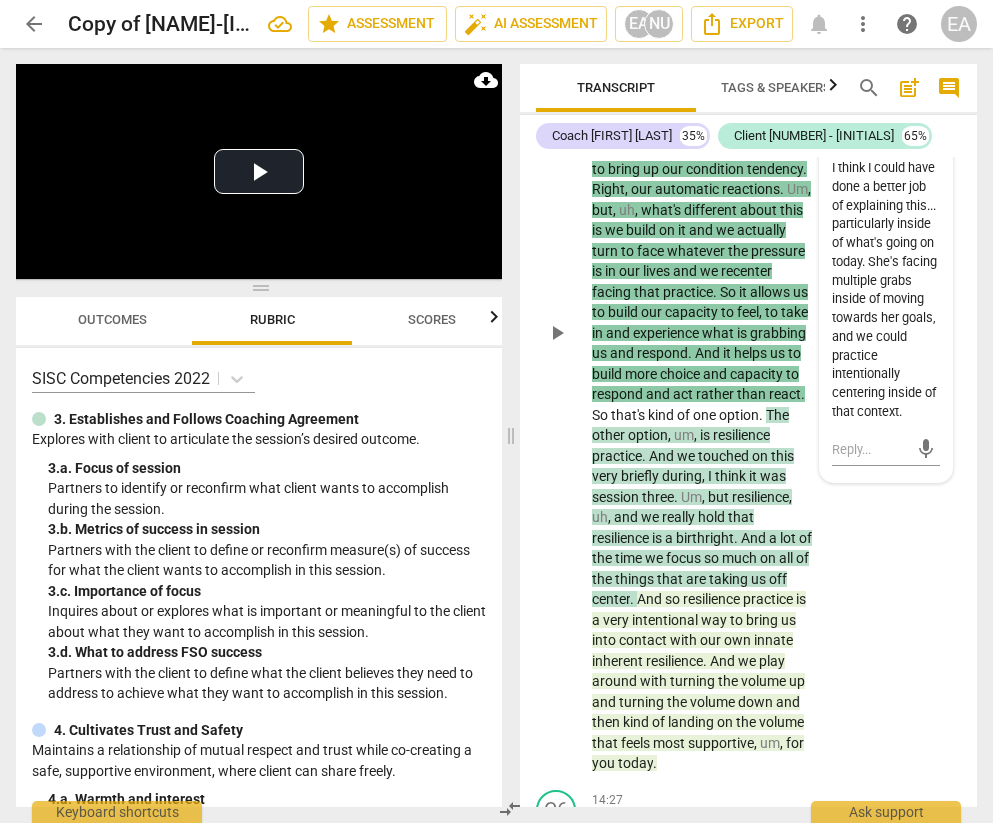 click on "resilience" at bounding box center [760, 497] 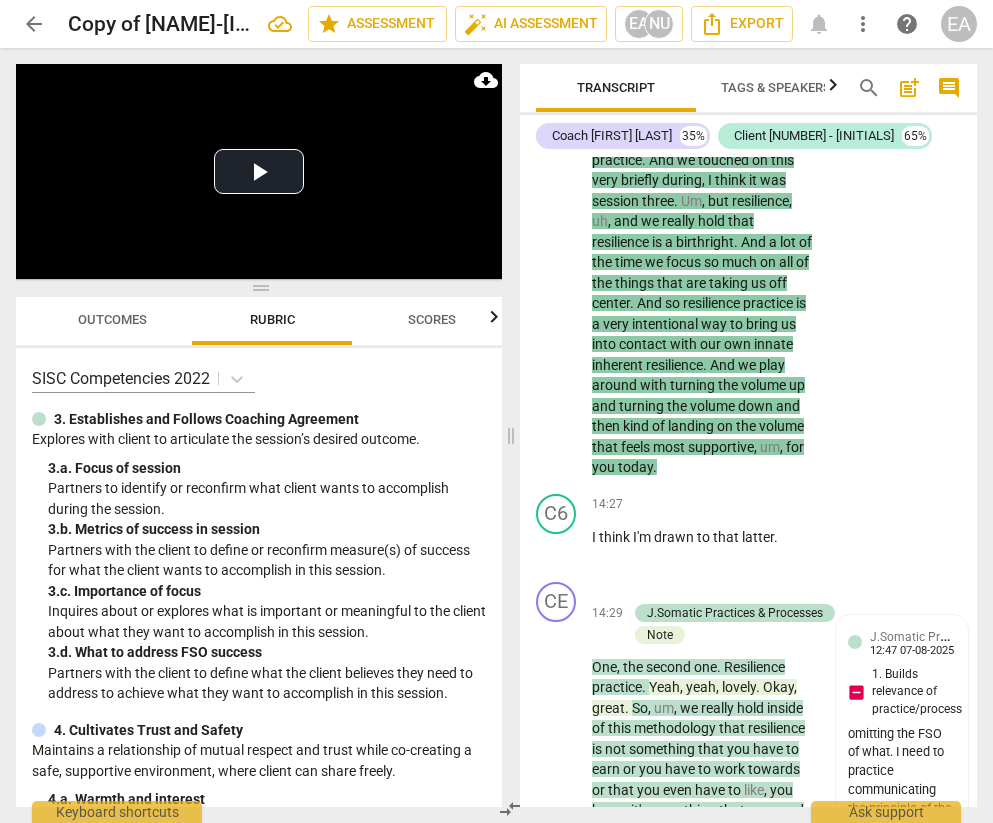 scroll, scrollTop: 9673, scrollLeft: 0, axis: vertical 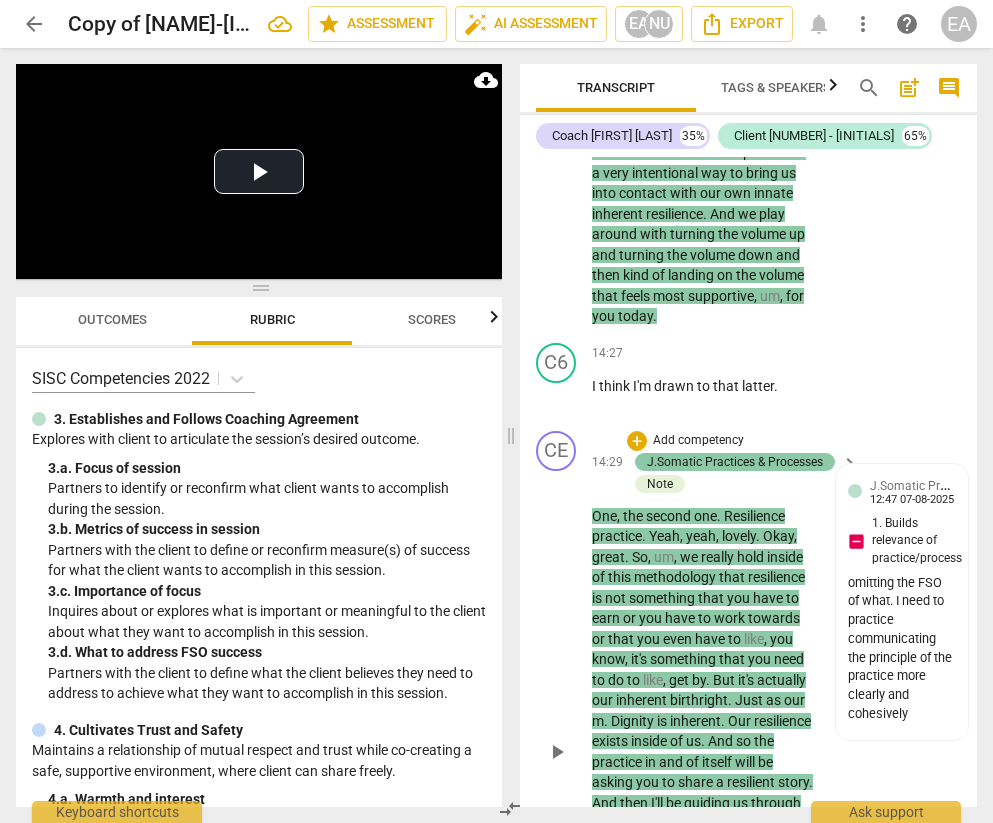 click on "J.Somatic Practices & Processes" at bounding box center [735, 462] 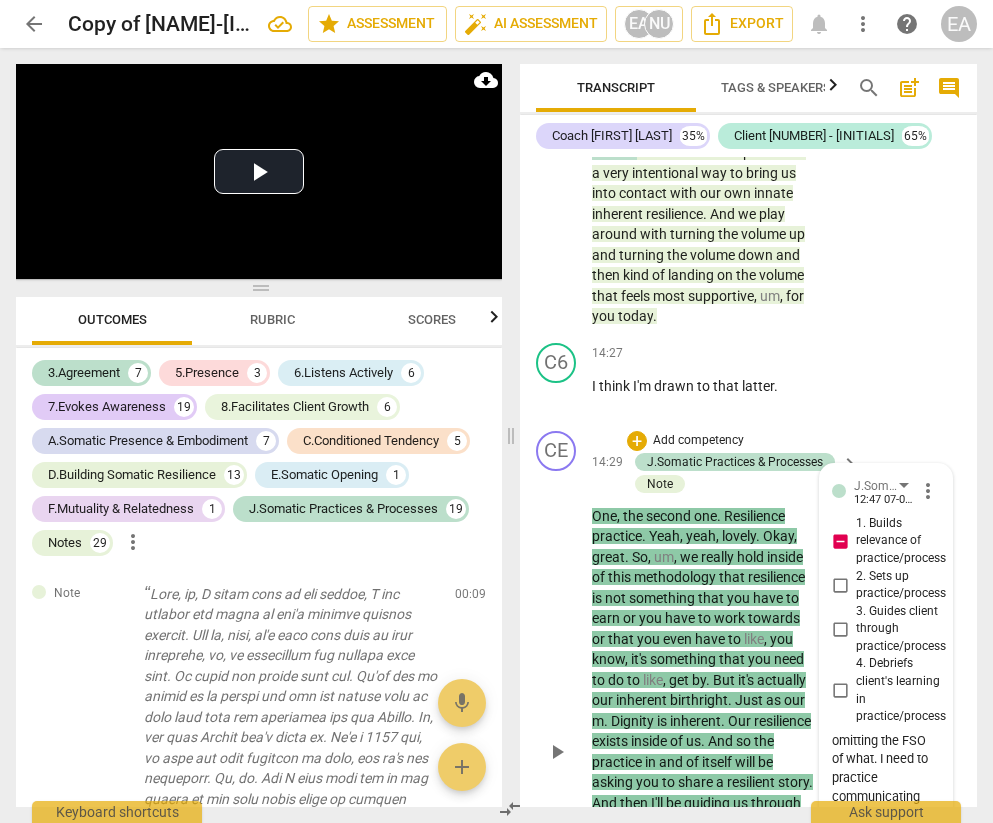 scroll, scrollTop: 4081, scrollLeft: 0, axis: vertical 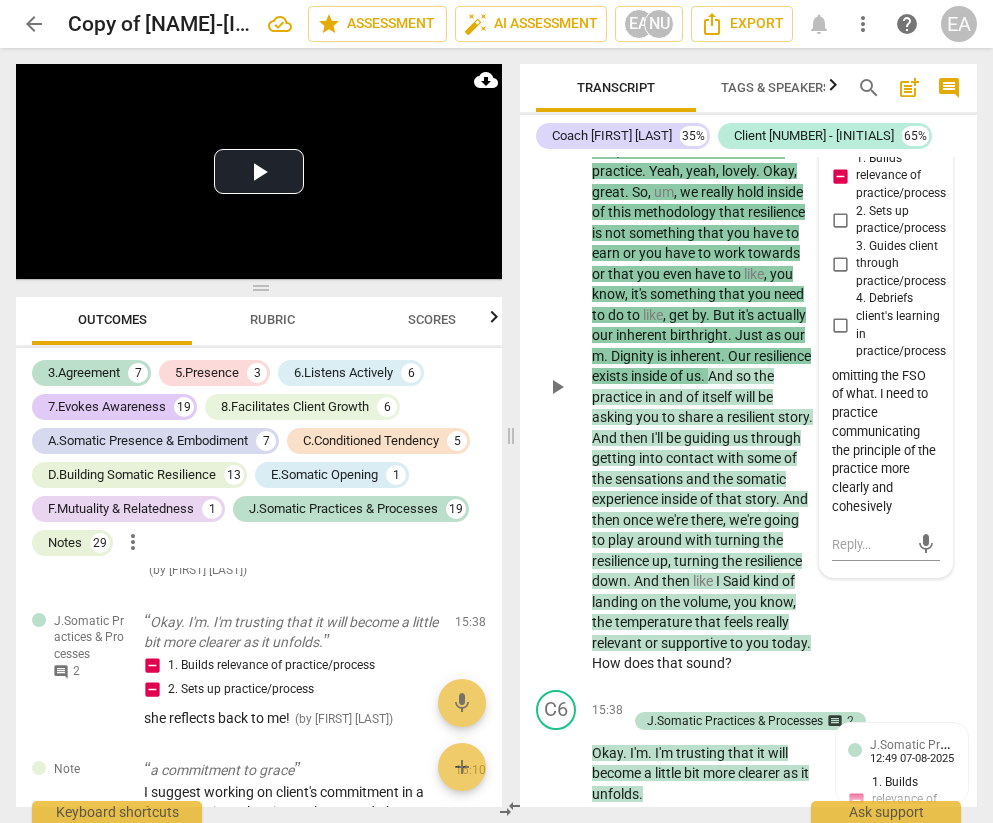 click on "One ,   the   second   one .   Resilience   practice .   Yeah ,   yeah ,   lovely .   Okay ,   great .   So ,   um ,   we   really   hold   inside   of   this   methodology   that   resilience   is   not   something   that   you   have   to   earn   or   you   have   to   work   towards   or   that   you   even   have   to   like ,   you   know ,   it's   something   that   you   need   to   do   to   like ,   get   by .   But   it's   actually   our   inherent   birthright .   Just   as   our   m .   Dignity   is   inherent .   Our   resilience   exists   inside   of   us .   And   so   the   practice   in   and   of   itself   will   be   asking   you   to   share   a   resilient   story .   And   then   I'll   be   guiding   us   through   getting   into   contact   with   some   of   the   sensations   and   the   somatic   experience   inside   of   that   story .   And   then   once   we're   there ,   we're   going   to   play   around   with   turning   the   resilience   up ,   turning   the     down" at bounding box center (703, 407) 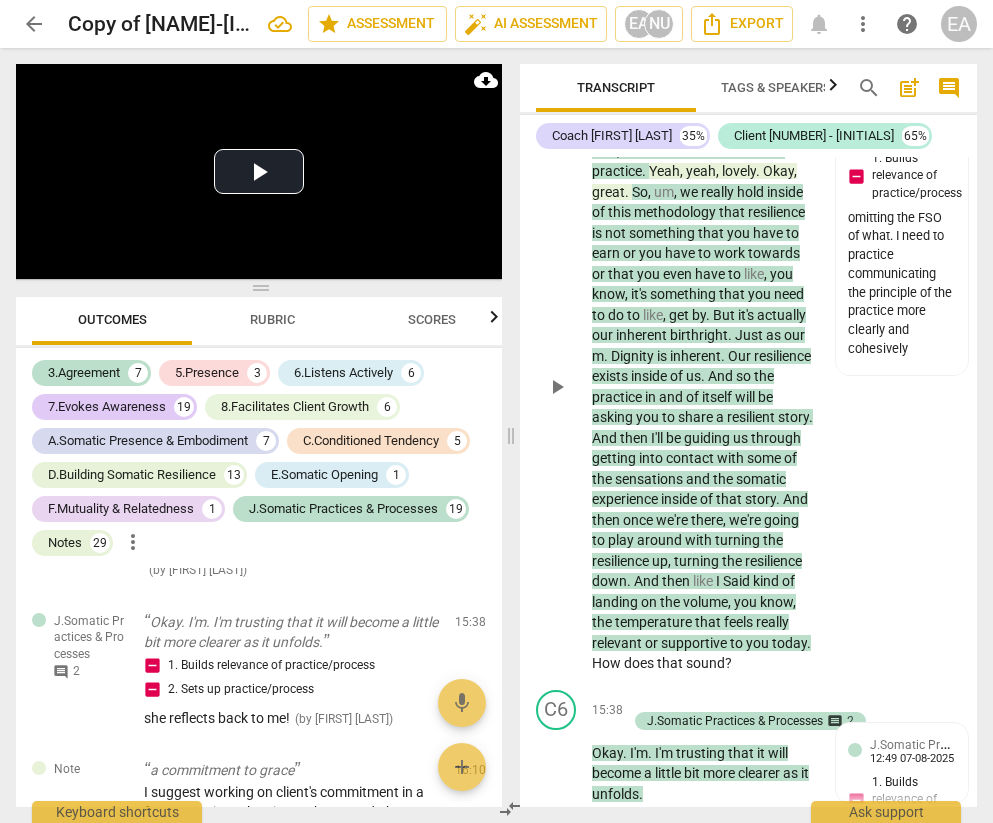 click on "One ,   the   second   one .   Resilience   practice .   Yeah ,   yeah ,   lovely .   Okay ,   great .   So ,   um ,   we   really   hold   inside   of   this   methodology   that   resilience   is   not   something   that   you   have   to   earn   or   you   have   to   work   towards   or   that   you   even   have   to   like ,   you   know ,   it's   something   that   you   need   to   do   to   like ,   get   by .   But   it's   actually   our   inherent   birthright .   Just   as   our   m .   Dignity   is   inherent .   Our   resilience   exists   inside   of   us .   And   so   the   practice   in   and   of   itself   will   be   asking   you   to   share   a   resilient   story .   And   then   I'll   be   guiding   us   through   getting   into   contact   with   some   of   the   sensations   and   the   somatic   experience   inside   of   that   story .   And   then   once   we're   there ,   we're   going   to   play   around   with   turning   the   resilience   up ,   turning   the     down" at bounding box center [703, 407] 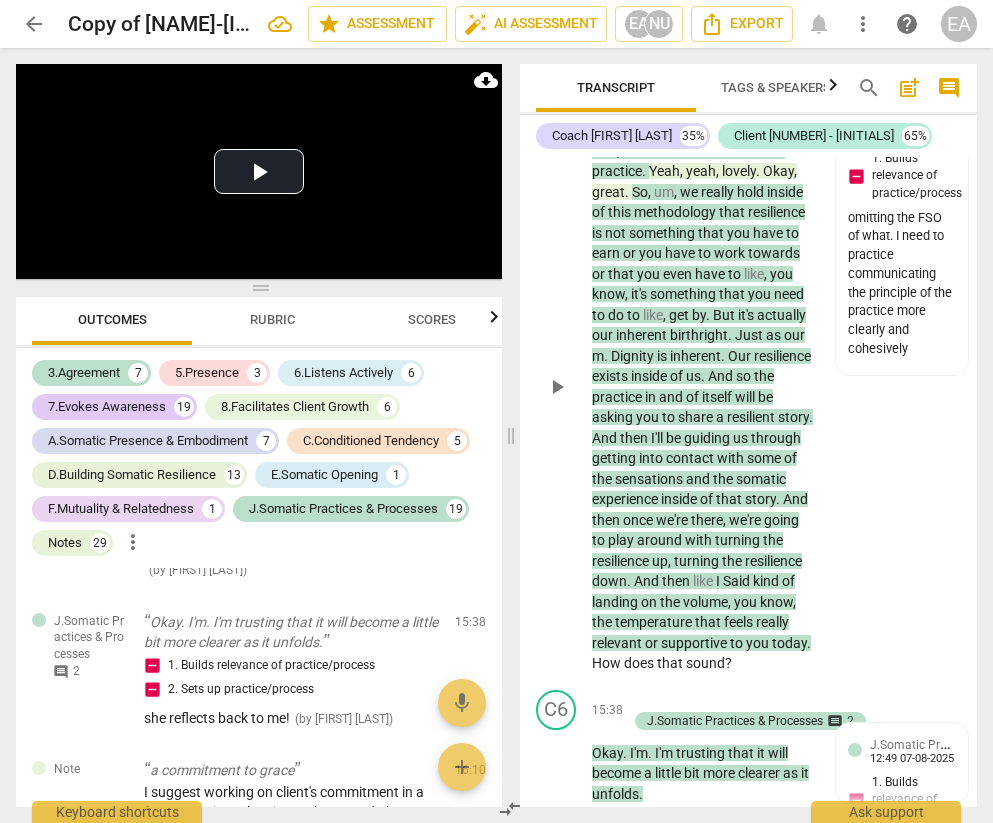 click on "," at bounding box center (719, 171) 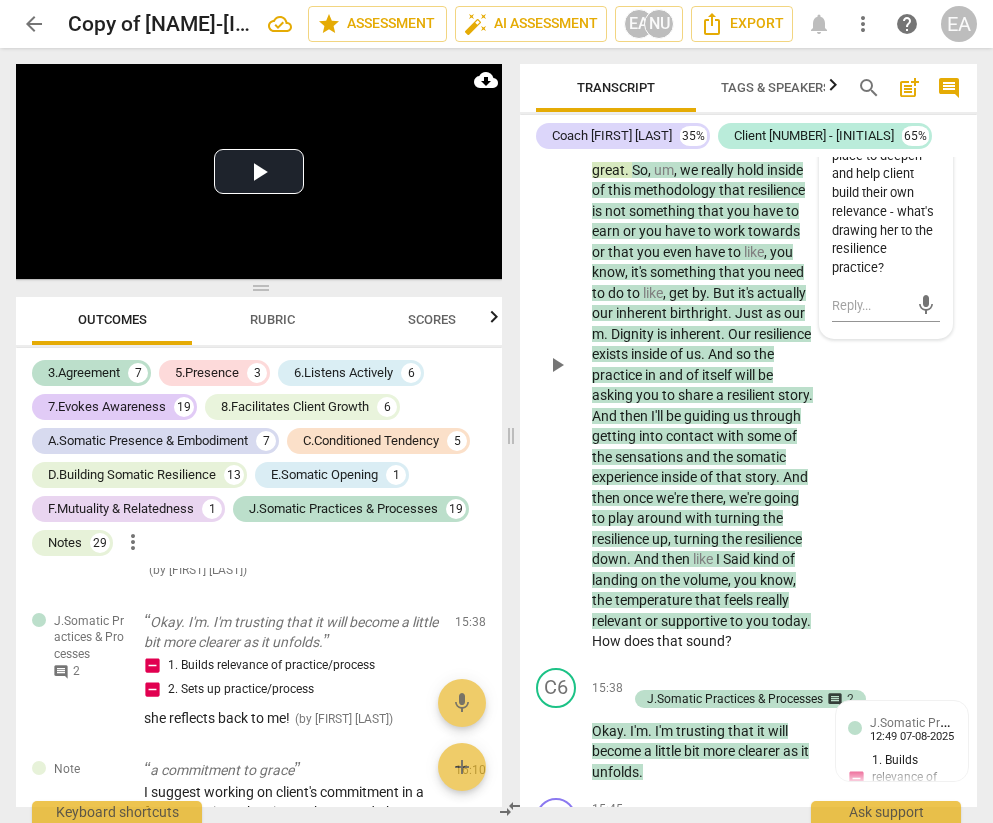 scroll, scrollTop: 10063, scrollLeft: 0, axis: vertical 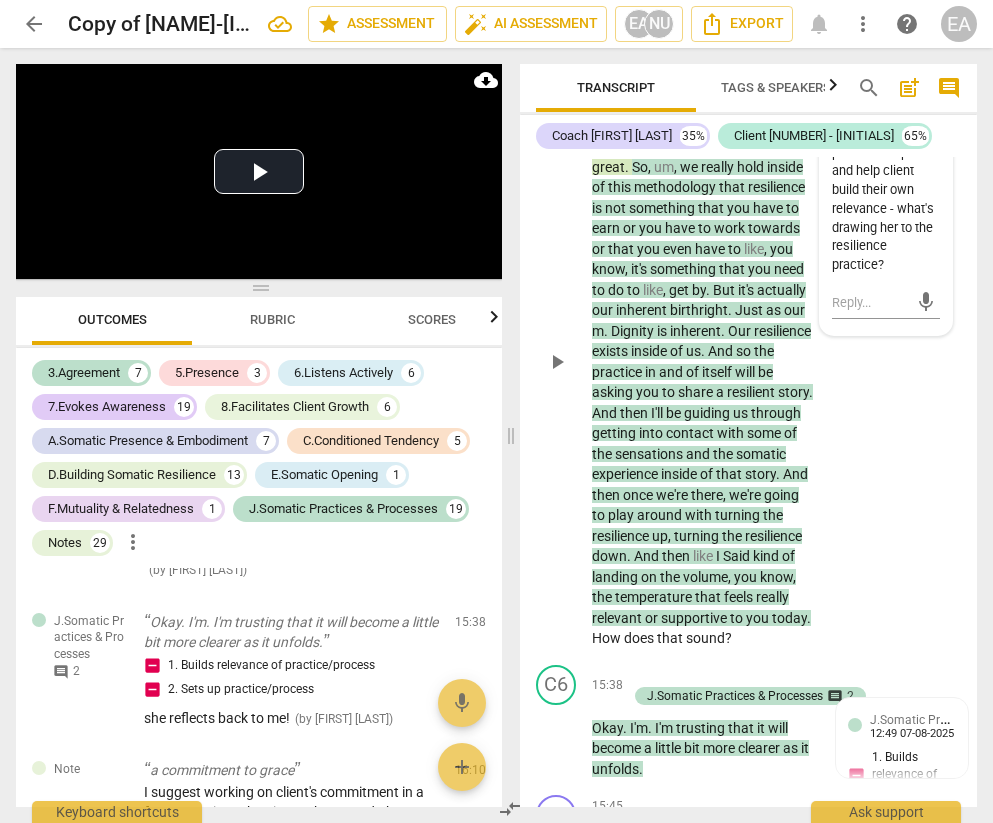 click on "Here's another place to deepen and help client build their own relevance - what's drawing her to the resilience practice?" at bounding box center (886, 200) 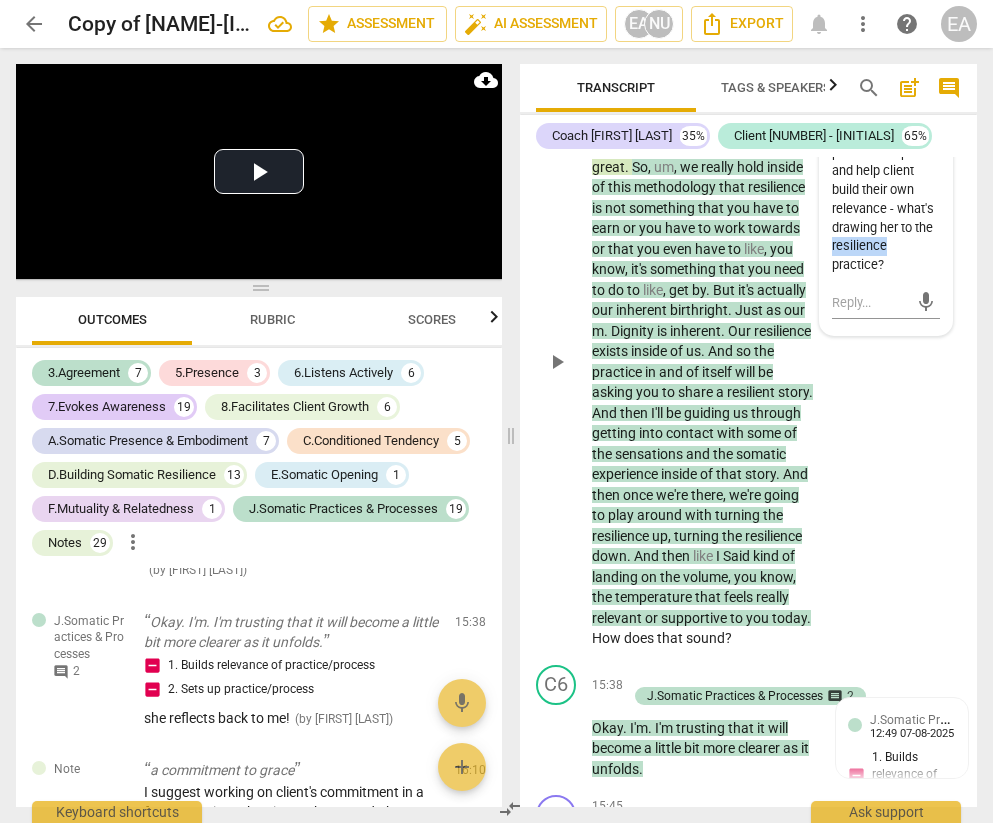 click on "Here's another place to deepen and help client build their own relevance - what's drawing her to the resilience practice?" at bounding box center (886, 200) 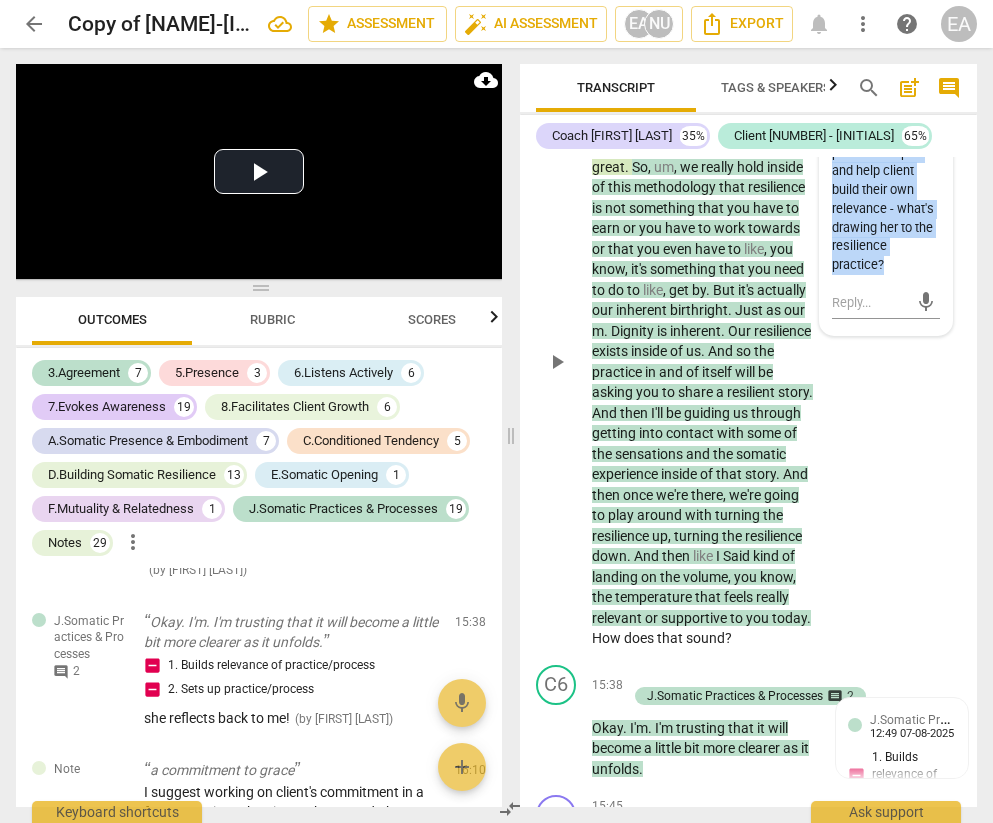 click on "Here's another place to deepen and help client build their own relevance - what's drawing her to the resilience practice?" at bounding box center [886, 200] 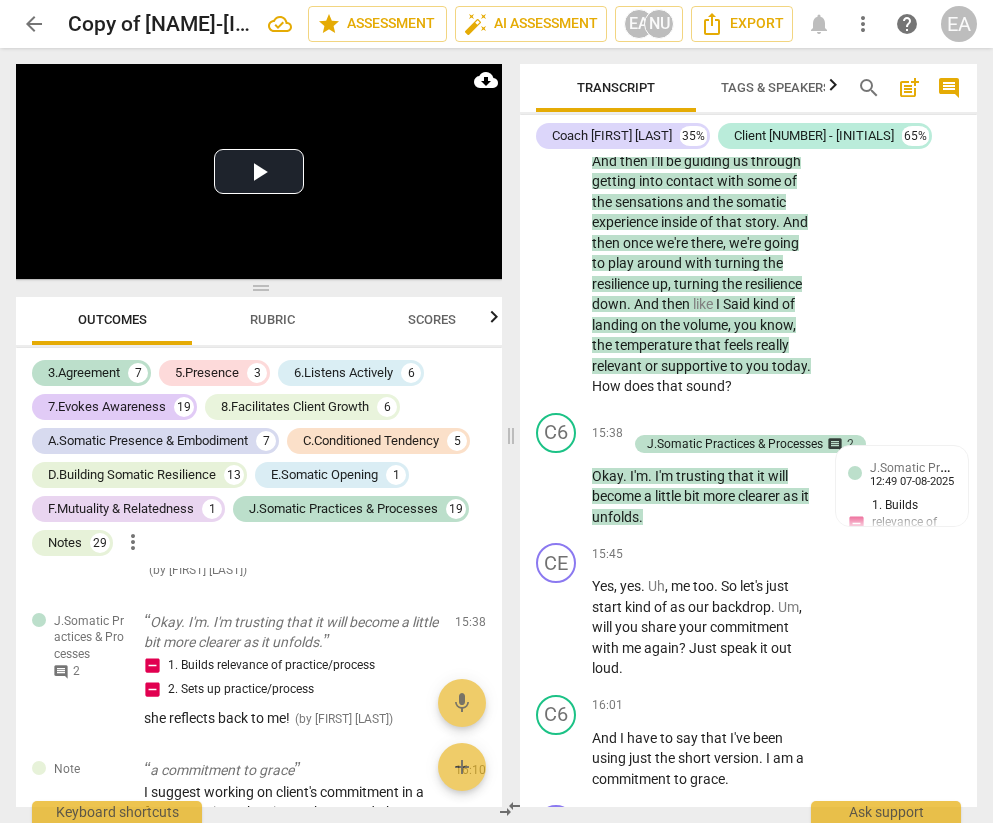 scroll, scrollTop: 10316, scrollLeft: 0, axis: vertical 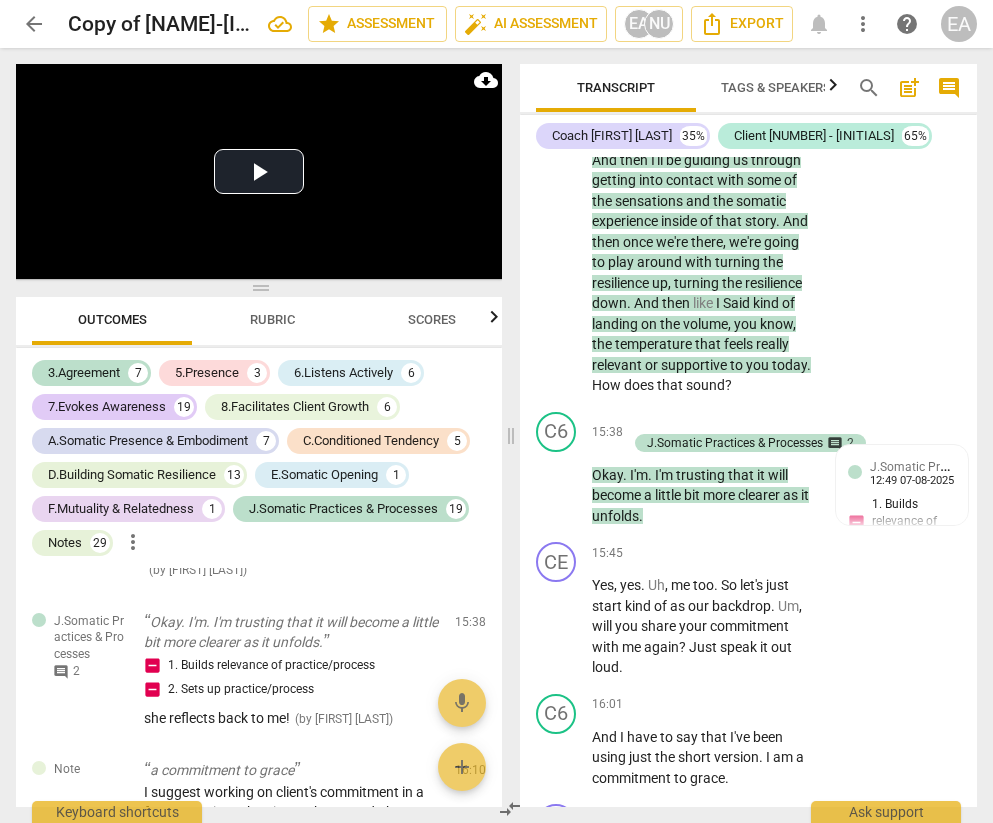 click on "CE play_arrow pause [TIME] + Add competency J.Somatic Practices & Processes Note keyboard_arrow_right One ,   the   second   one .   Resilience   practice .   Yeah ,   yeah ,   lovely .   Okay ,   great .   So ,   um ,   we   really   hold   inside   of   this   methodology   that   resilience   is   not   something   that   you   have   to   earn   or   you   have   to   work   towards   or   that   you   even   have   to   like ,   you   know ,   it's   something   that   you   need   to   do   to   like ,   get   by .   But   it's   actually   our   inherent   birthright .   Just   as   our   m .   Dignity   is   inherent .   Our   resilience   exists   inside   of   us .   And   so   the   practice   in   and   of   itself   will   be   asking   you   to   share   a   resilient   story .   And   then   I'll   be   guiding   us   through   getting   into   contact   with   some   of   the   sensations   and   the   somatic   experience   inside   of   that   story .   And   then   once   we're   there ," at bounding box center [748, 92] 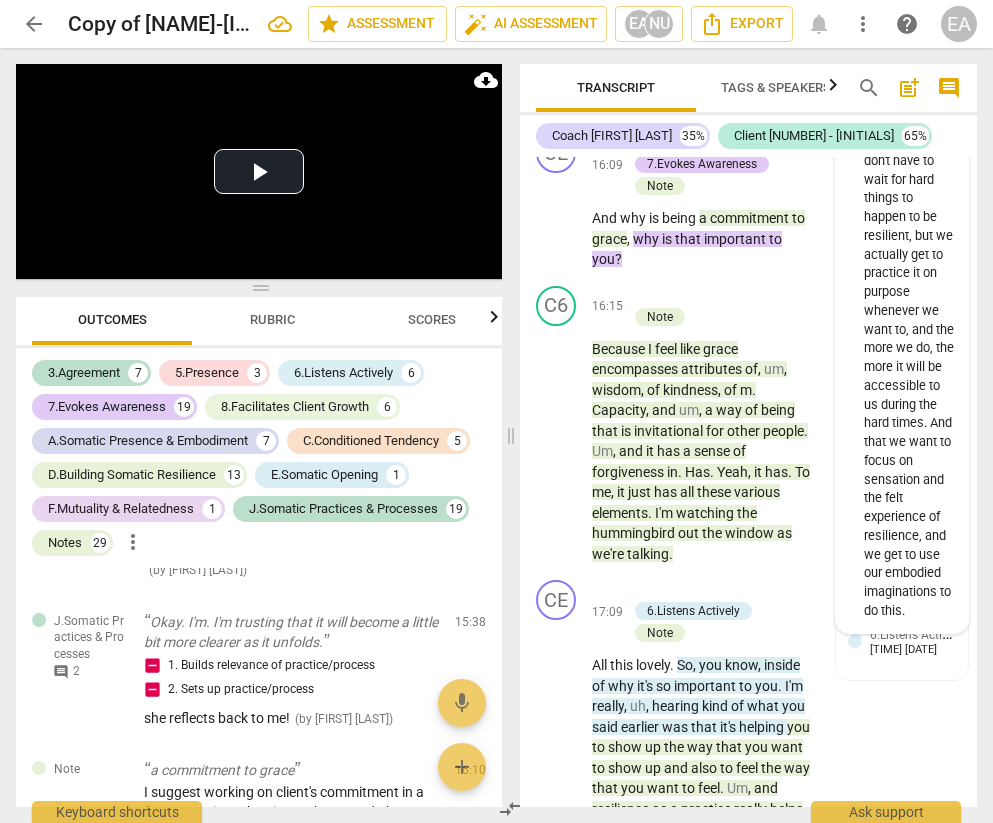 scroll, scrollTop: 10993, scrollLeft: 0, axis: vertical 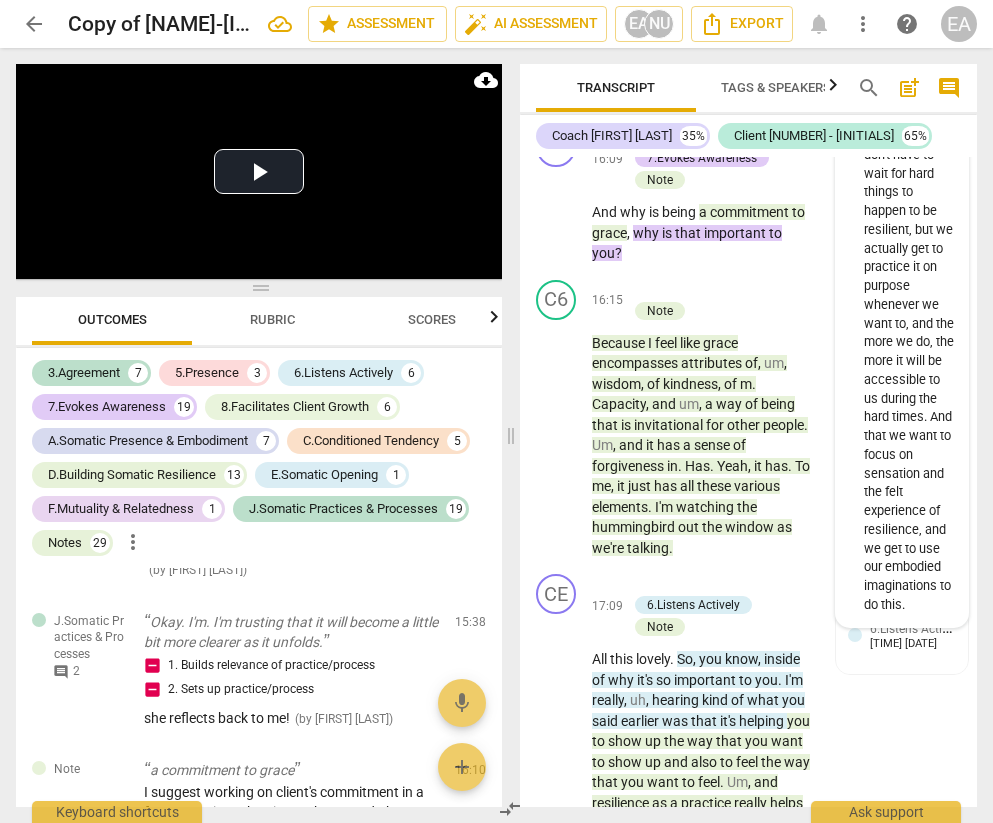 click on "Good self-feedback! Emphasize more that we don't have to wait for hard things to happen to be resilient, but we actually get to practice it on purpose whenever we want to, and the more we do, the more it will be accessible to us during the hard times. And that we want to focus on sensation and the felt experience of resilience, and we get to use our embodied imaginations to do this." at bounding box center (910, 343) 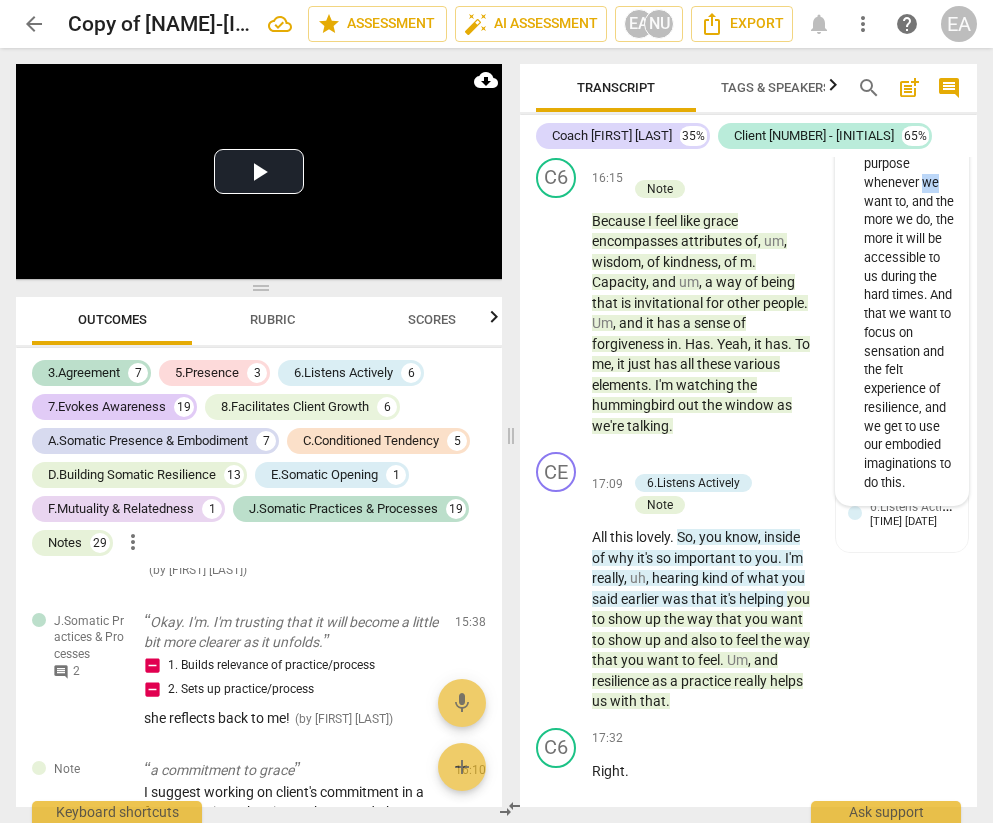 click on "Good self-feedback! Emphasize more that we don't have to wait for hard things to happen to be resilient, but we actually get to practice it on purpose whenever we want to, and the more we do, the more it will be accessible to us during the hard times. And that we want to focus on sensation and the felt experience of resilience, and we get to use our embodied imaginations to do this." at bounding box center [910, 221] 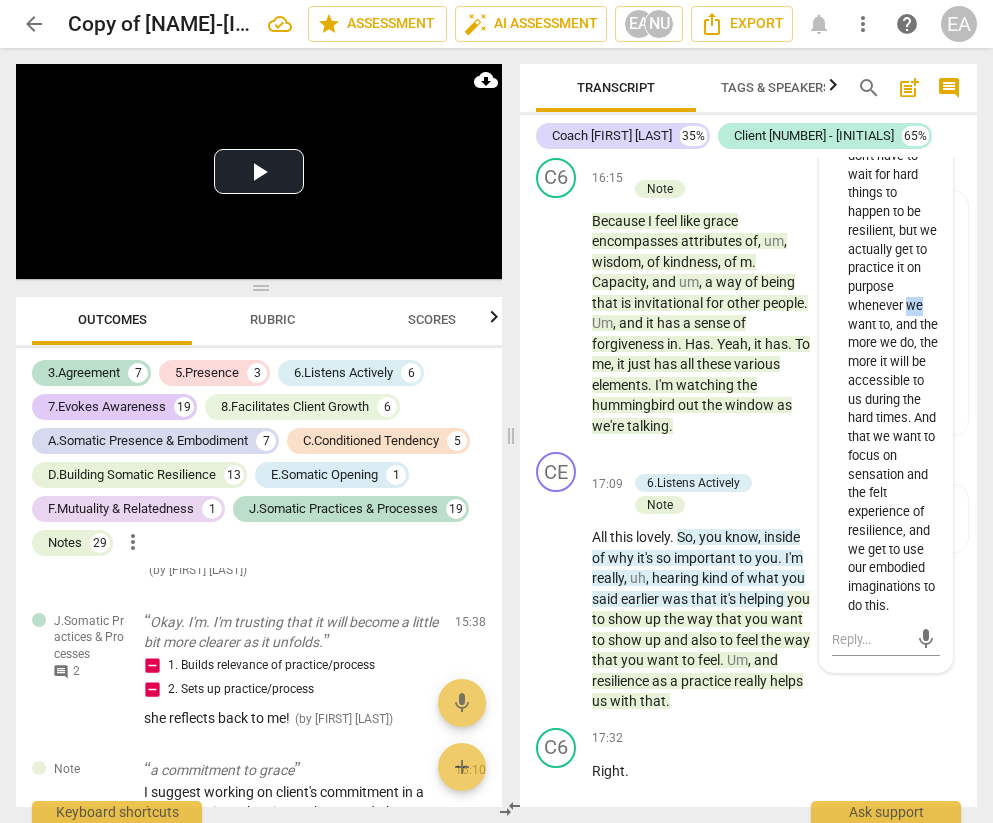 click on "Good self-feedback! Emphasize more that we don't have to wait for hard things to happen to be resilient, but we actually get to practice it on purpose whenever we want to, and the more we do, the more it will be accessible to us during the hard times. And that we want to focus on sensation and the felt experience of resilience, and we get to use our embodied imaginations to do this." at bounding box center [894, 344] 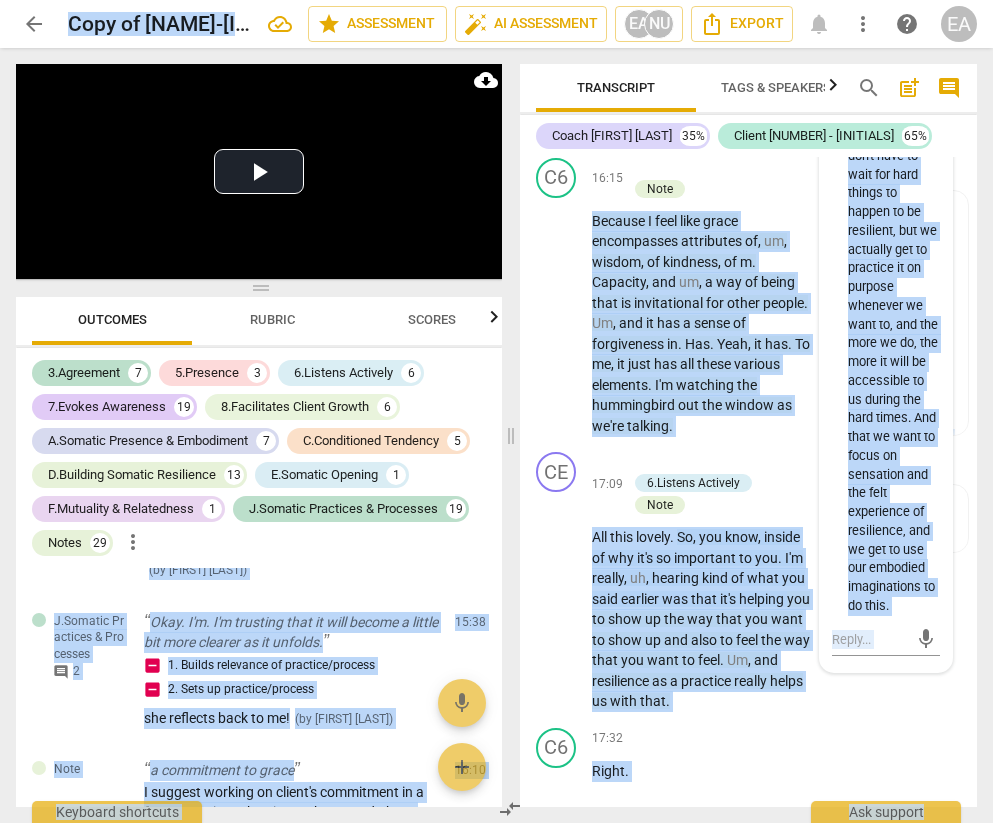 click on "Good self-feedback! Emphasize more that we don't have to wait for hard things to happen to be resilient, but we actually get to practice it on purpose whenever we want to, and the more we do, the more it will be accessible to us during the hard times. And that we want to focus on sensation and the felt experience of resilience, and we get to use our embodied imaginations to do this." at bounding box center (894, 344) 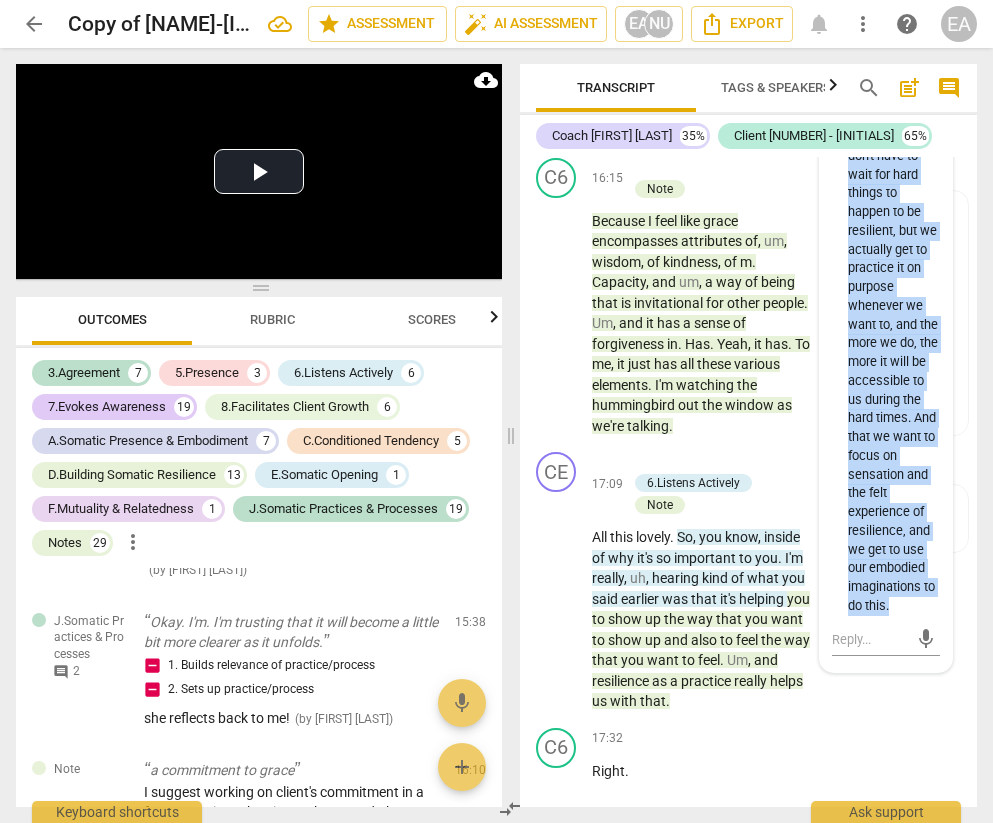 drag, startPoint x: 886, startPoint y: 751, endPoint x: 840, endPoint y: 208, distance: 544.94495 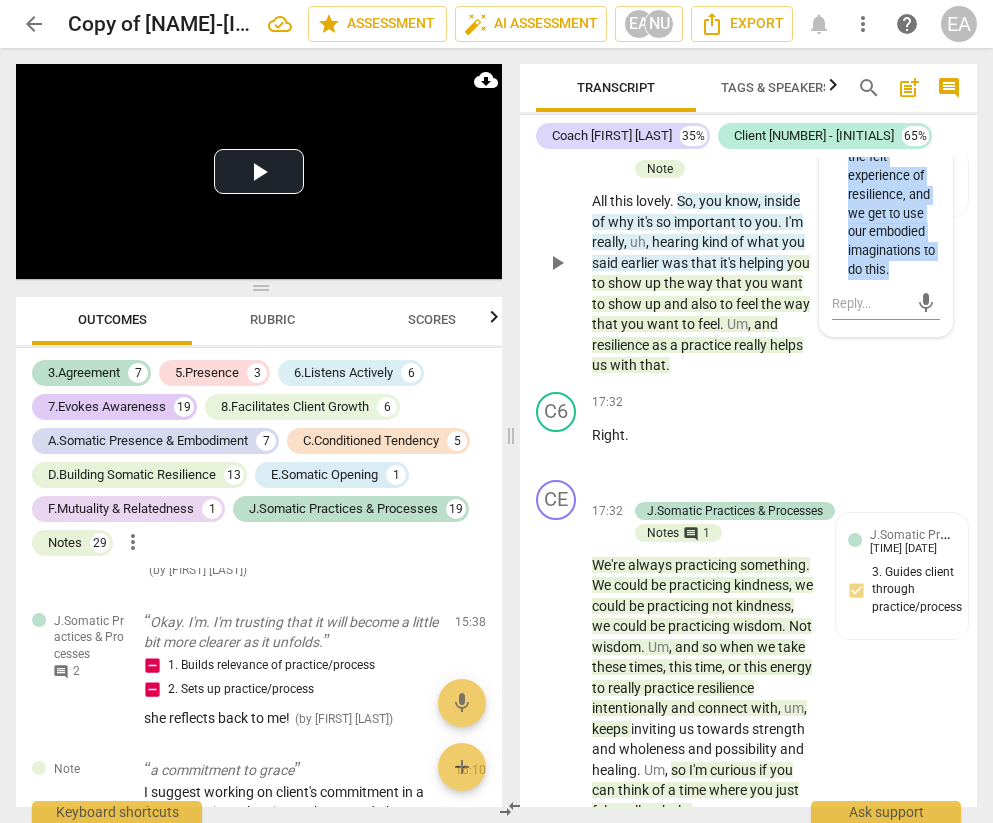 scroll, scrollTop: 11455, scrollLeft: 0, axis: vertical 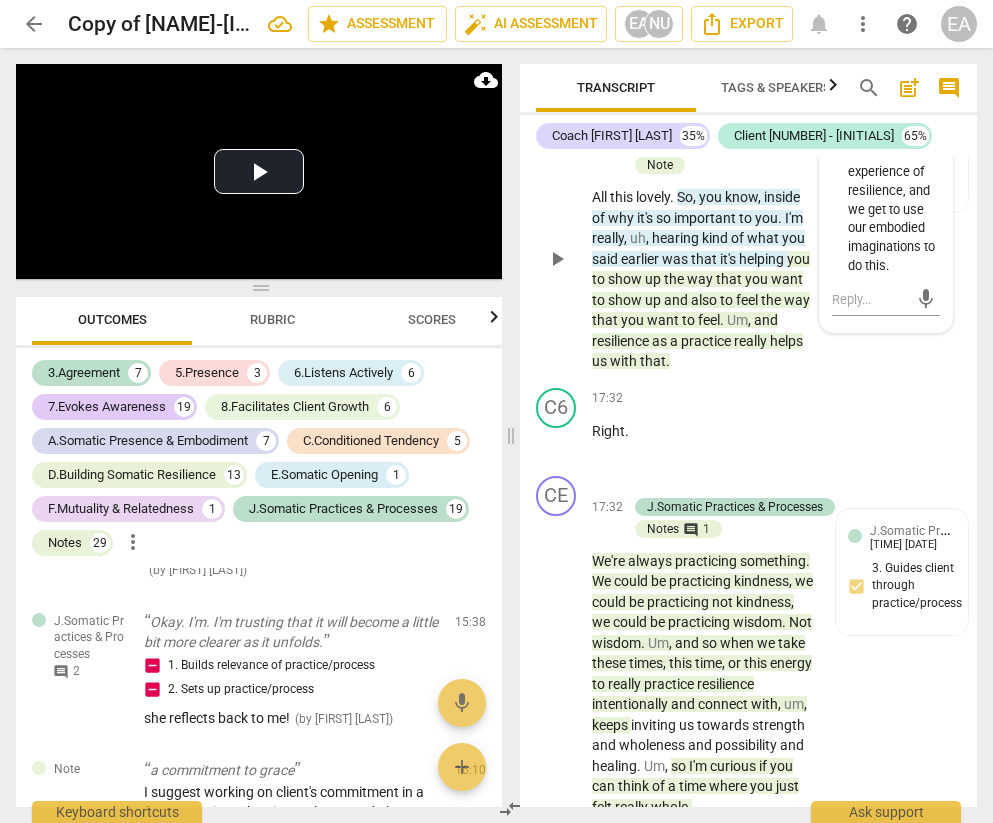 click on "All   this   lovely .   So ,   you   know ,   inside   of   why   it's   so   important   to   you .   I'm   really ,   uh ,   hearing   kind   of   what   you   said   earlier   was   that   it's   helping   you   to   show   up   the   way   that   you   want   to   show   up   and   also   to   feel   the   way   that   you   want   to   feel .   Um ,   and   resilience   as   a   practice   really   helps   us   with   that ." at bounding box center [703, 279] 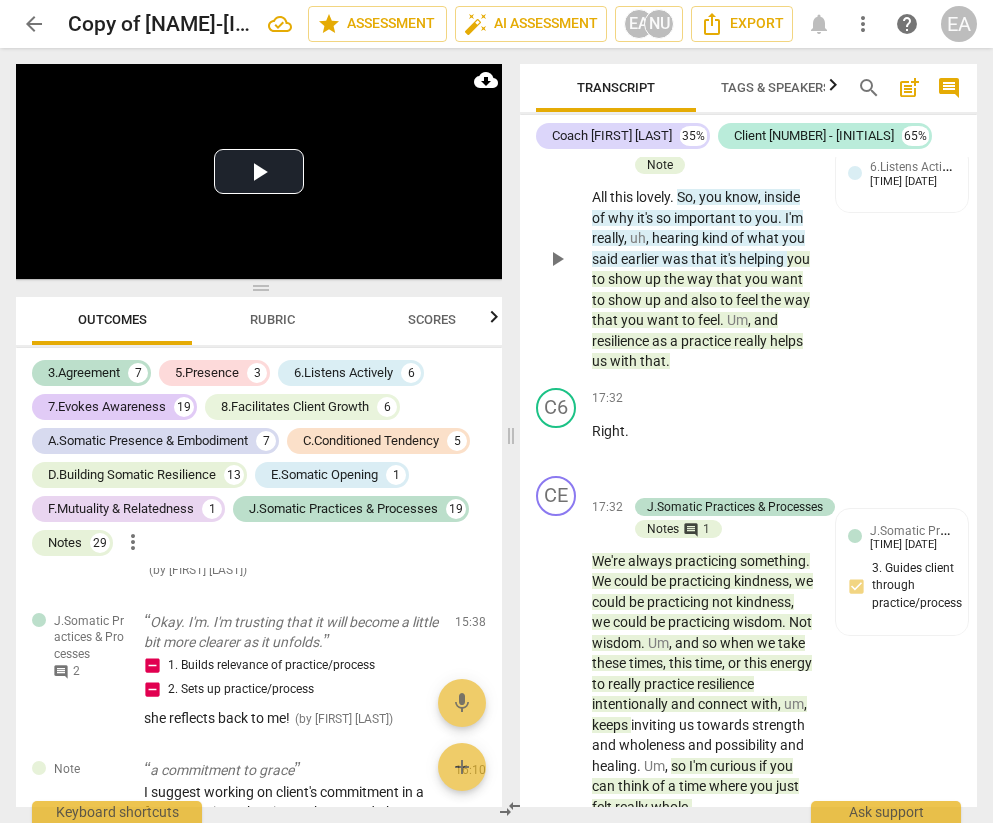click on "All   this   lovely .   So ,   you   know ,   inside   of   why   it's   so   important   to   you .   I'm   really ,   uh ,   hearing   kind   of   what   you   said   earlier   was   that   it's   helping   you   to   show   up   the   way   that   you   want   to   show   up   and   also   to   feel   the   way   that   you   want   to   feel .   Um ,   and   resilience   as   a   practice   really   helps   us   with   that ." at bounding box center [703, 279] 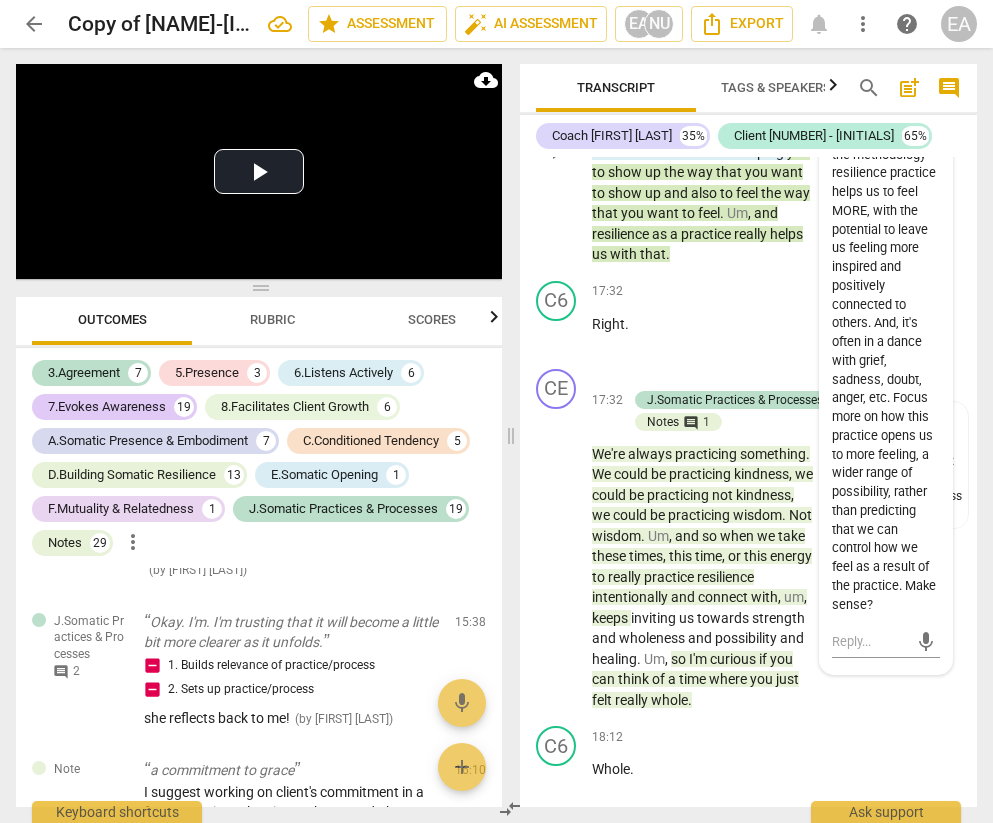 scroll, scrollTop: 11580, scrollLeft: 0, axis: vertical 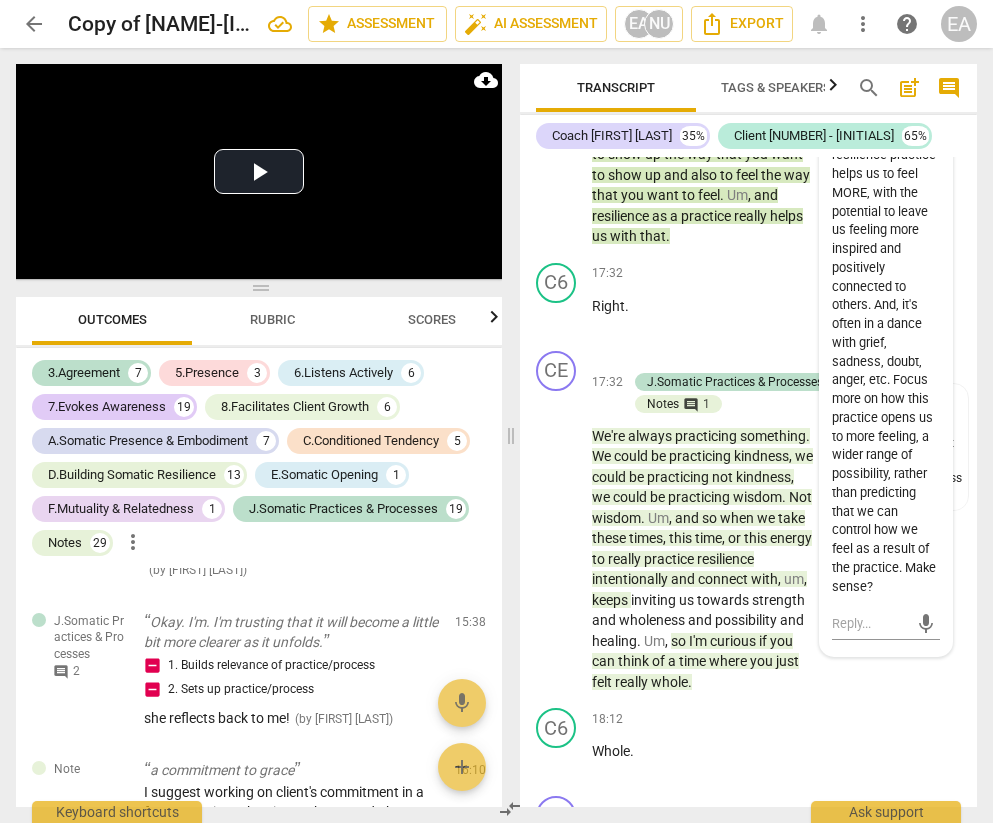 click on "This is a place to explore in your understanding of the methodology - resilience practice helps us to feel MORE, with the potential to leave us feeling more inspired and positively connected to others. And, it's often in a dance with grief, sadness, doubt, anger, etc. Focus more on how this practice opens us to more feeling, a wider range of possibility, rather than predicting that we can control how we feel as a result of the practice. Make sense?" at bounding box center (886, 333) 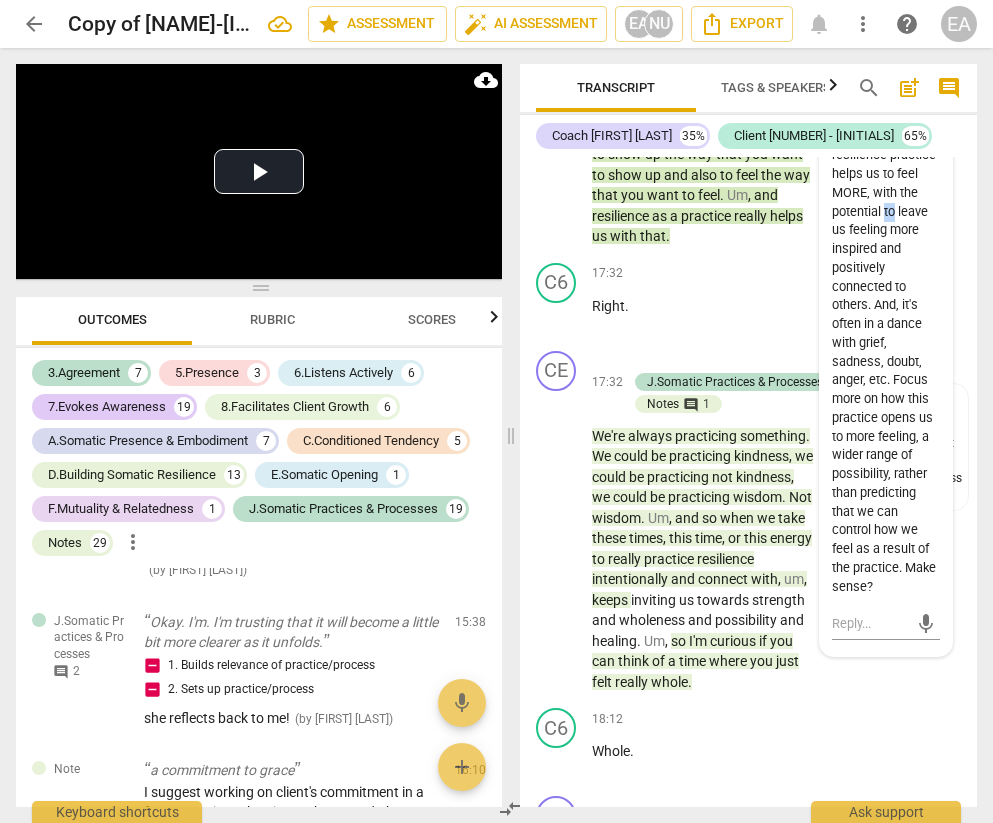 click on "This is a place to explore in your understanding of the methodology - resilience practice helps us to feel MORE, with the potential to leave us feeling more inspired and positively connected to others. And, it's often in a dance with grief, sadness, doubt, anger, etc. Focus more on how this practice opens us to more feeling, a wider range of possibility, rather than predicting that we can control how we feel as a result of the practice. Make sense?" at bounding box center [886, 333] 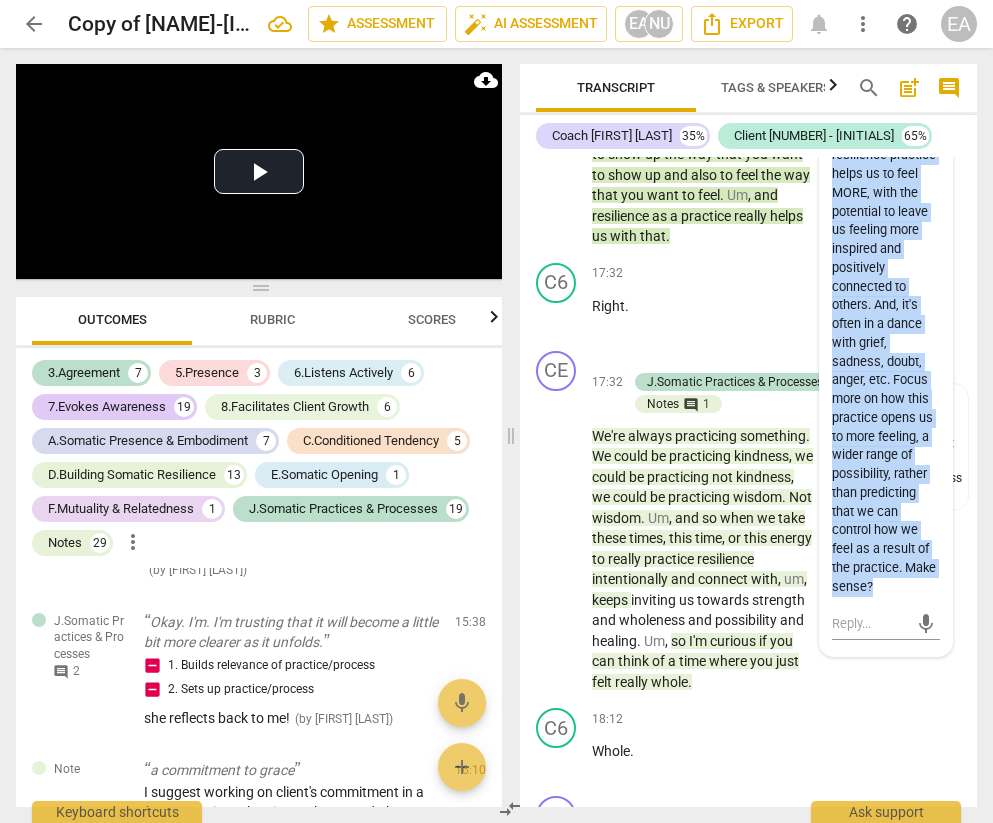 click on "This is a place to explore in your understanding of the methodology - resilience practice helps us to feel MORE, with the potential to leave us feeling more inspired and positively connected to others. And, it's often in a dance with grief, sadness, doubt, anger, etc. Focus more on how this practice opens us to more feeling, a wider range of possibility, rather than predicting that we can control how we feel as a result of the practice. Make sense?" at bounding box center (886, 333) 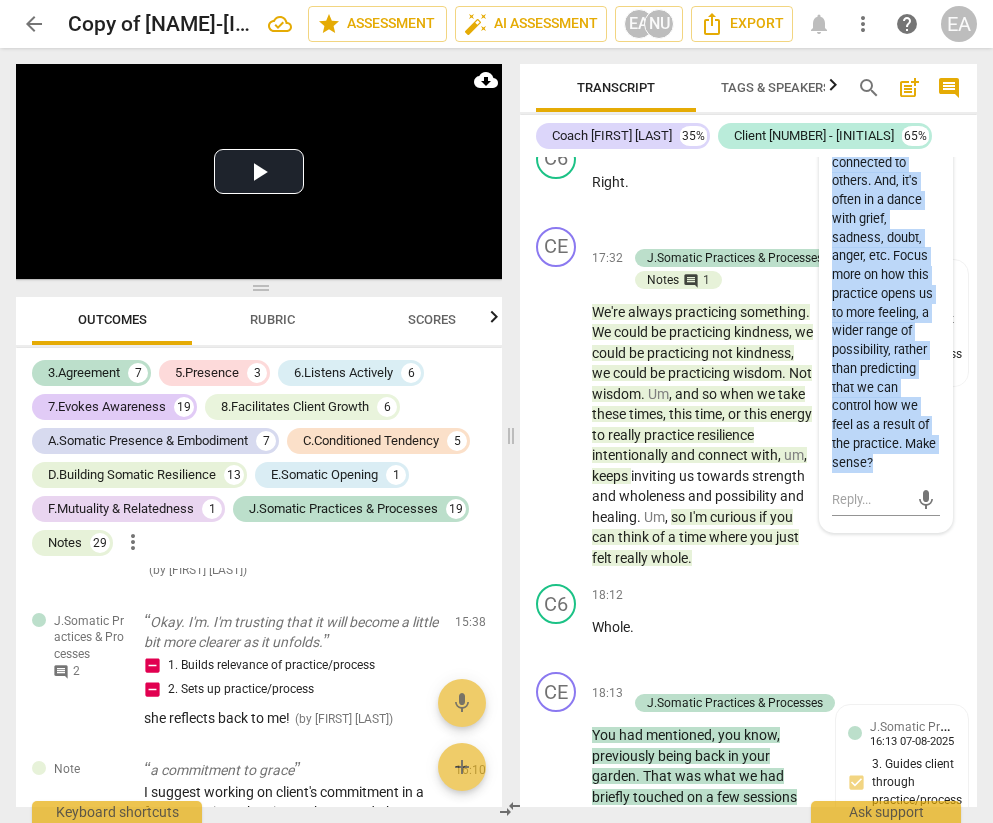 scroll, scrollTop: 11710, scrollLeft: 0, axis: vertical 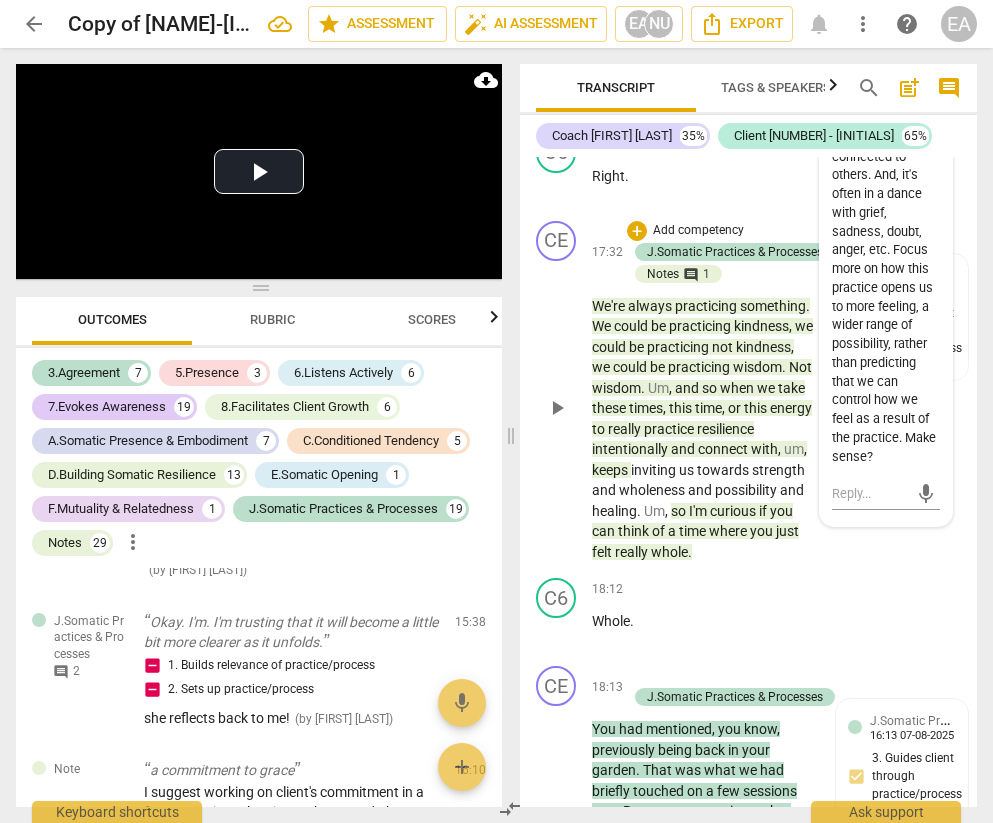 click on "Not" at bounding box center (800, 367) 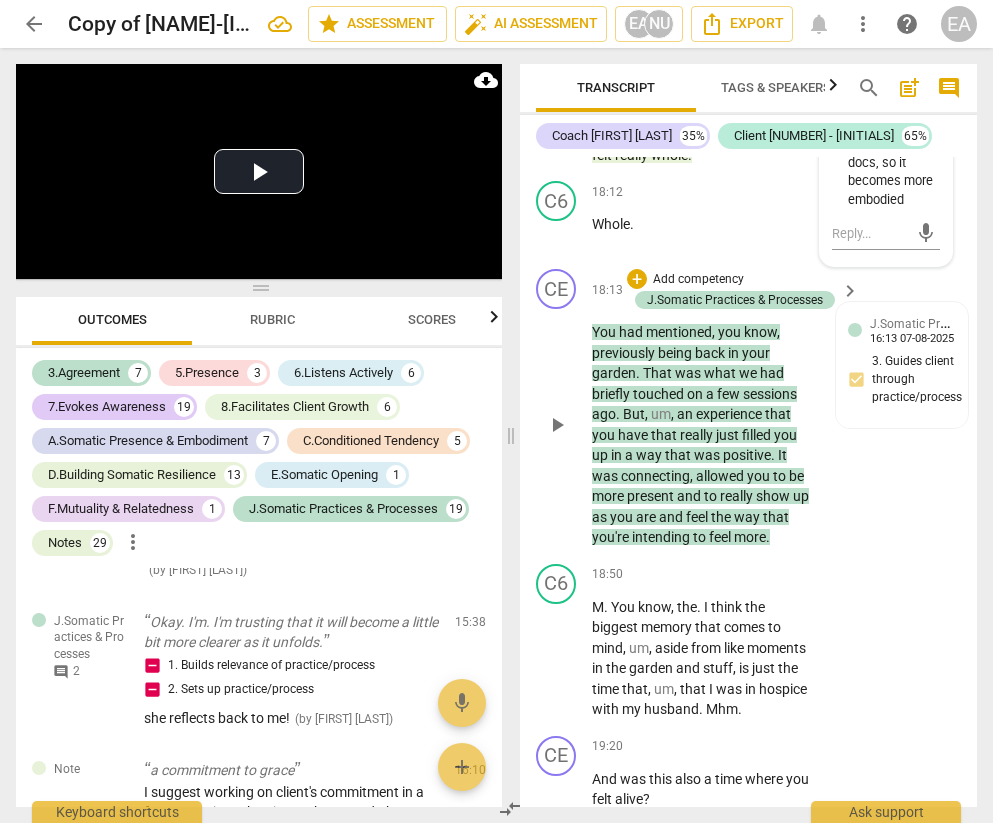 scroll, scrollTop: 12113, scrollLeft: 0, axis: vertical 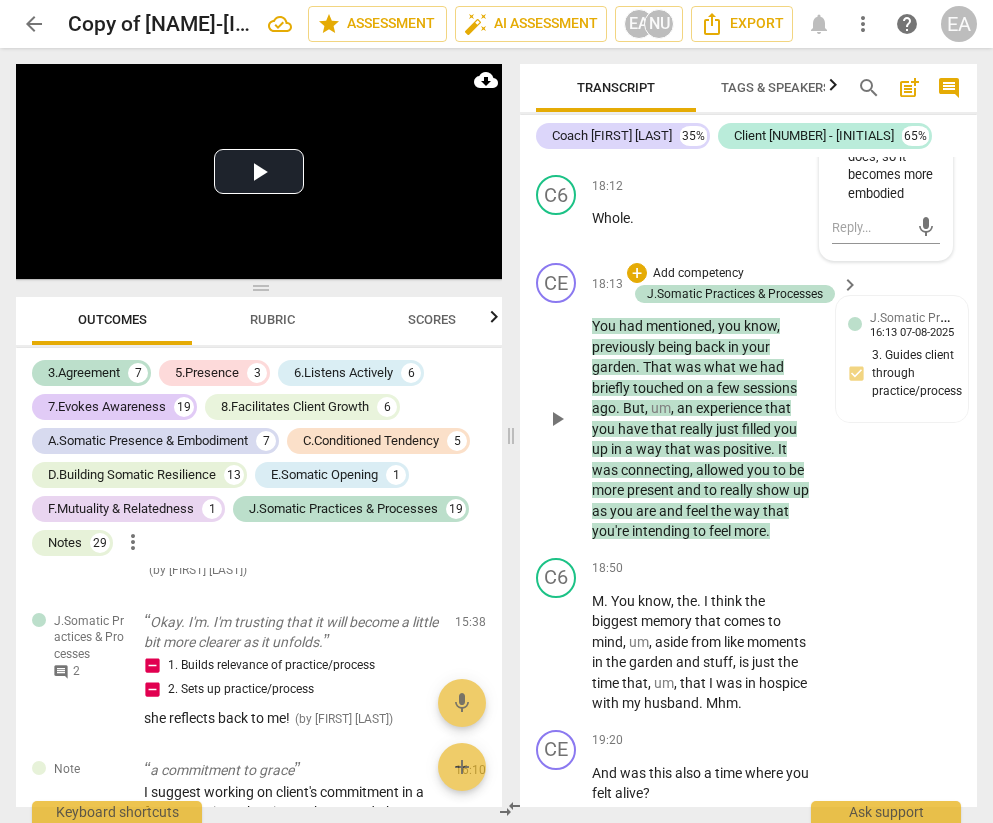 click on "filled" at bounding box center (758, 429) 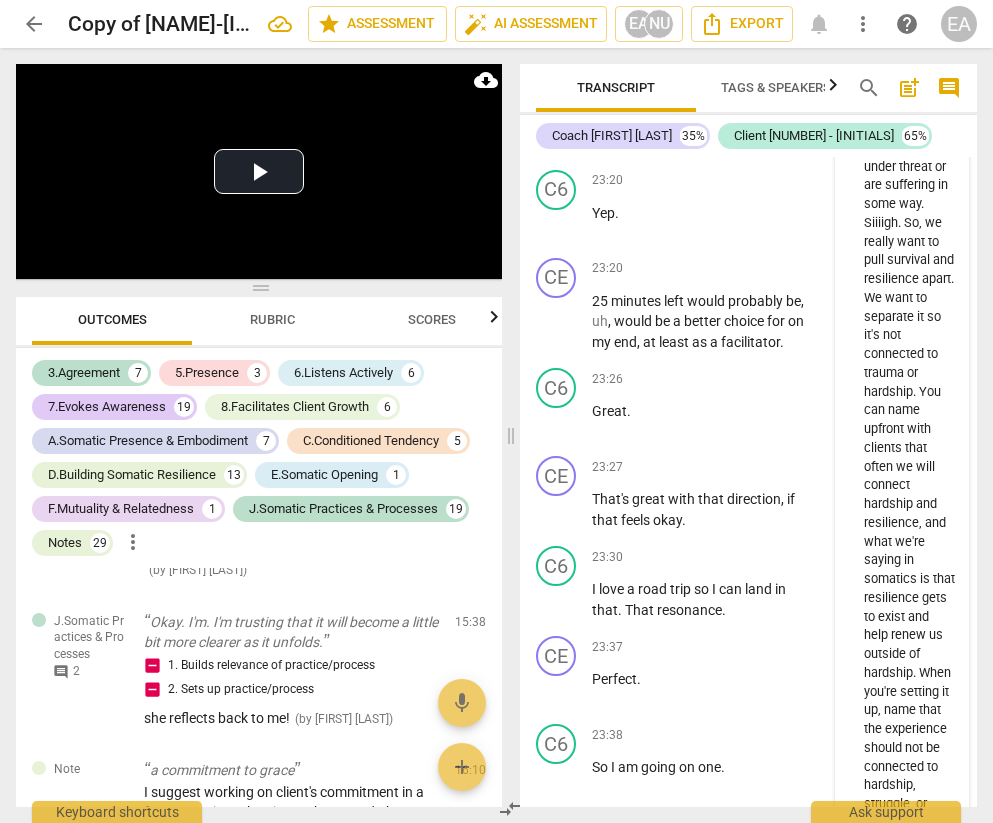 scroll, scrollTop: 14976, scrollLeft: 0, axis: vertical 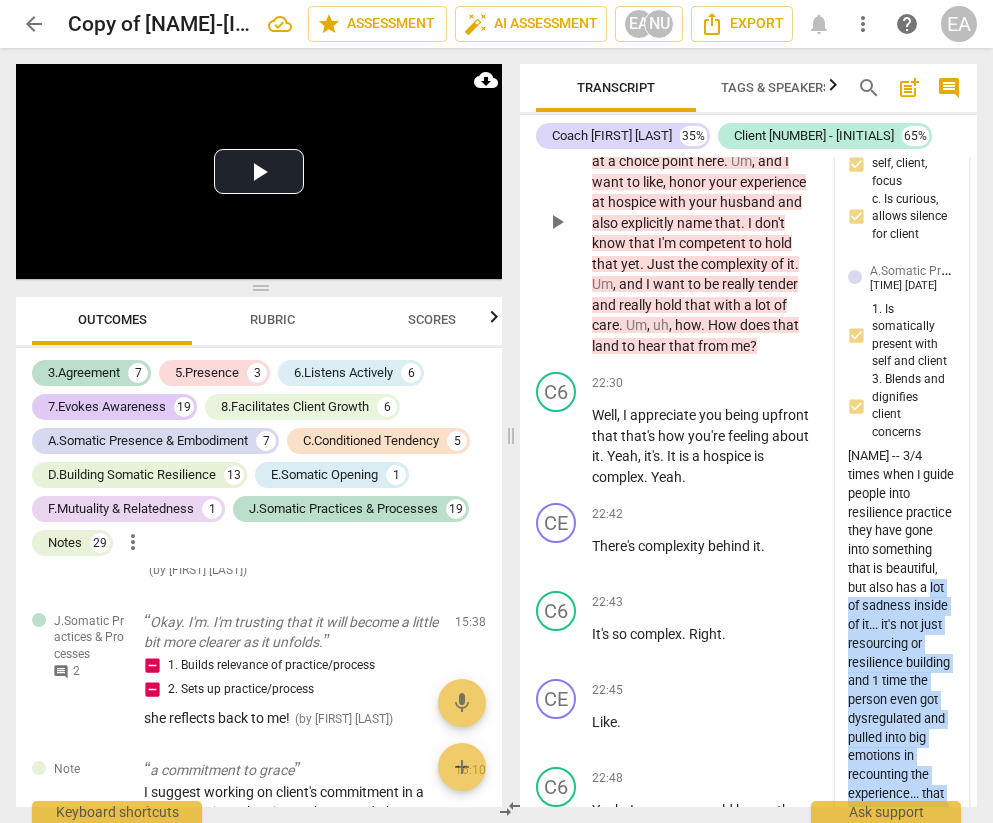 drag, startPoint x: 861, startPoint y: 410, endPoint x: 926, endPoint y: 779, distance: 374.68118 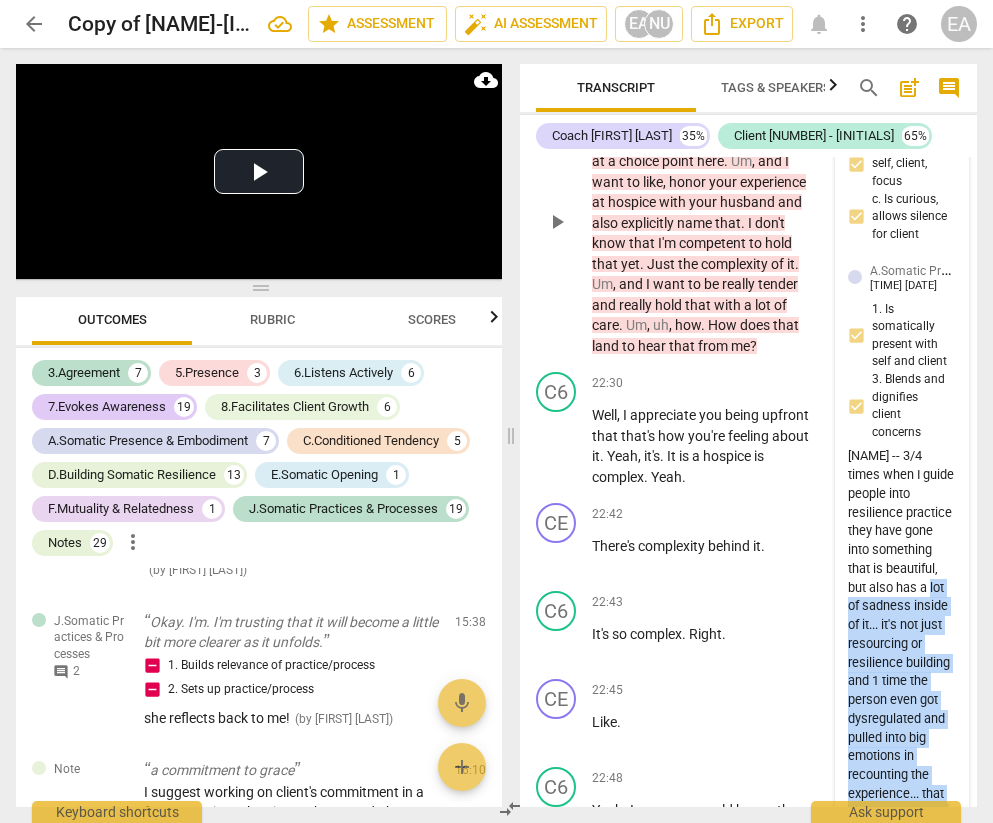 click on "arrow_back Copy of ElizaBethAlexander-C6_07072025 edit star    Assessment   auto_fix_high    AI Assessment EA NU    Export notifications more_vert help EA Play Video move_up Play Current Time  00:00 / Duration Time  54:35 Loaded : 0% Progress :  0.00% Non-Fullscreen Playback Rate 1.00 x cloud_download Outcomes Rubric Scores 3.Agreement 7 5.Presence 3 6.Listens Actively 6 7.Evokes Awareness 19 8.Facilitates Client Growth 6 A.Somatic Presence & Embodiment 7 C.Conditioned Tendency 5 D.Building Somatic Resilience 13 E.Somatic Opening 1 F.Mutuality & Relatedness 1 J.Somatic Practices & Processes 19 Notes 29 more_vert Note Question - this client often talks a lot and shares a lot. Any tips for "catching" her and redirecting our focus to the session? ( by ElizaBeth Alexander ) 00:09 edit delete Note ( by Namiko Uno ) 00:46 edit delete Note So. So that's in the field today. And what Would you like to focus on in our time together? Great single open ended question to redirect client's attention ( ) edit" at bounding box center [496, 0] 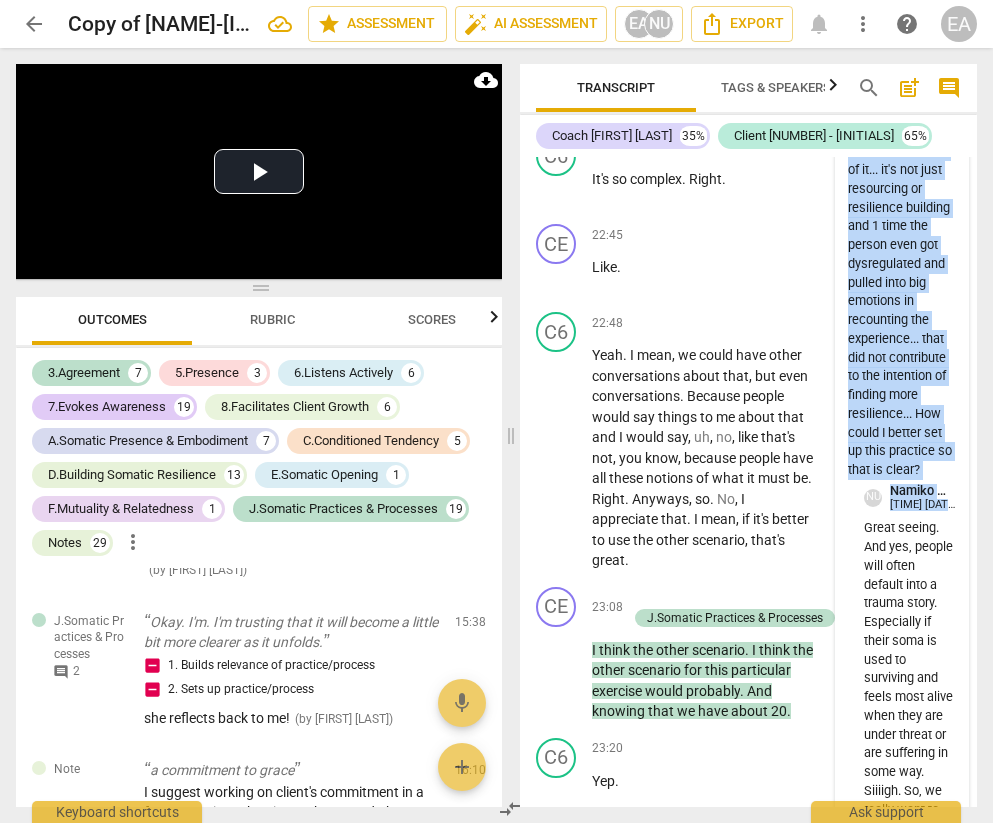 scroll, scrollTop: 14665, scrollLeft: 0, axis: vertical 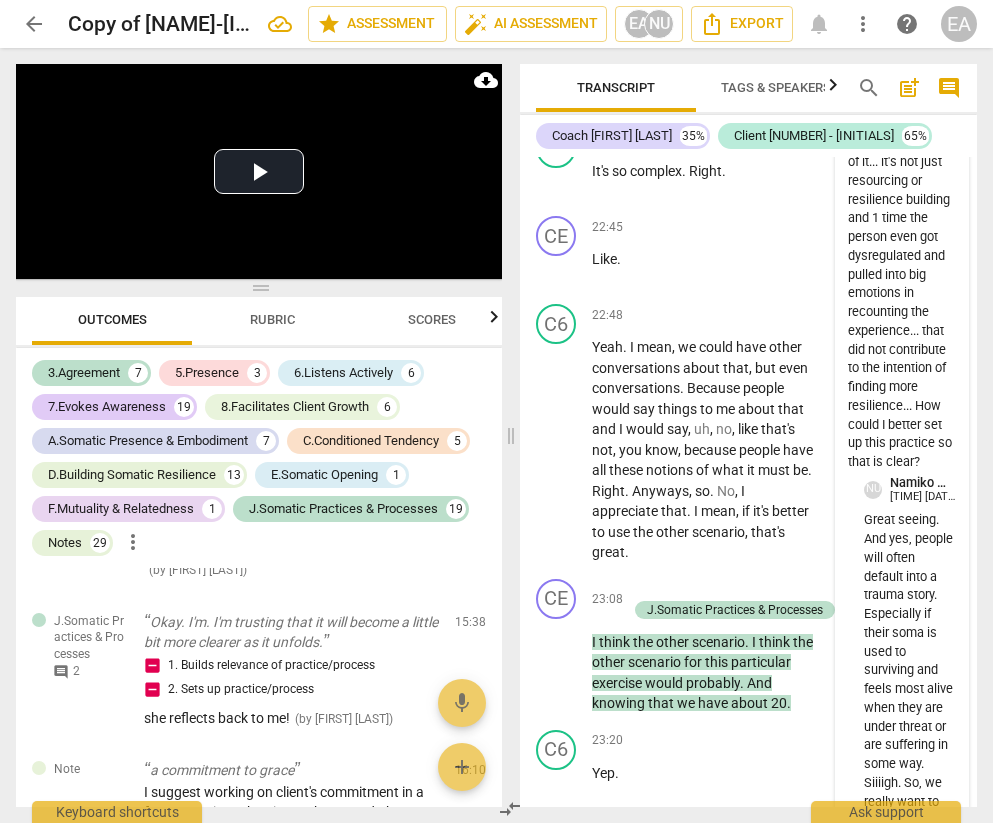 click on "[NAME] -- 3/4 times when I guide people into resilience practice they have gone into something that is beautiful, but also has a lot of sadness inside of it... it's not just resourcing or resilience building and 1 time the person even got dysregulated and pulled into big emotions in recounting the experience... that did not contribute to the intention of finding more resilience...  How could I better set up this practice so that is clear?" at bounding box center [902, 228] 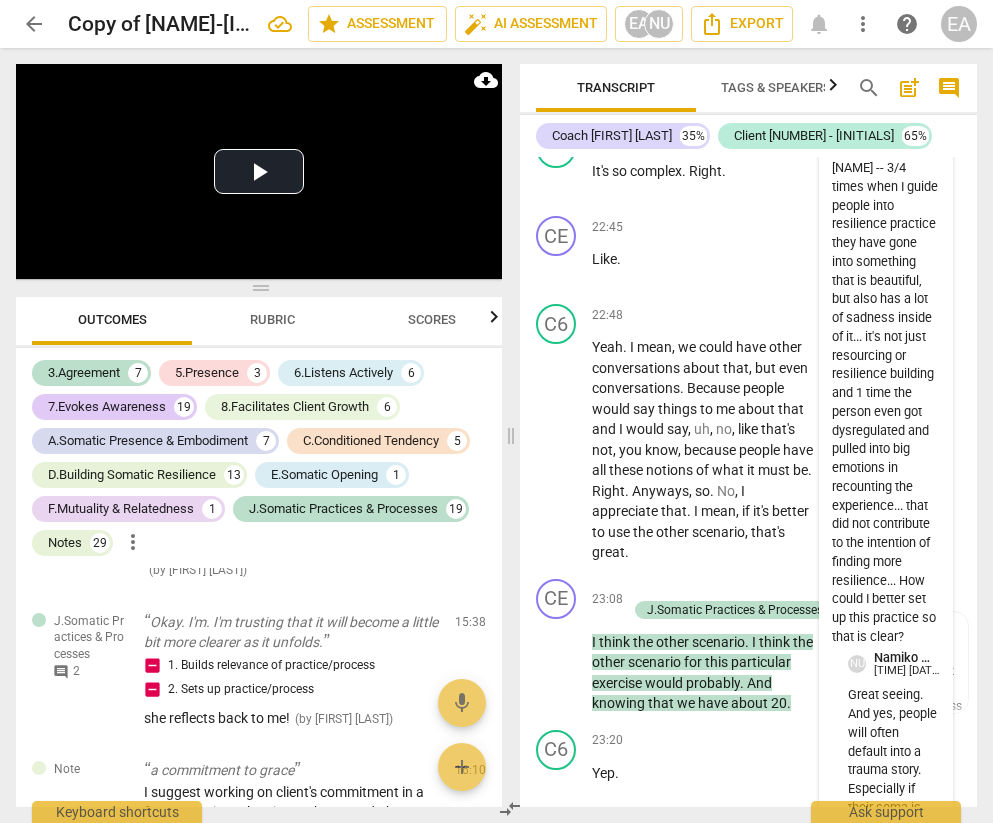 scroll, scrollTop: 14249, scrollLeft: 0, axis: vertical 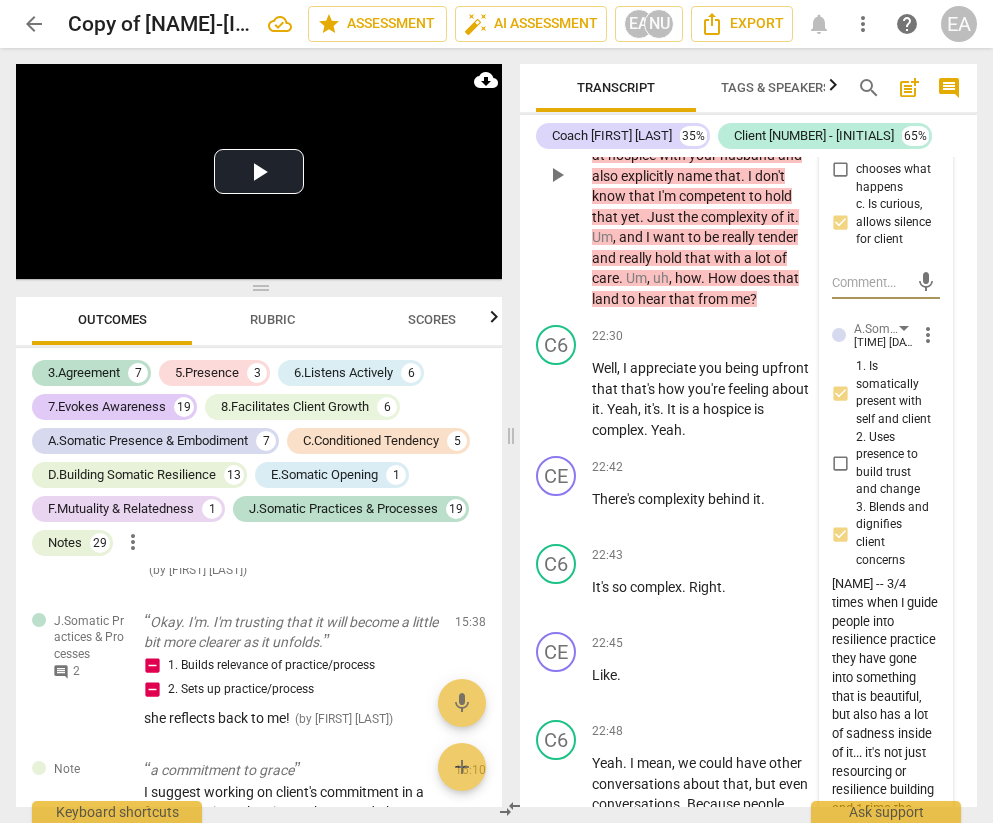 click on "1. Is somatically present with self and client" at bounding box center [894, 393] 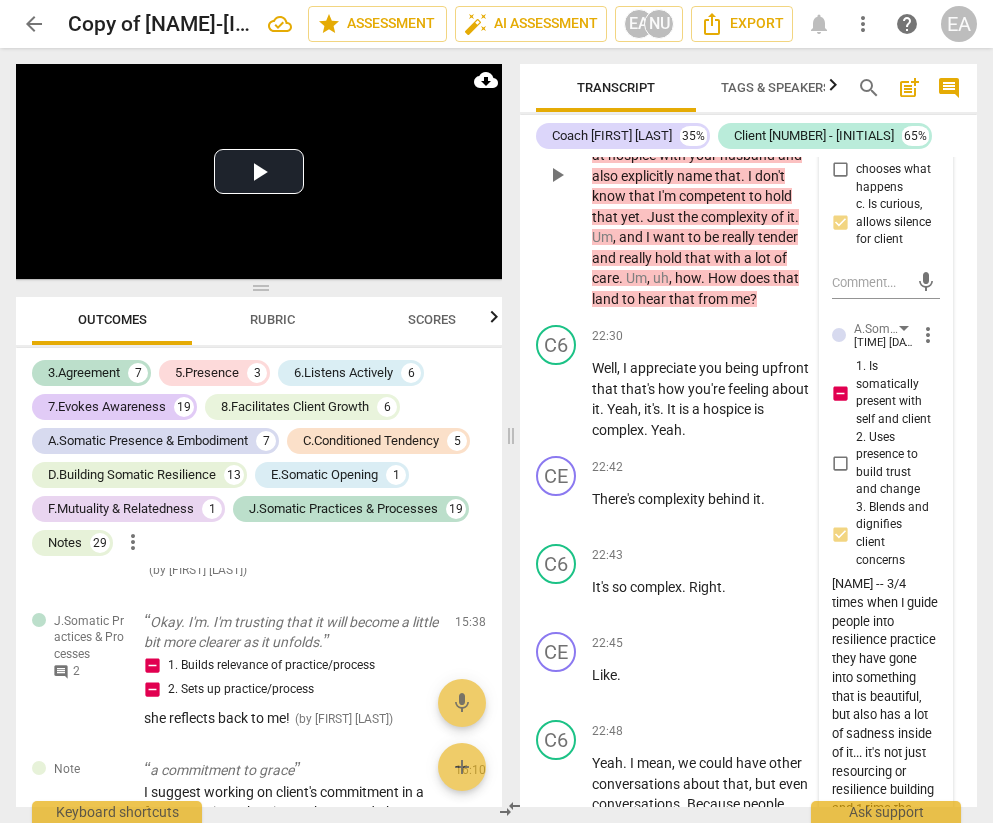 click on "does" at bounding box center (756, 278) 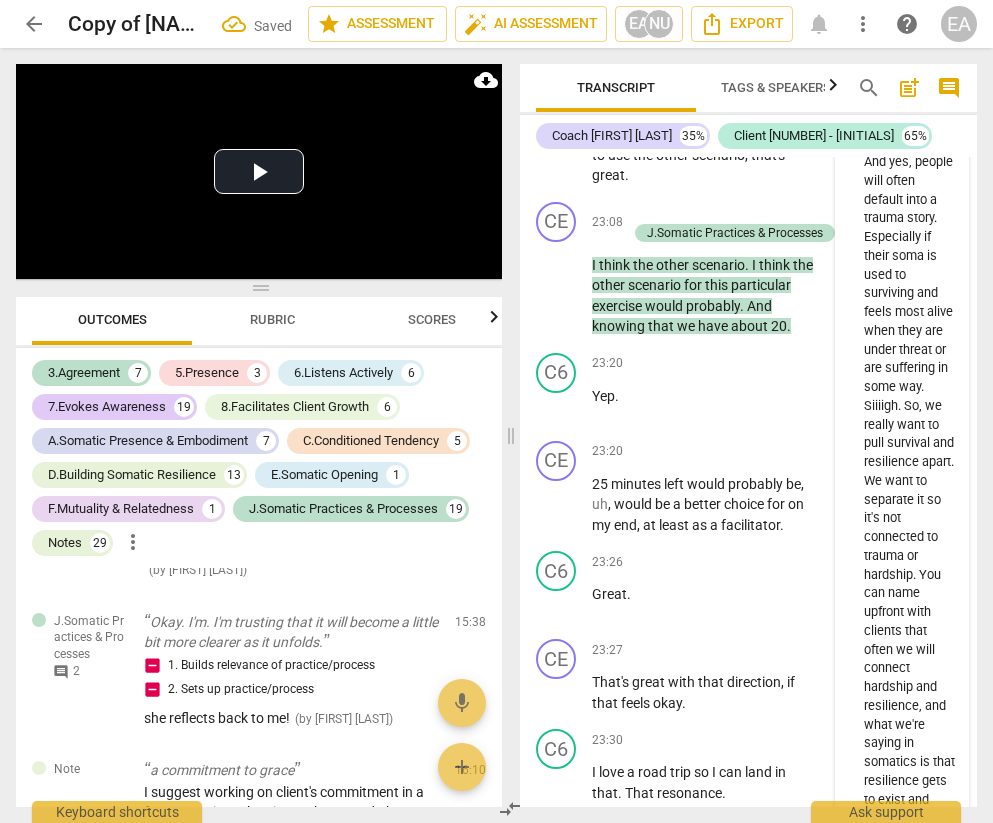 scroll, scrollTop: 15080, scrollLeft: 0, axis: vertical 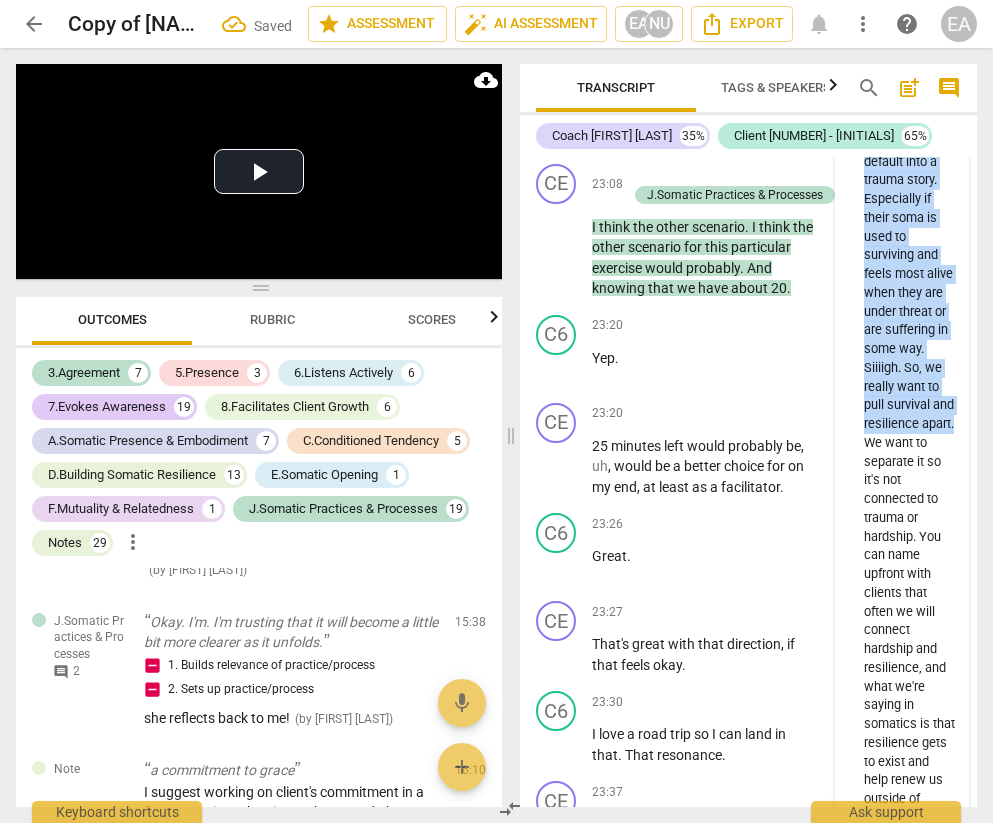 drag, startPoint x: 862, startPoint y: 307, endPoint x: 893, endPoint y: 684, distance: 378.2724 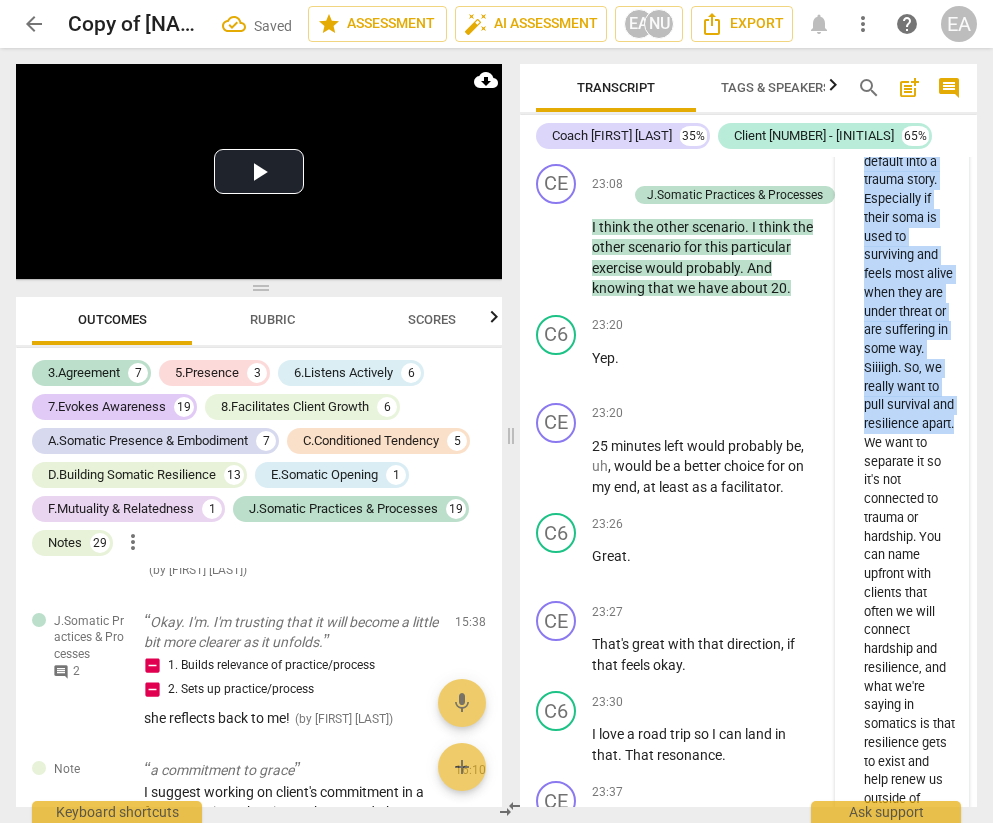 click on "Great seeing. And yes, people will often default into a trauma story. Especially if their soma is used to surviving and feels most alive when they are under threat or are suffering in some way. Siiiigh. So, we really want to pull survival and resilience apart. We want to separate it so it's not connected to trauma or hardship. You can name upfront with clients that often we will connect hardship and resilience, and what we're saying in somatics is that resilience gets to exist and help renew us outside of hardship. When you're setting it up, name that the experience should not be connected to hardship, struggle, or trauma for the purpose of this practice. If they can't think of something, get wider about it and ask them when the last time they had a really good time was." at bounding box center (910, 630) 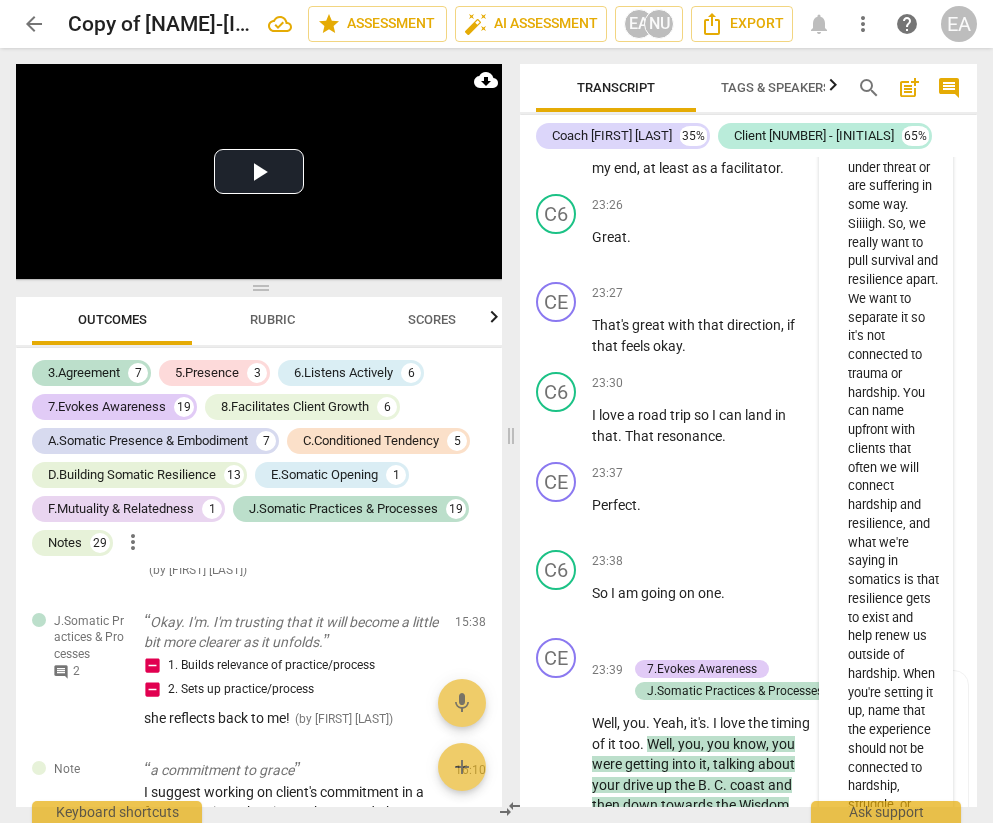 scroll, scrollTop: 15396, scrollLeft: 0, axis: vertical 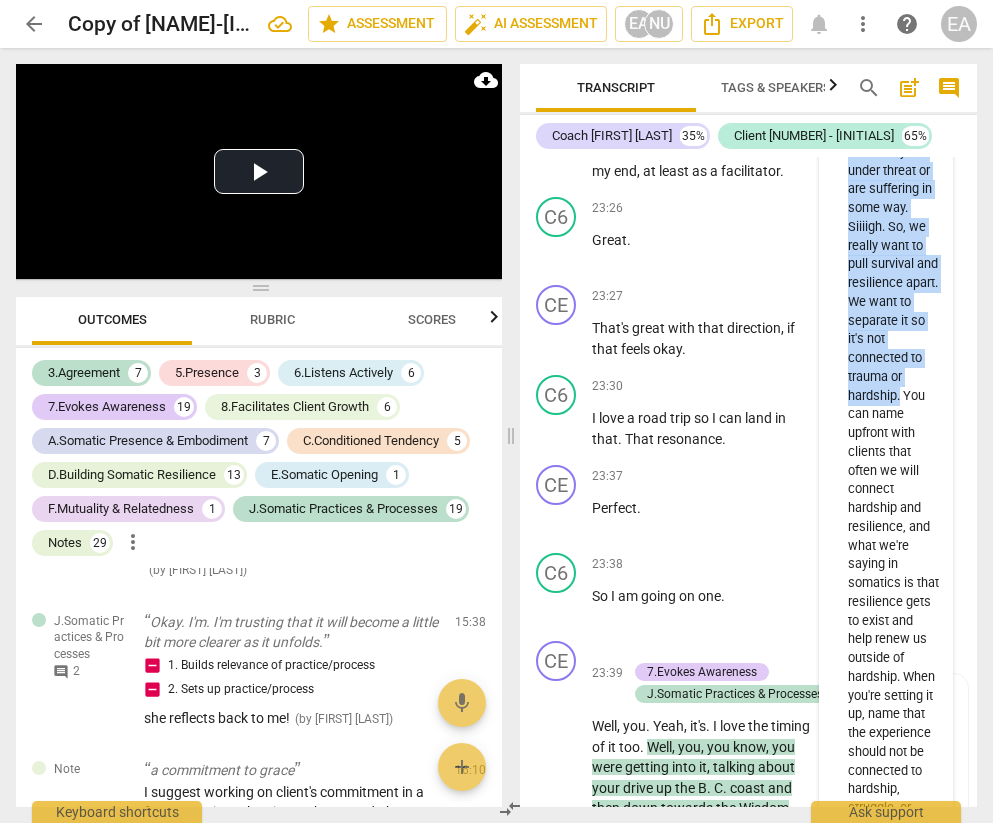 drag, startPoint x: 845, startPoint y: 185, endPoint x: 898, endPoint y: 655, distance: 472.97885 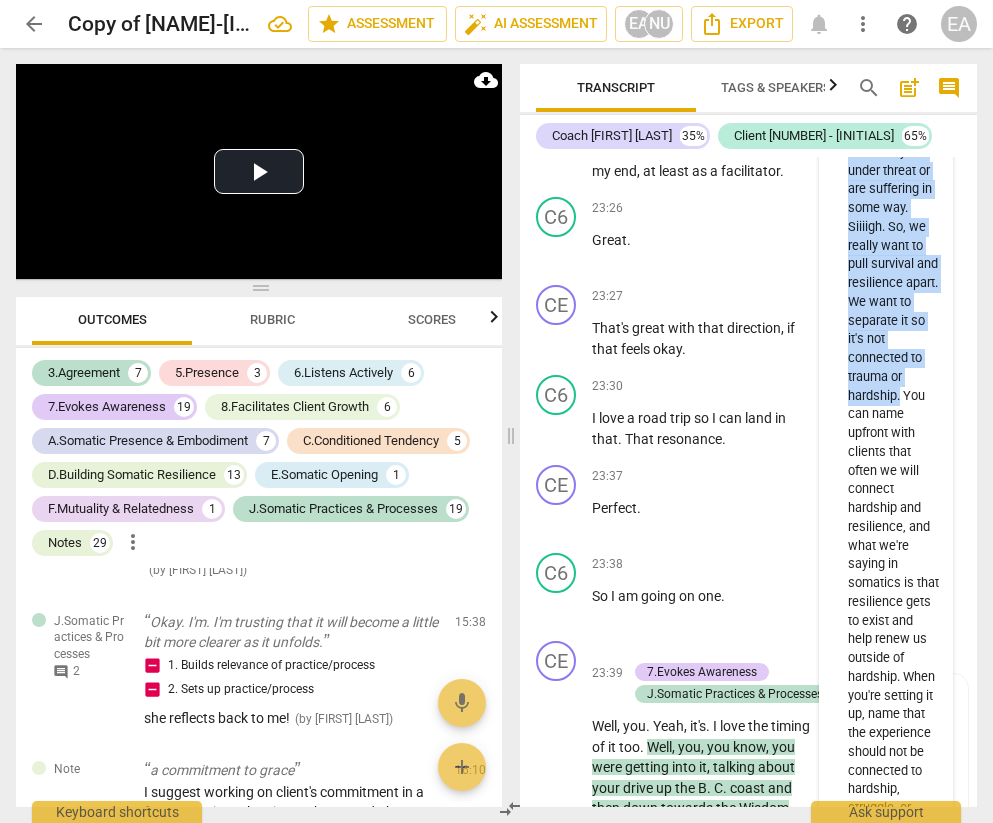 click on "Great seeing. And yes, people will often default into a trauma story. Especially if their soma is used to surviving and feels most alive when they are under threat or are suffering in some way. Siiiigh. So, we really want to pull survival and resilience apart. We want to separate it so it's not connected to trauma or hardship. You can name upfront with clients that often we will connect hardship and resilience, and what we're saying in somatics is that resilience gets to exist and help renew us outside of hardship. When you're setting it up, name that the experience should not be connected to hardship, struggle, or trauma for the purpose of this practice. If they can't think of something, get wider about it and ask them when the last time they had a really good time was." at bounding box center [894, 489] 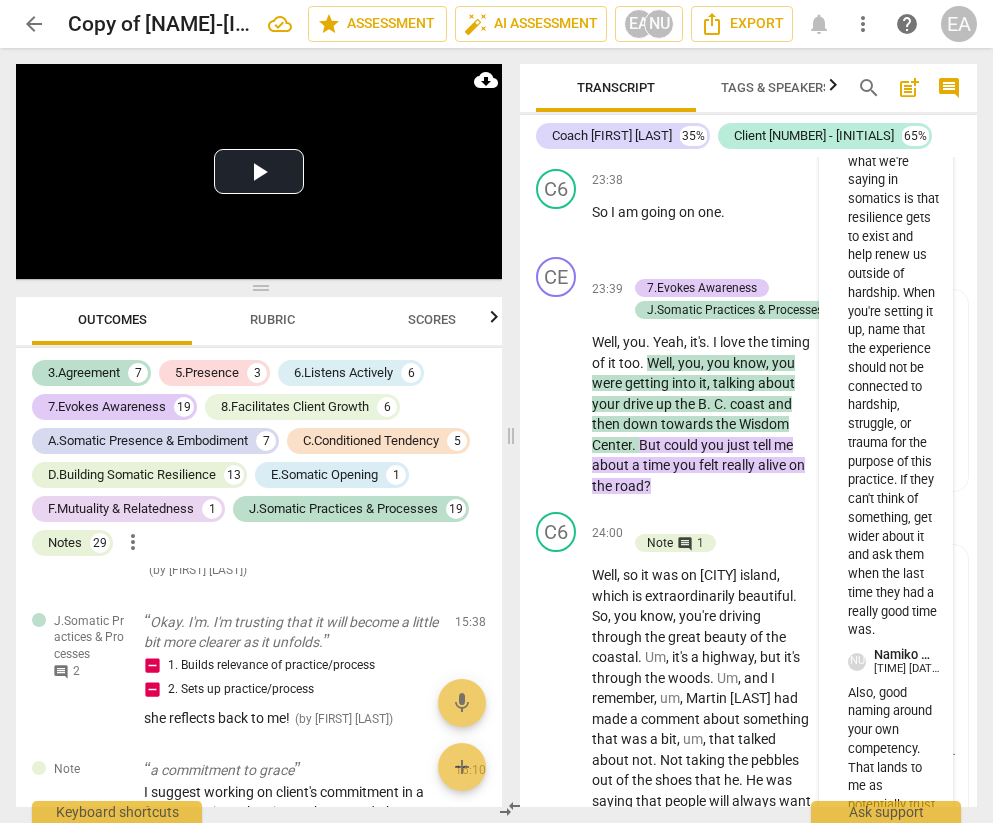 scroll, scrollTop: 15860, scrollLeft: 0, axis: vertical 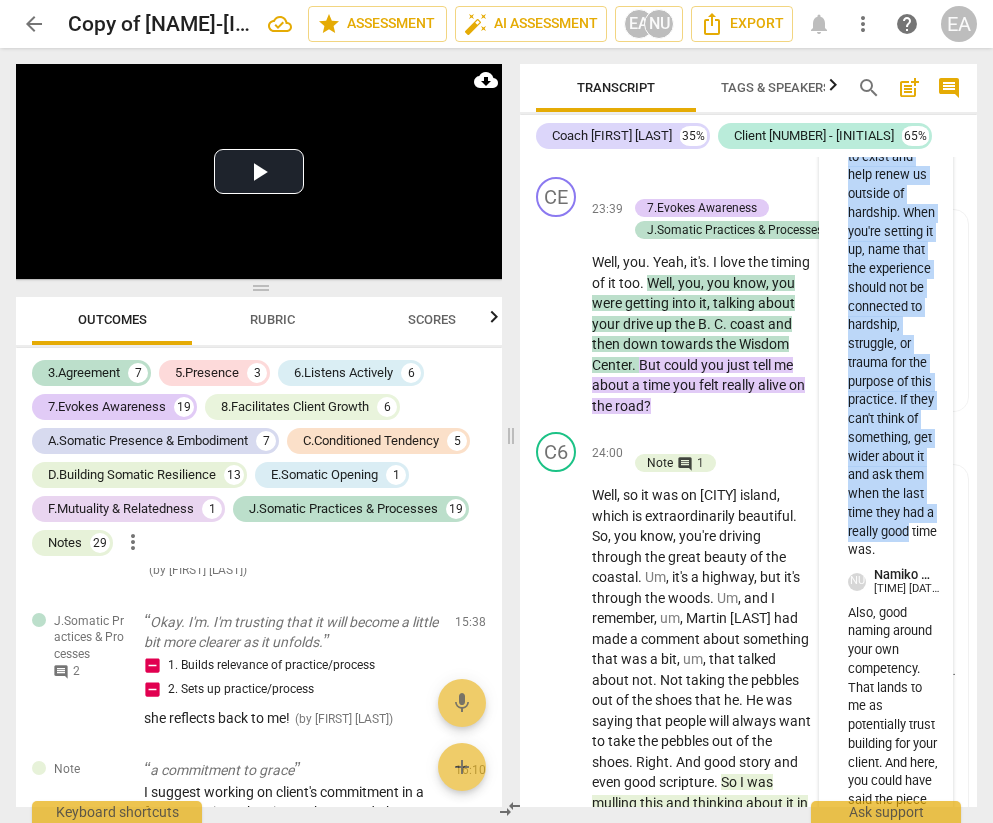 drag, startPoint x: 901, startPoint y: 188, endPoint x: 911, endPoint y: 780, distance: 592.0845 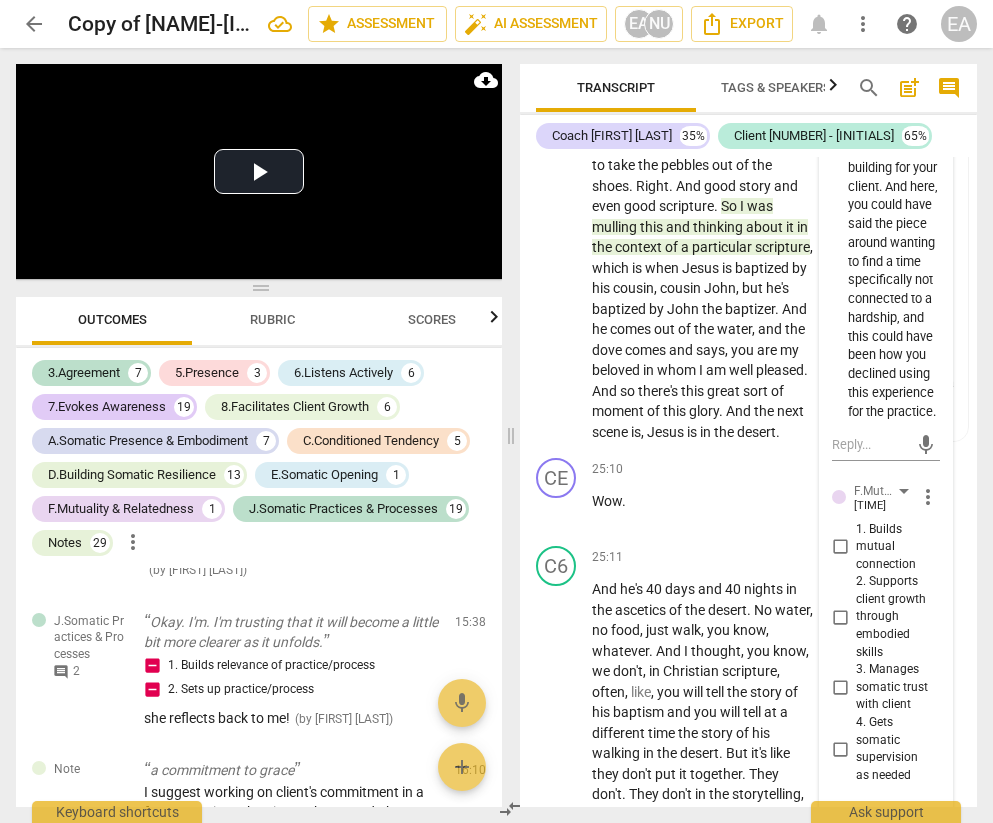 scroll, scrollTop: 16441, scrollLeft: 0, axis: vertical 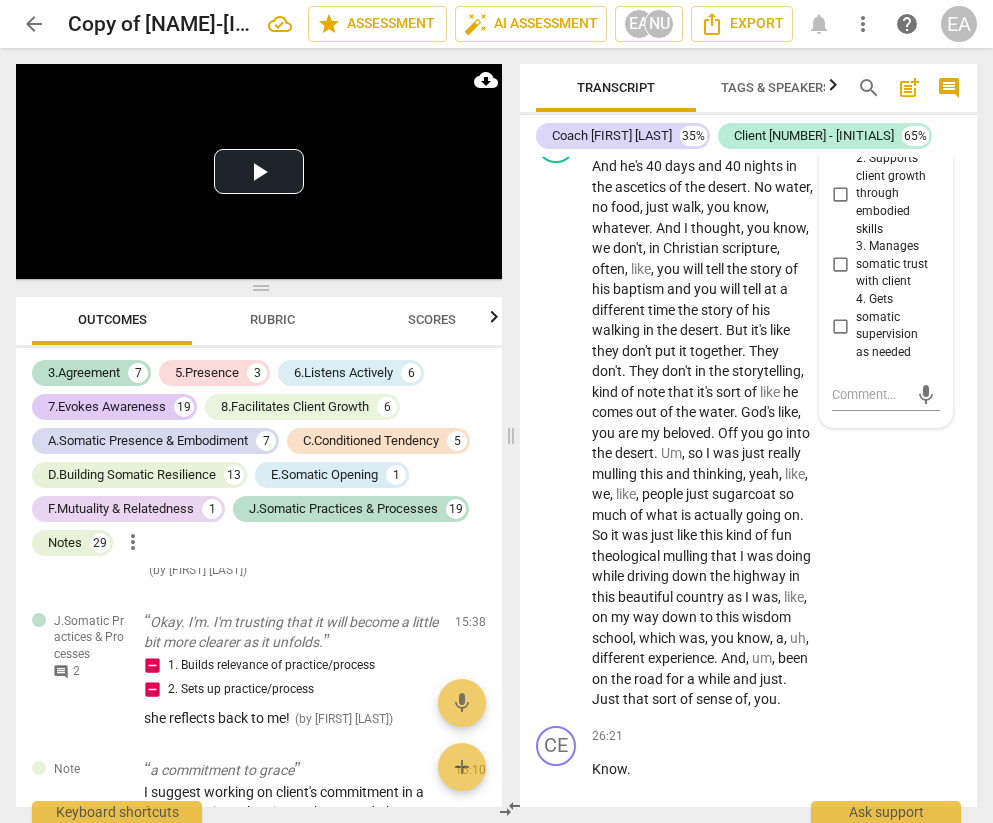 click on "like" at bounding box center (780, 330) 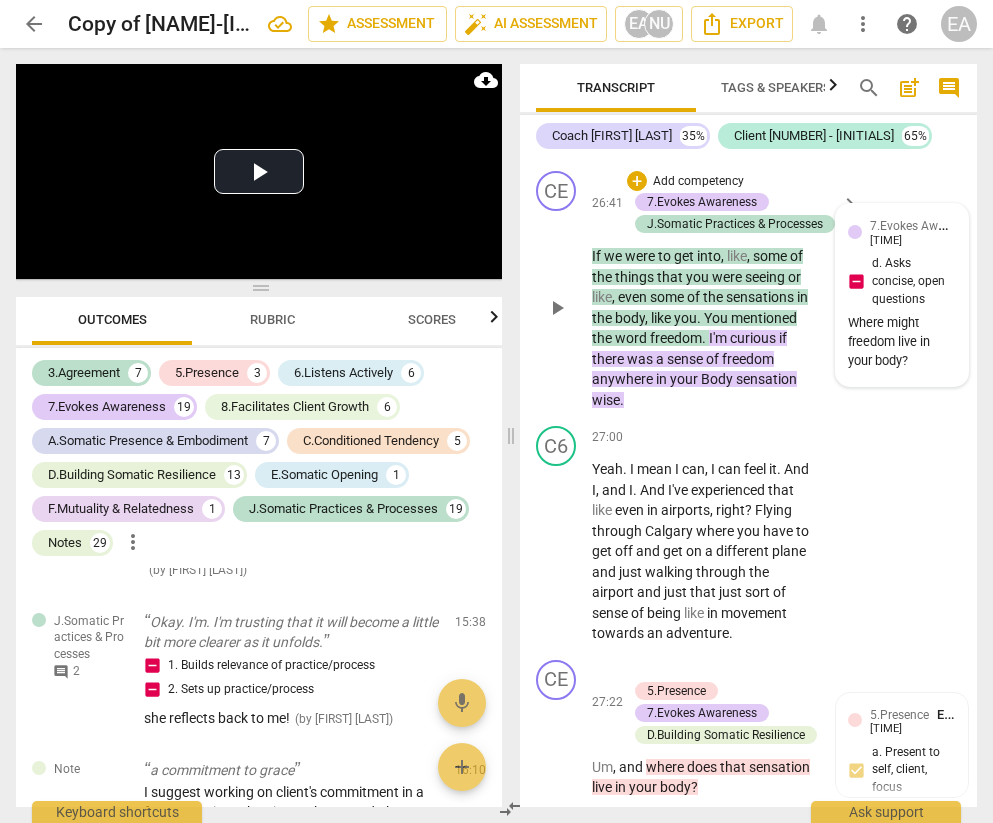 scroll, scrollTop: 17664, scrollLeft: 0, axis: vertical 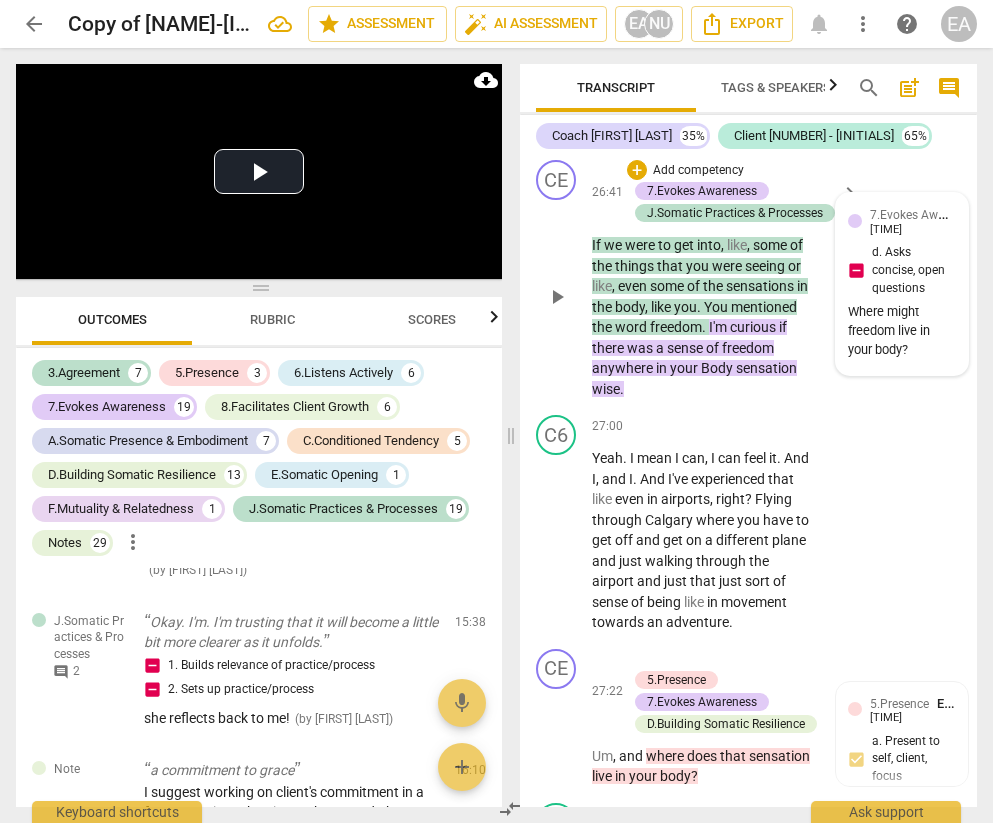 click on "Where might freedom live in your body?" at bounding box center (902, 331) 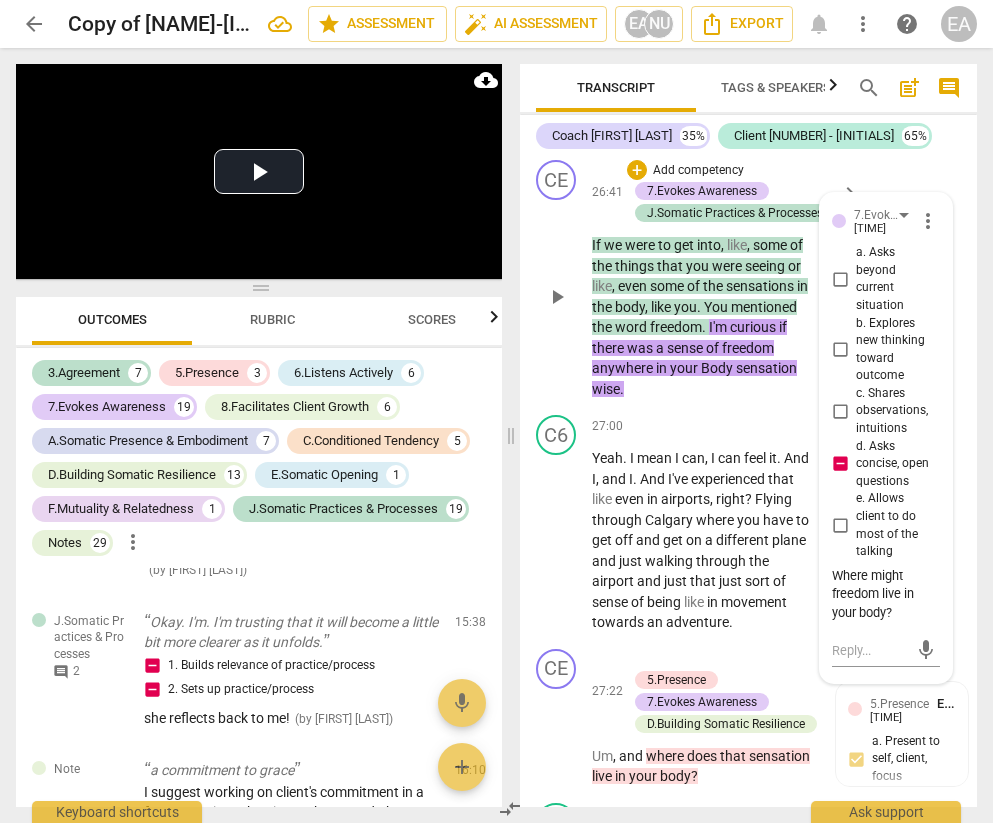 click on "If   we   were   to   get   into ,   like ,   some   of   the   things   that   you   were   seeing   or   like ,   even   some   of   the   sensations   in   the   body ,   like   you .   You   mentioned   the   word   freedom .   I'm   curious   if   there   was   a   sense   of   freedom   anywhere   in   your   Body   sensation   wise ." at bounding box center (703, 317) 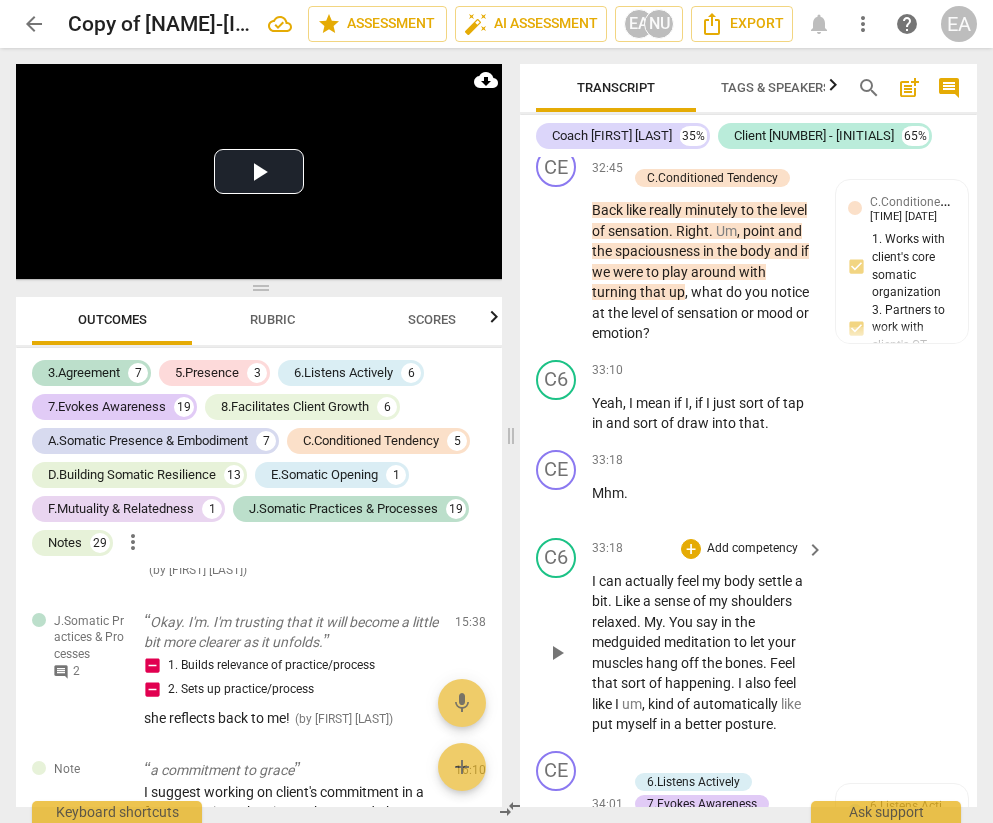 scroll, scrollTop: 21892, scrollLeft: 0, axis: vertical 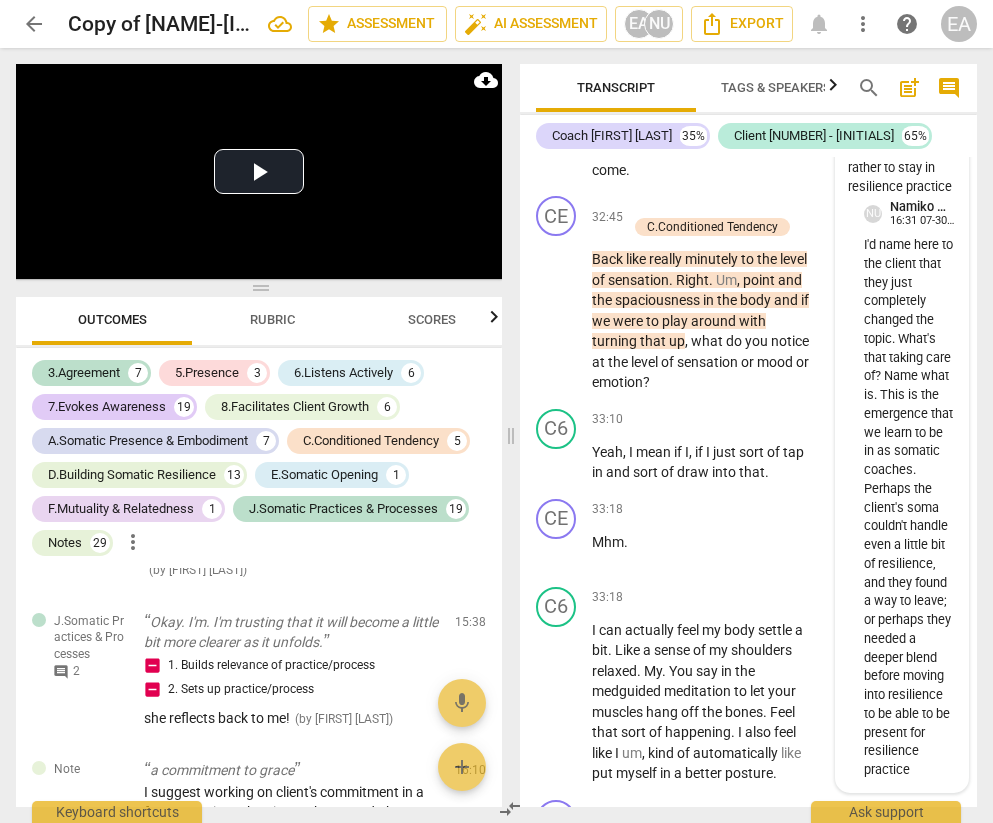 click on "IT feels like the talking CT is coming up again... I'm curious about the blanket metaphor, but this seems like not the purpose of the exercise to go down that path... rather to stay in resilience practice" at bounding box center [902, 83] 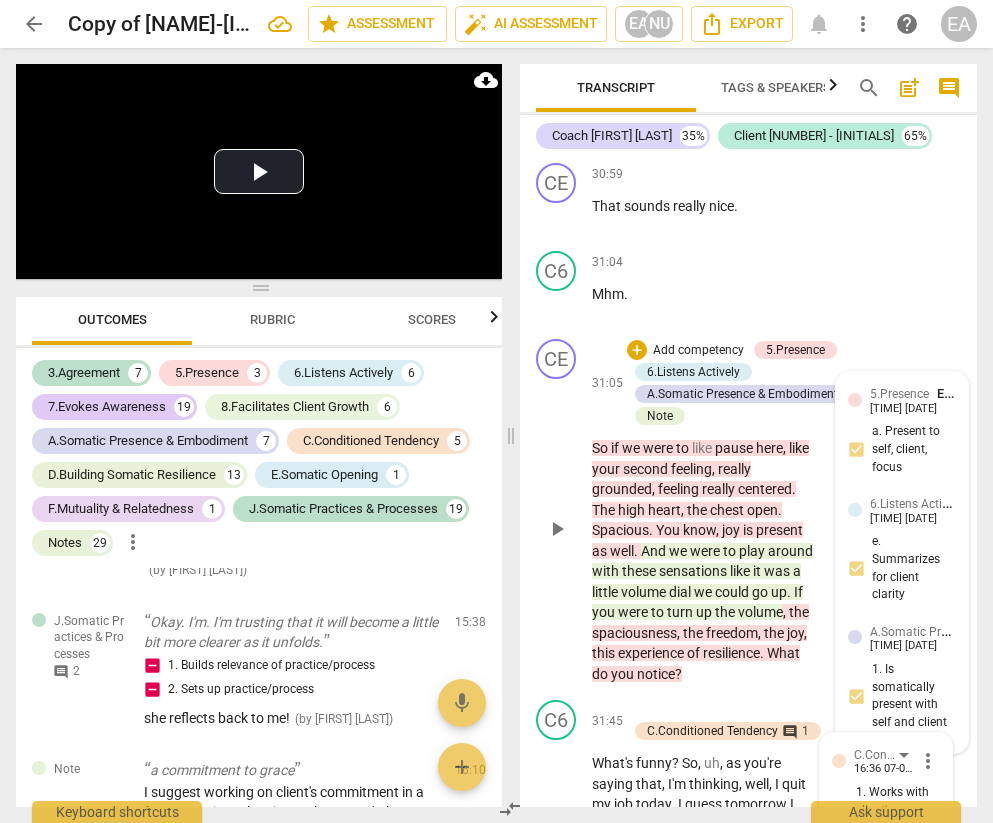 scroll, scrollTop: 20946, scrollLeft: 0, axis: vertical 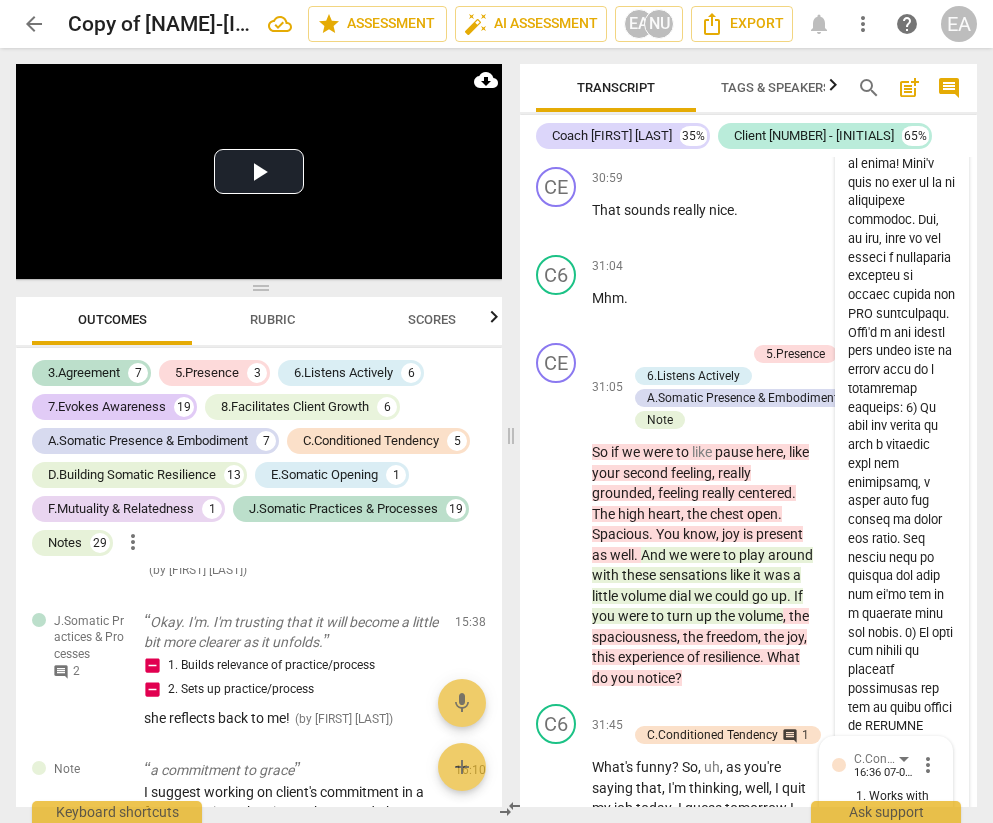click at bounding box center (902, 933) 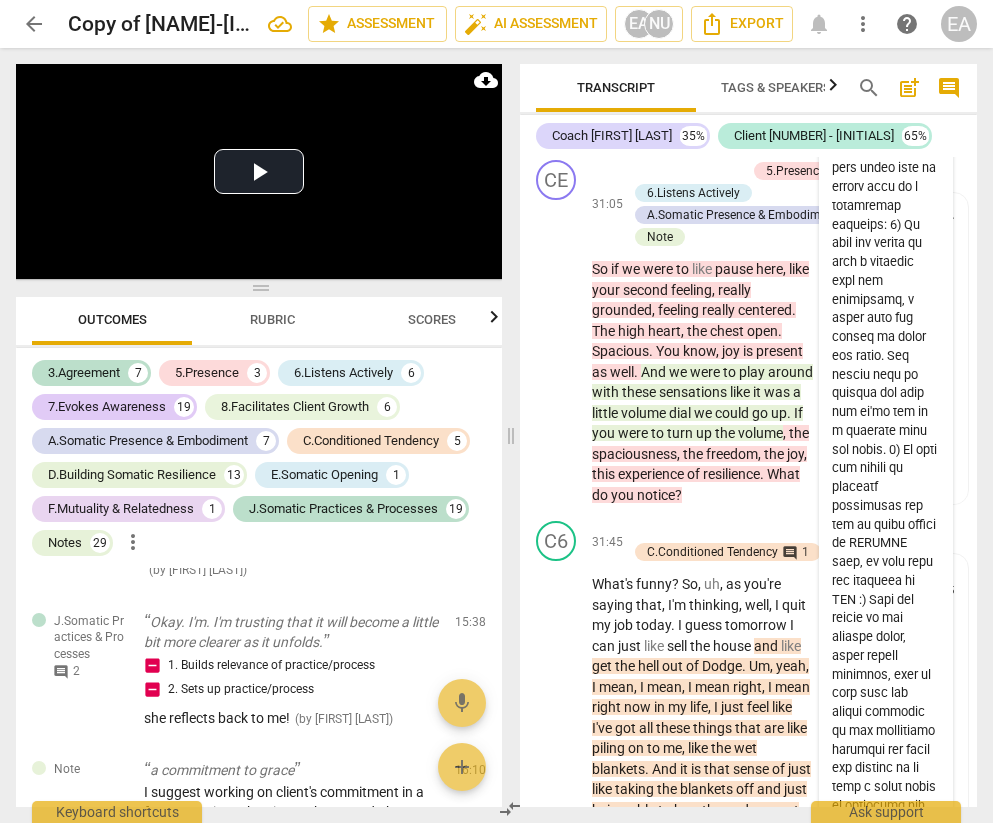 scroll, scrollTop: 21140, scrollLeft: 0, axis: vertical 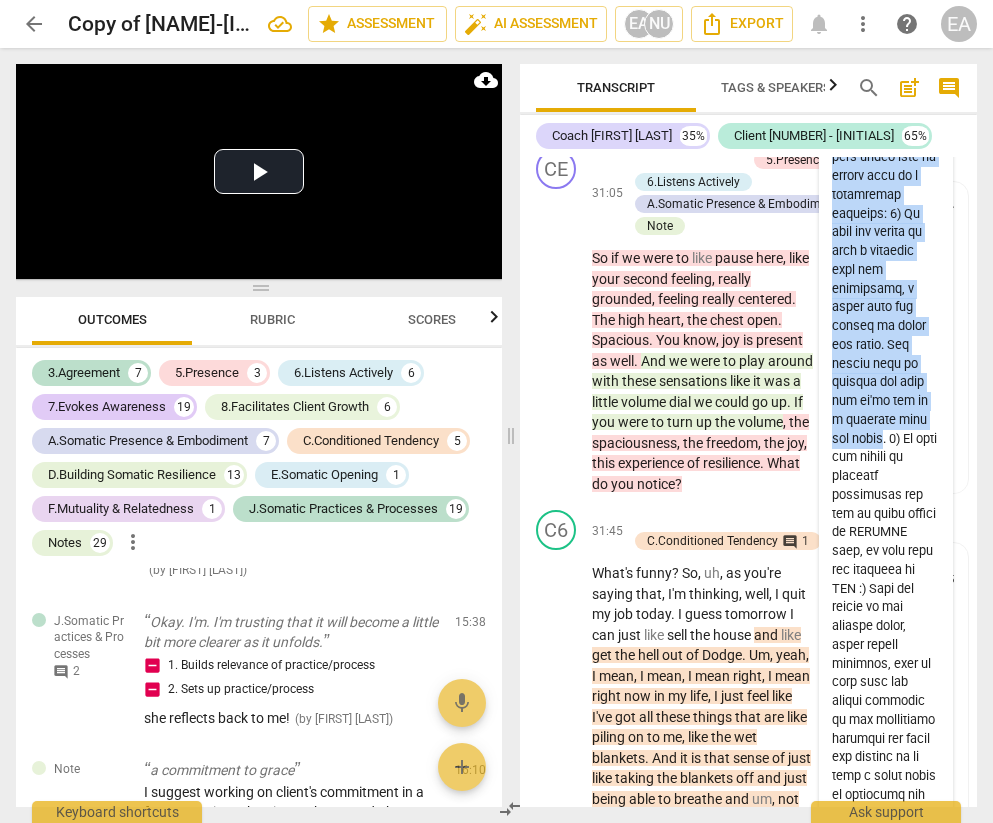 drag, startPoint x: 829, startPoint y: 186, endPoint x: 860, endPoint y: 747, distance: 561.85583 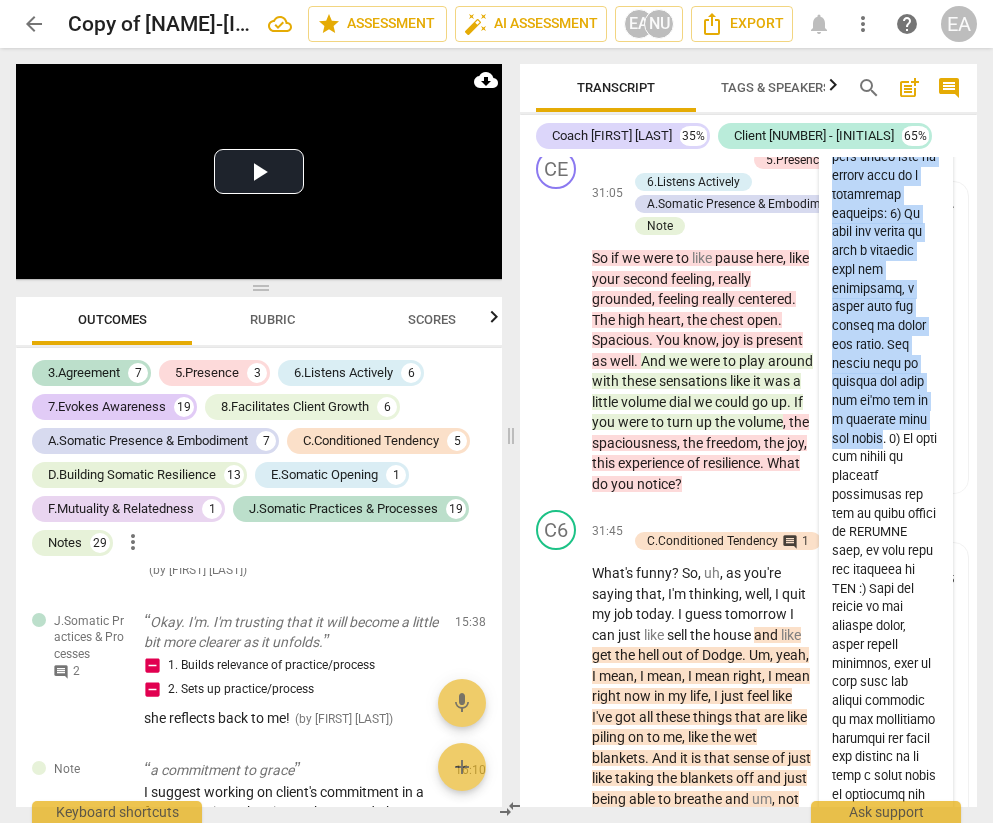 click at bounding box center (886, 739) 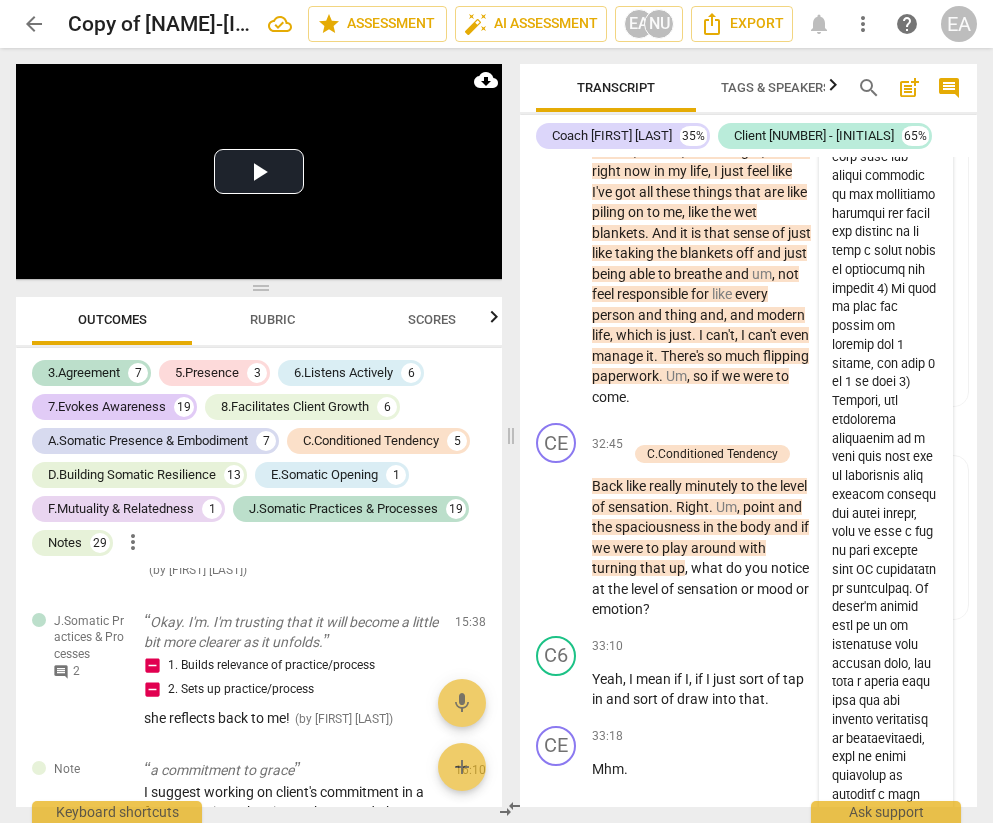 scroll, scrollTop: 21667, scrollLeft: 0, axis: vertical 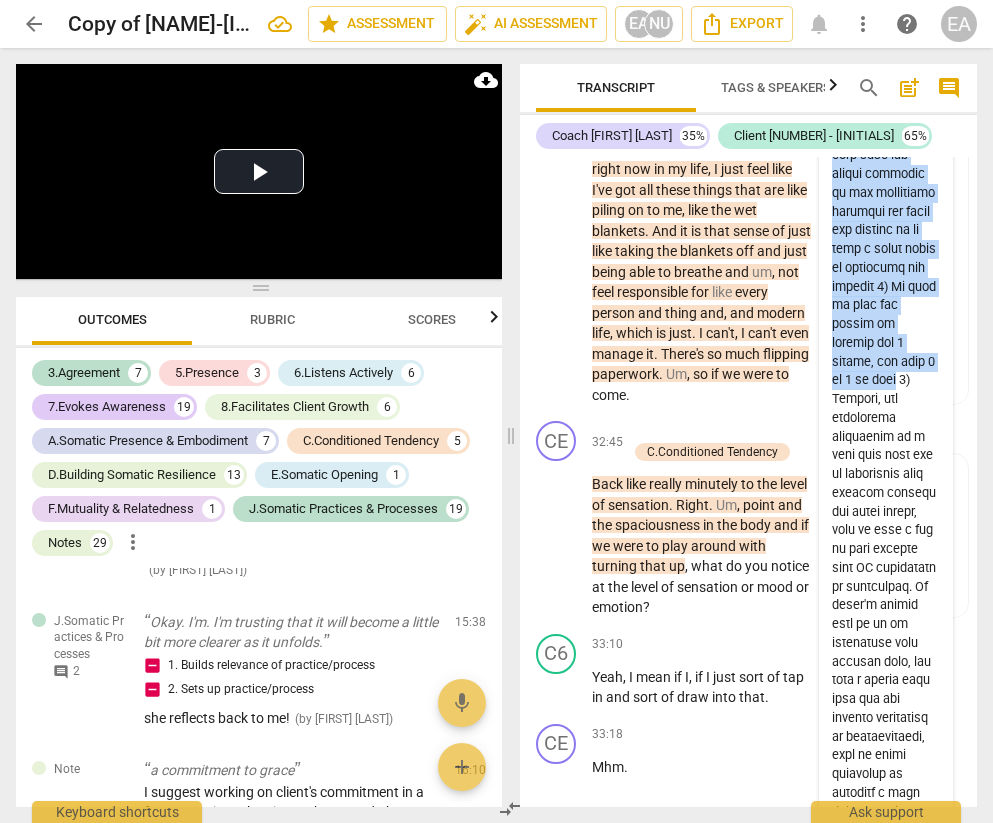 drag, startPoint x: 863, startPoint y: 223, endPoint x: 932, endPoint y: 662, distance: 444.38947 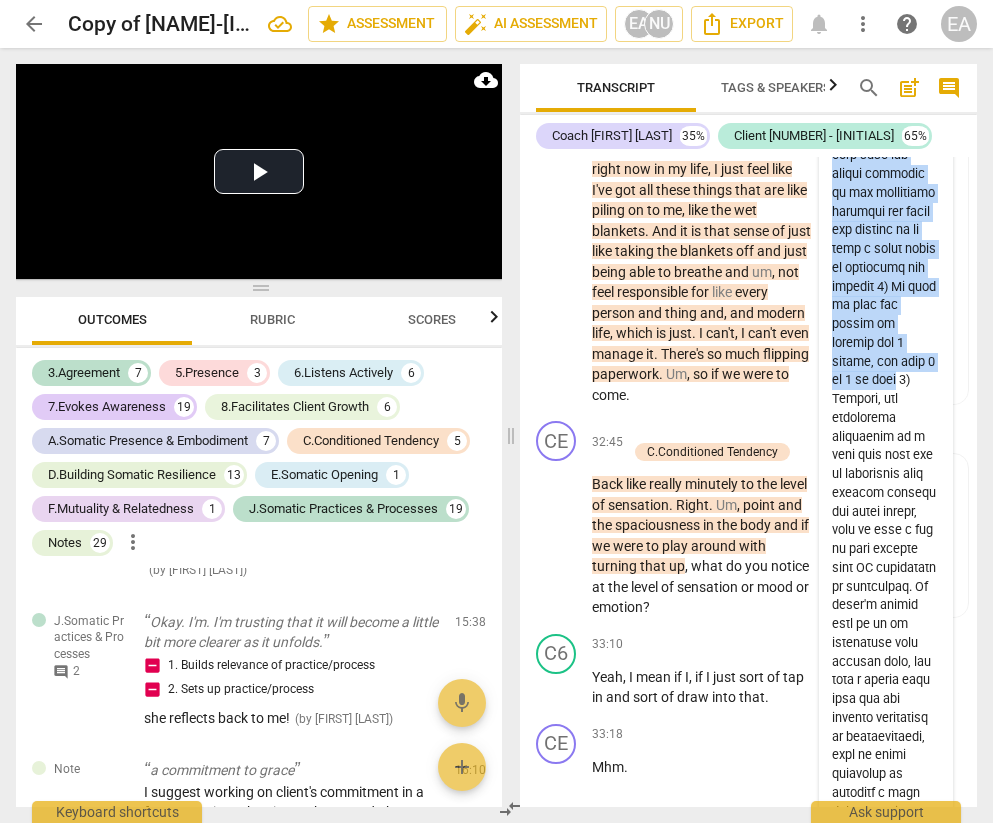click at bounding box center (886, 212) 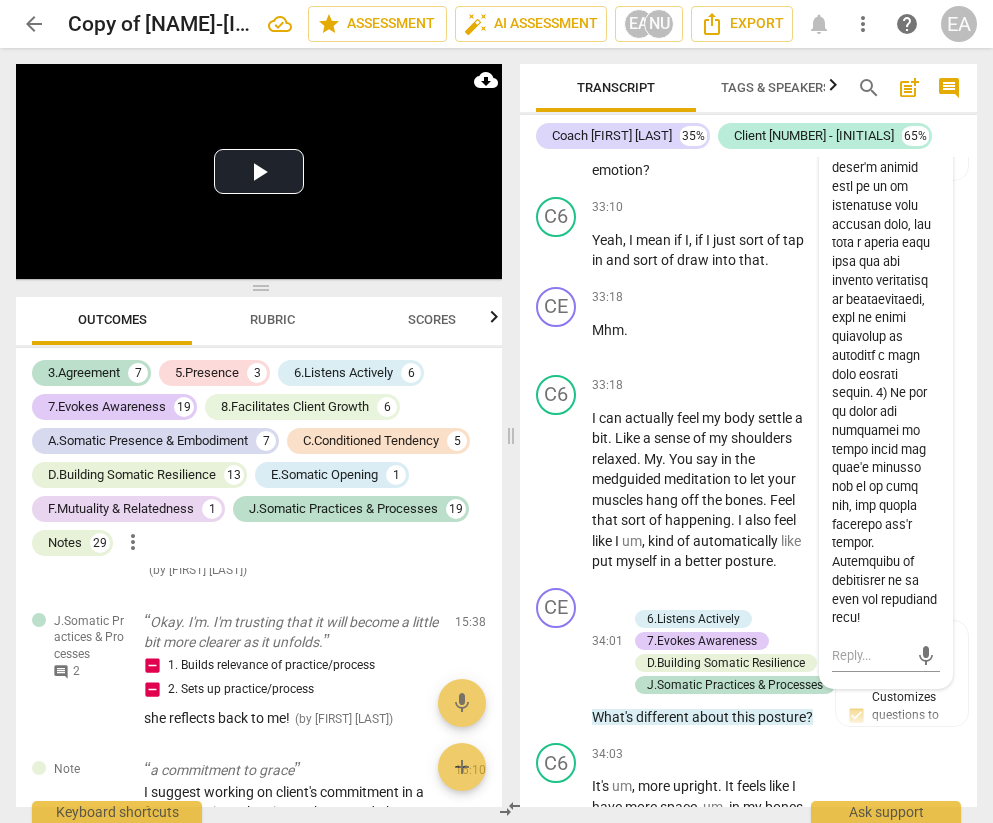 scroll, scrollTop: 22108, scrollLeft: 0, axis: vertical 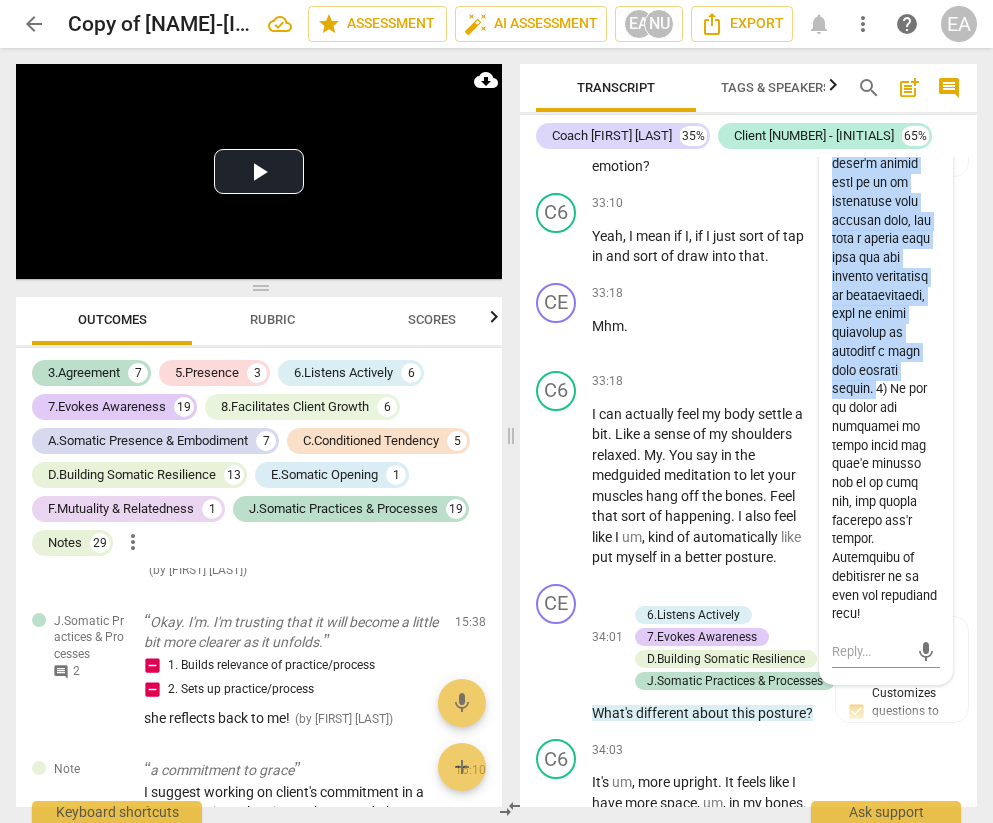 drag, startPoint x: 829, startPoint y: 248, endPoint x: 873, endPoint y: 696, distance: 450.15552 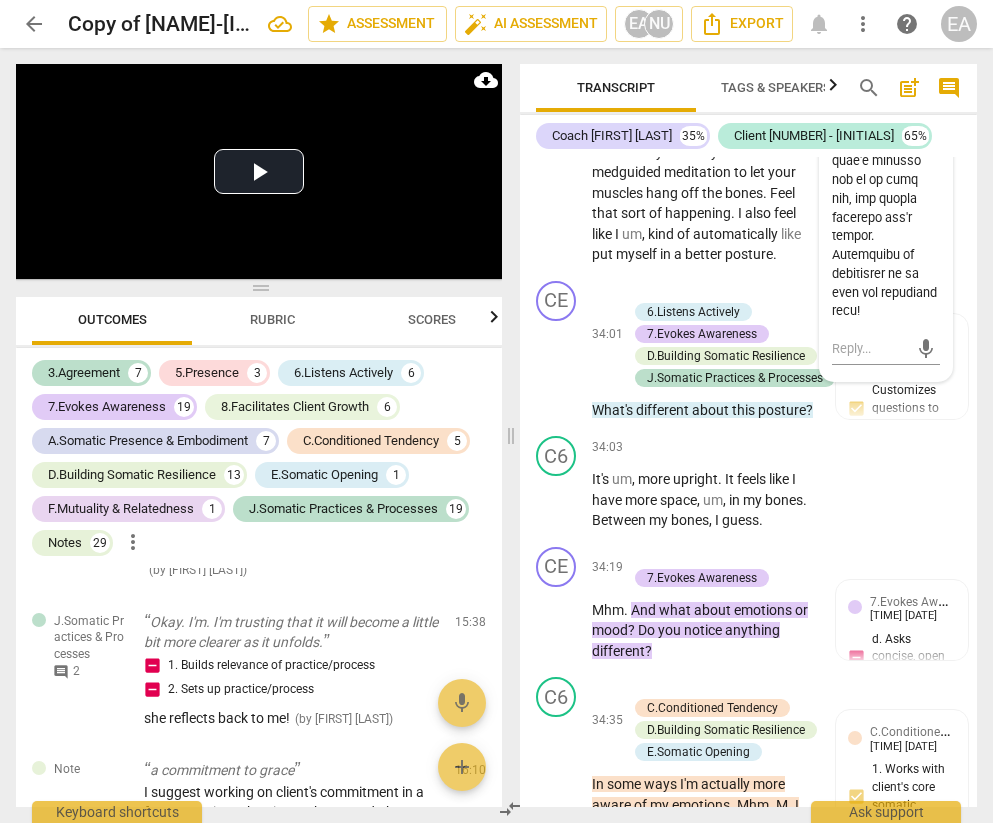 scroll, scrollTop: 22431, scrollLeft: 0, axis: vertical 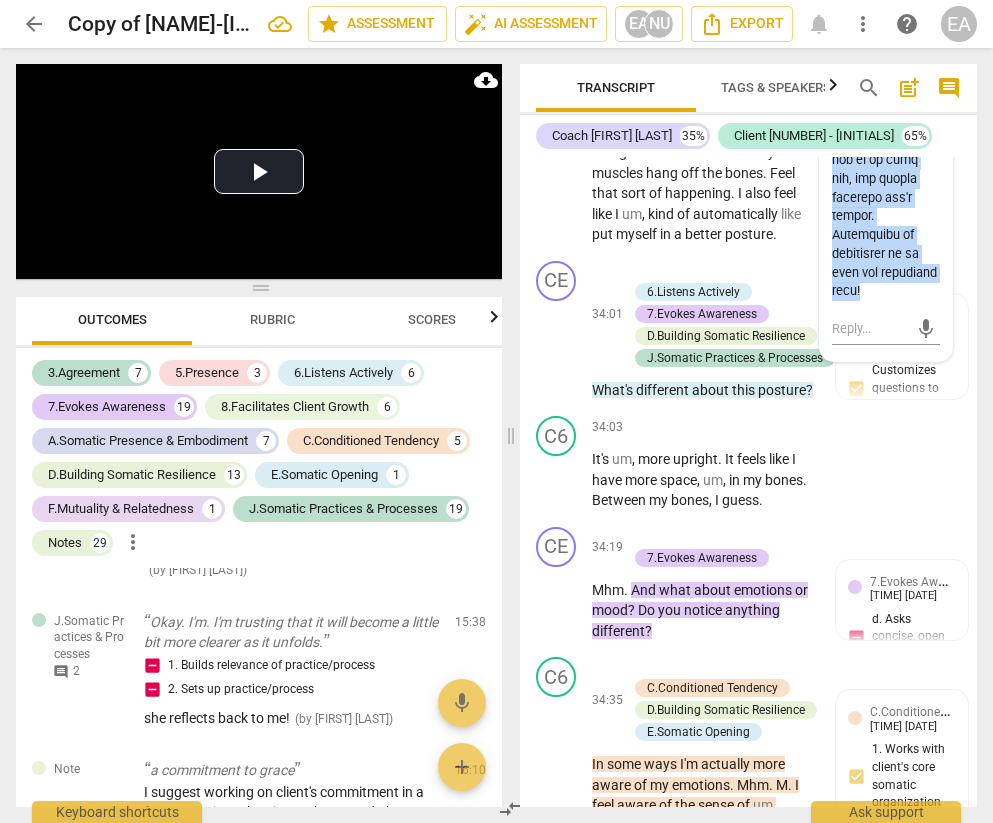 drag, startPoint x: 878, startPoint y: 375, endPoint x: 929, endPoint y: 572, distance: 203.49448 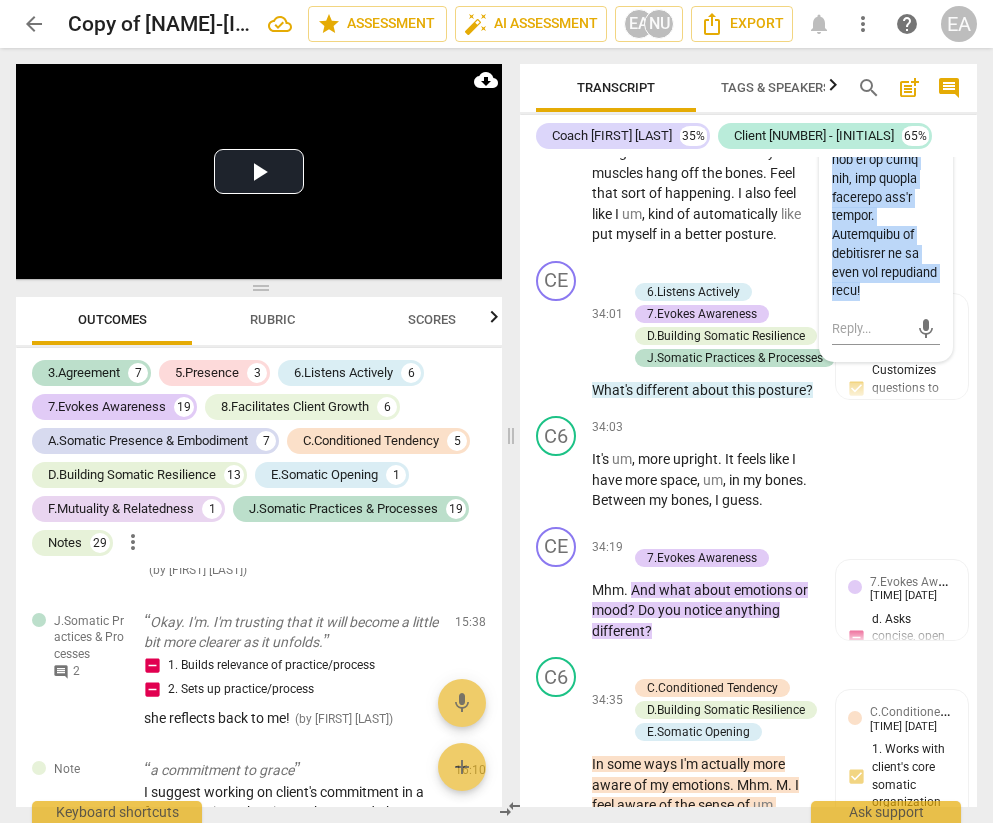 click at bounding box center (886, -552) 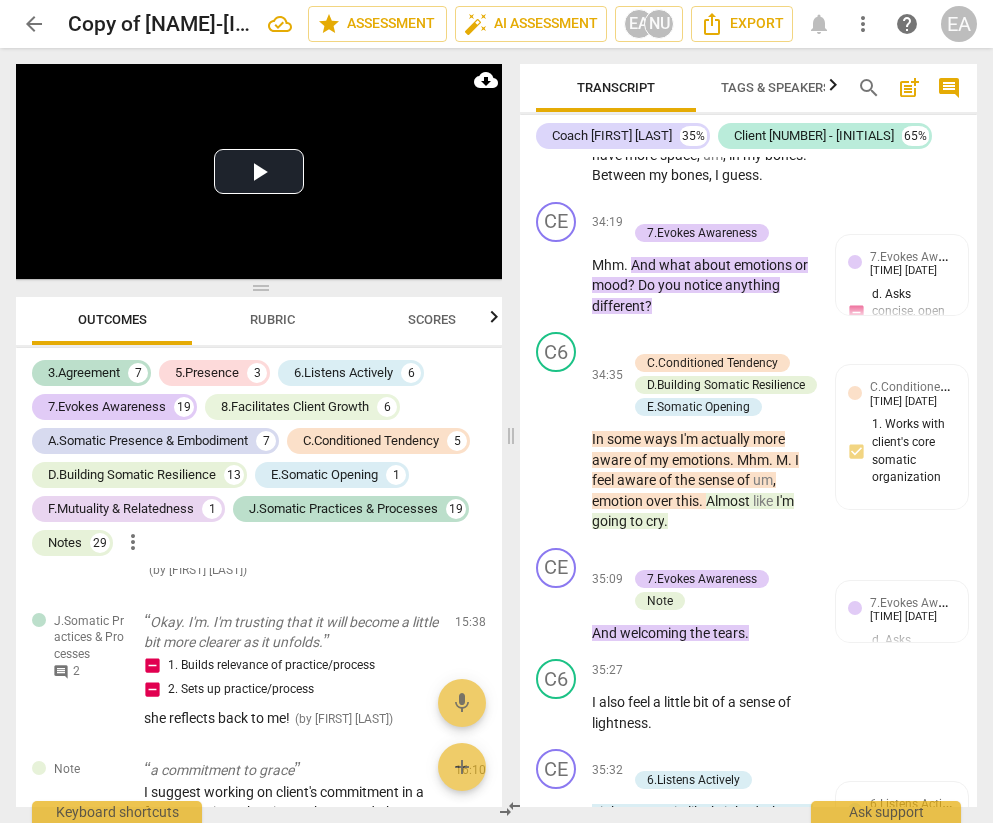 scroll, scrollTop: 22791, scrollLeft: 0, axis: vertical 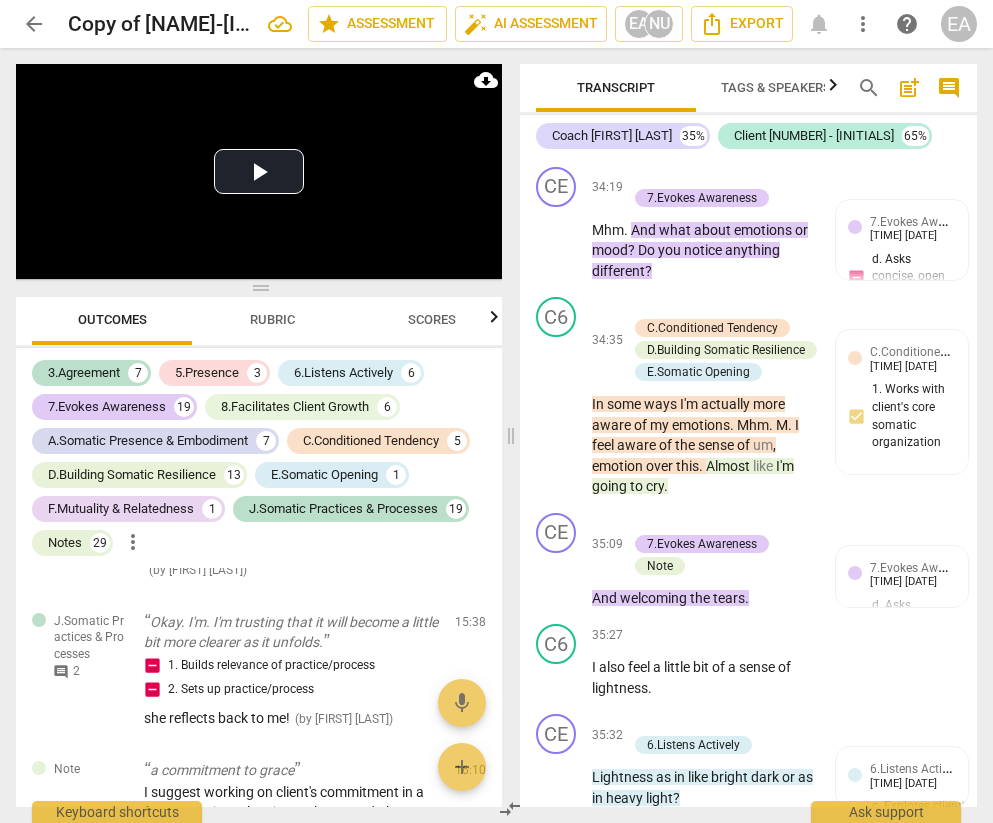 click on "C6 play_arrow pause 34:03 + Add competency keyboard_arrow_right It's   um ,   more   upright .   It   feels   like   I   have   more   space ,   um ,   in   my   bones .   Between   my   bones ,   I   guess ." at bounding box center (748, 103) 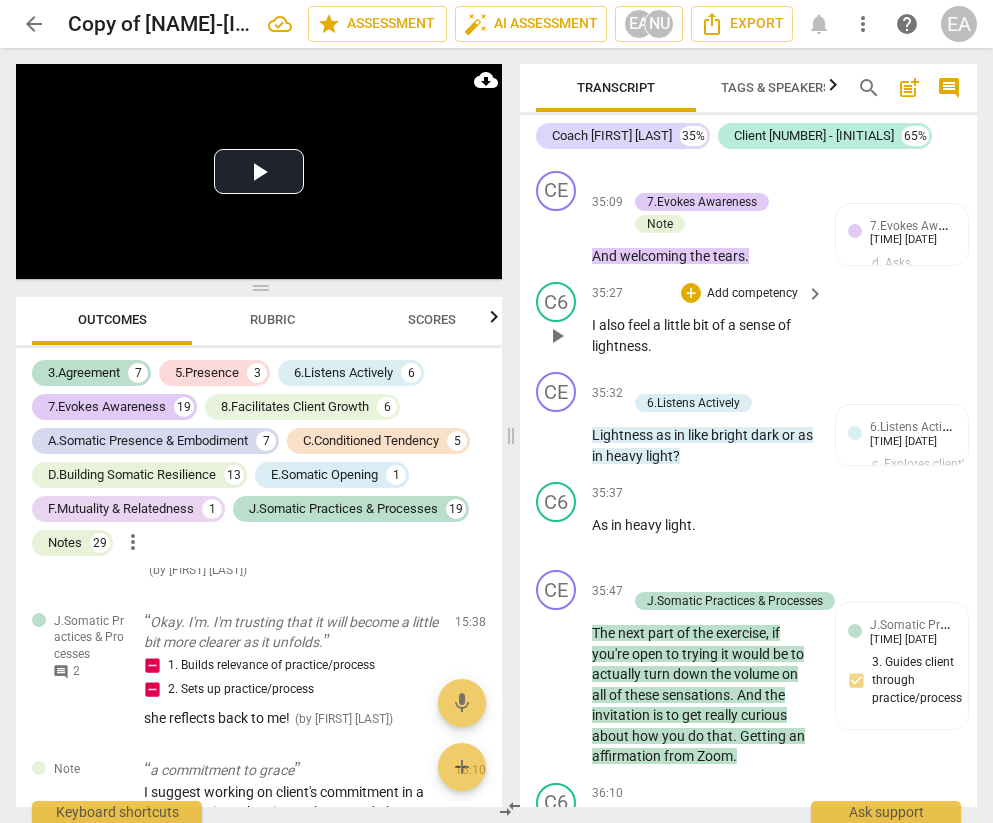 scroll, scrollTop: 23084, scrollLeft: 0, axis: vertical 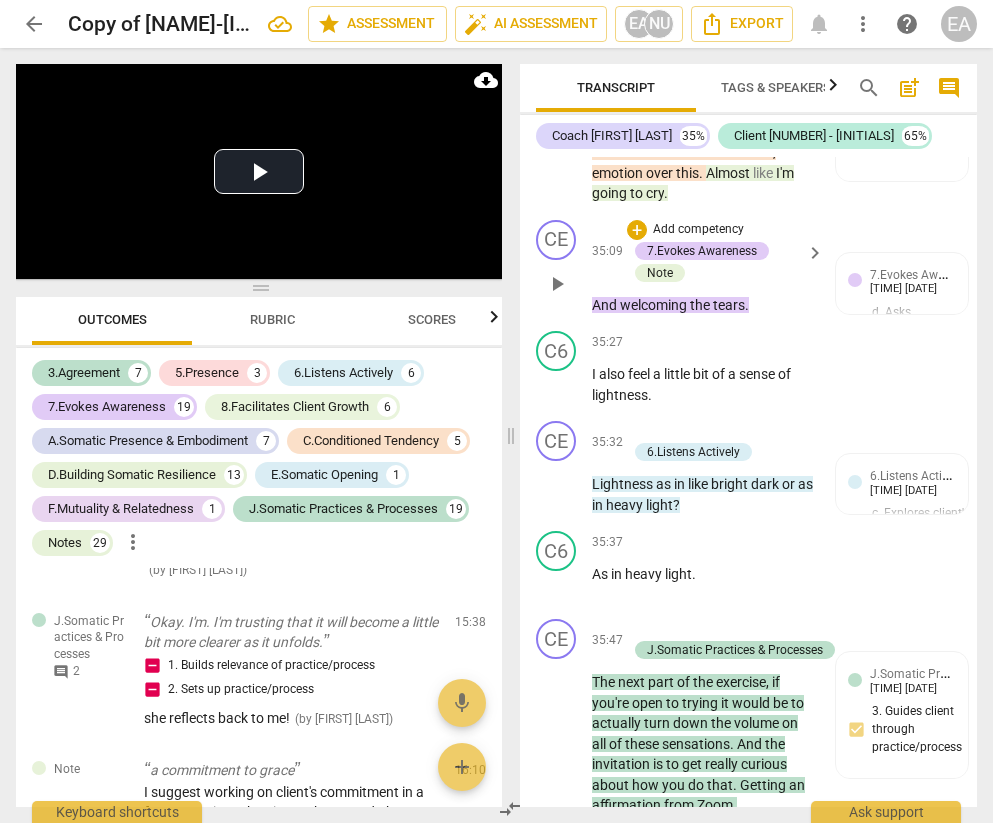 click on "CE play_arrow pause [TIME] + Add competency 7.Evokes Awareness Note keyboard_arrow_right And   welcoming   the   tears . 7.Evokes Awareness [NAME] [TIME] [DATE] d. Asks concise, open questions I would have liked to have asked" If those tears had words, what might they say?"  ( edited ) Note [NAME] [TIME] [DATE] QUESTION -- this seems like another point where you might be able to transition into a Blend with CT process... and knowing that our focus today is Resilience Practice...  how do we acknowledge what's here, without overridding it, but continuing on path towards our focus?" at bounding box center [748, 268] 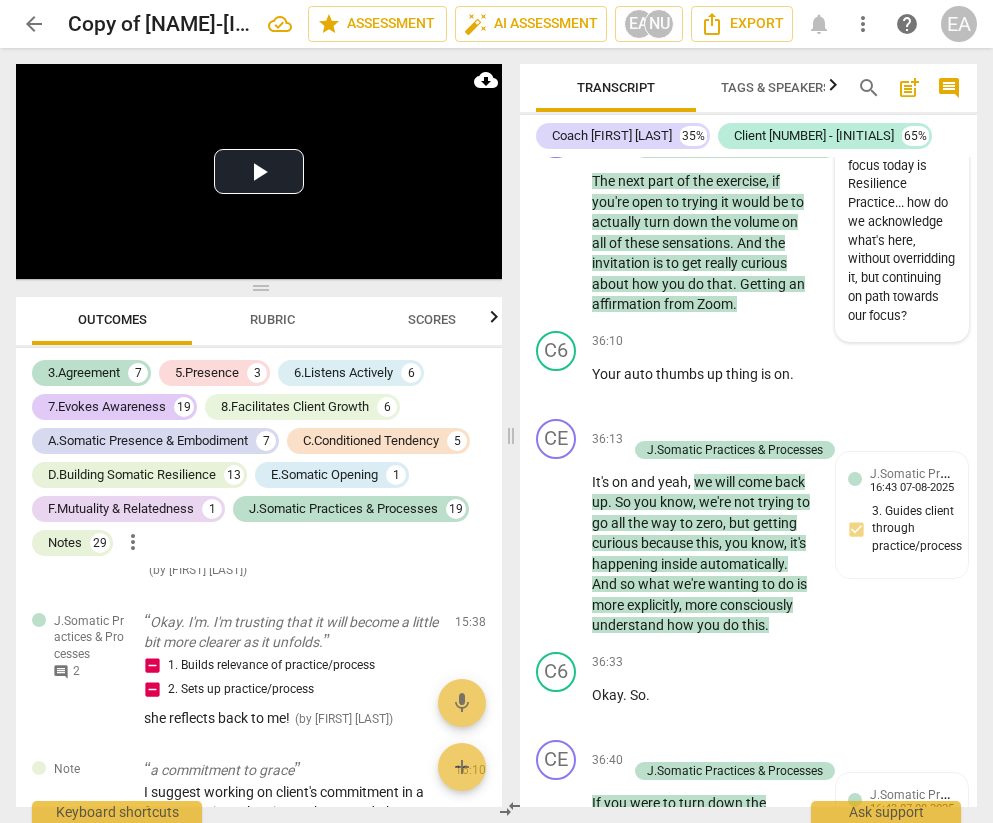 scroll, scrollTop: 23586, scrollLeft: 0, axis: vertical 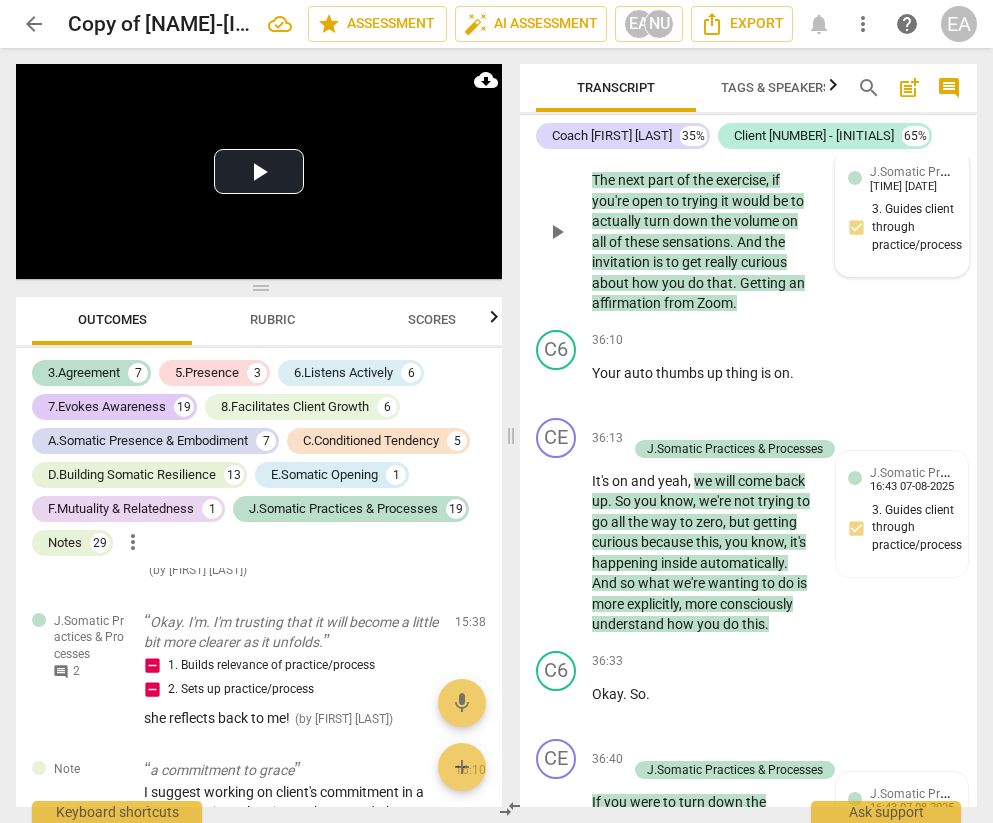 click on "J.Somatic Practices & Processes ElizaBeth Alexander 16:42 07-08-2025 3. Guides client through practice/process" at bounding box center (902, 213) 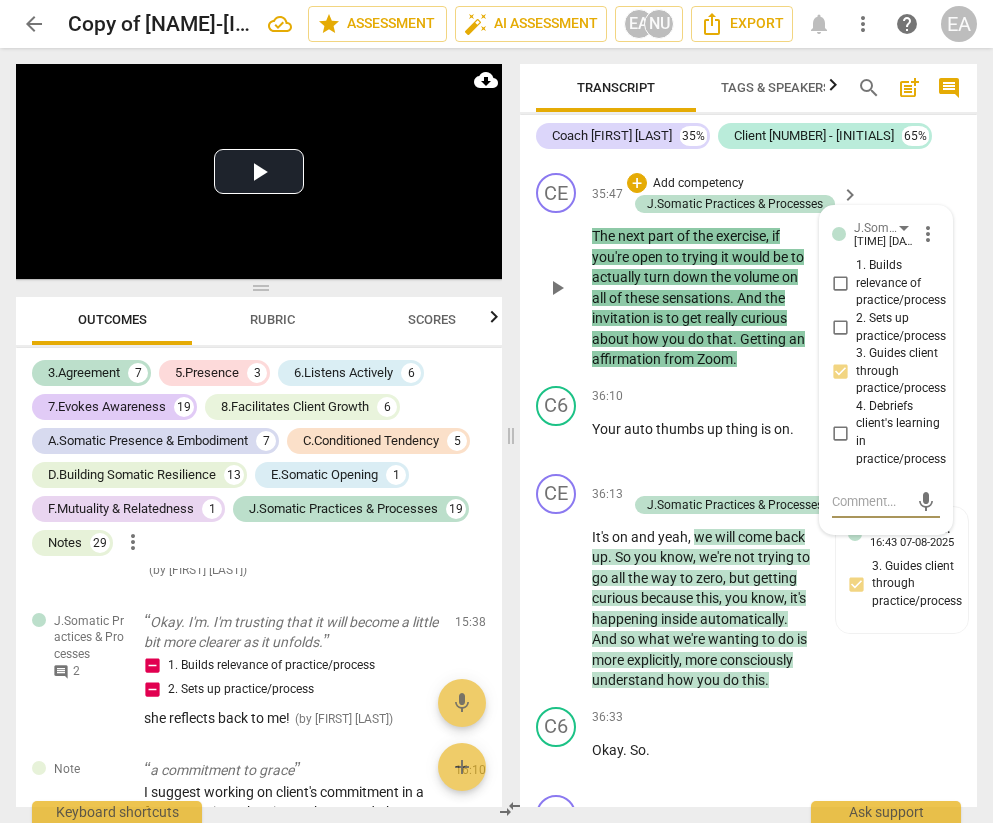 scroll, scrollTop: 23473, scrollLeft: 0, axis: vertical 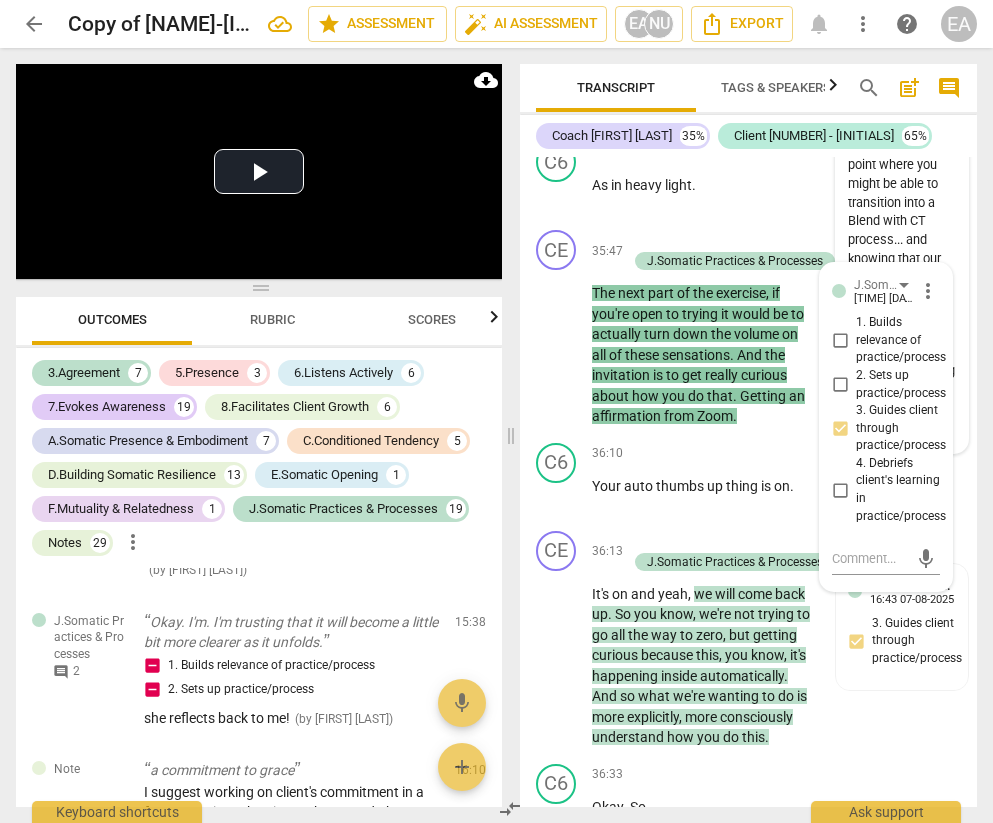 click on "7.Evokes Awareness ElizaBeth Alexander" at bounding box center [913, -115] 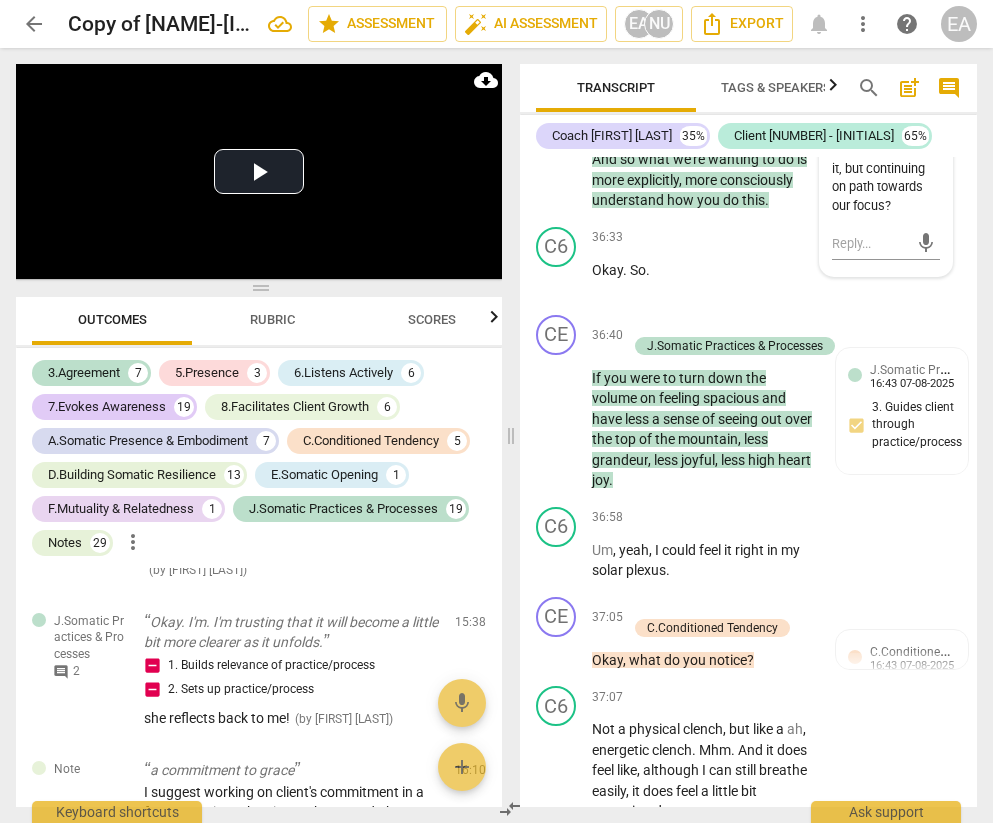 scroll, scrollTop: 24009, scrollLeft: 0, axis: vertical 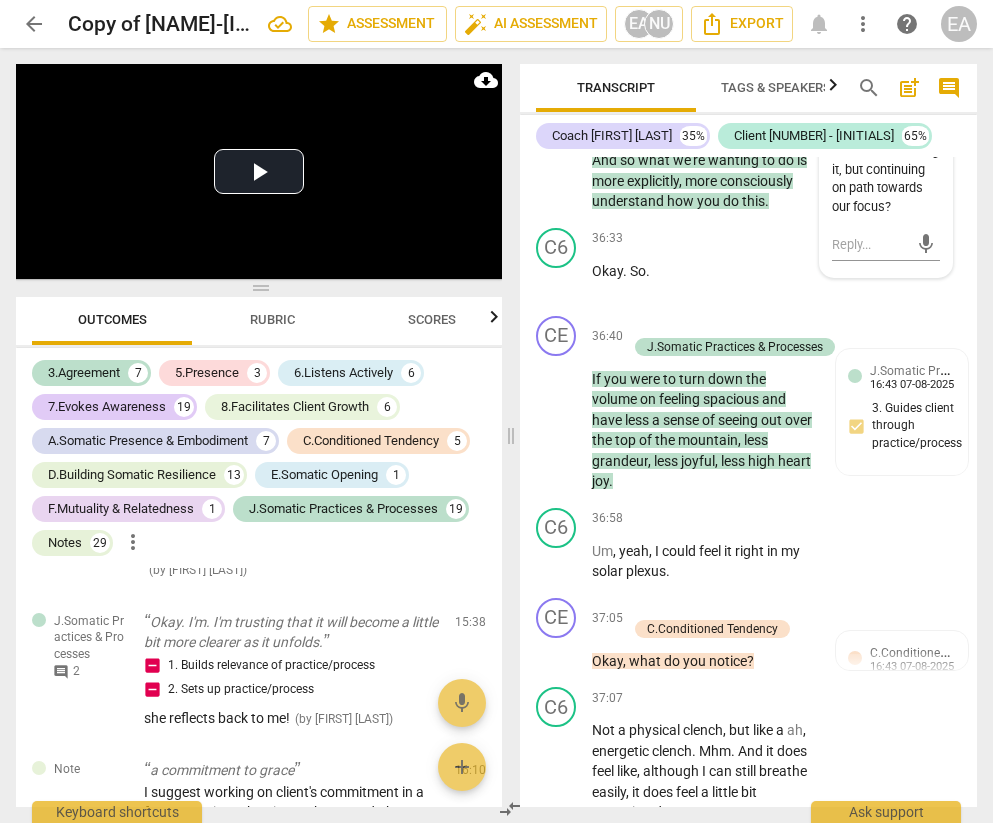 click on "QUESTION -- this seems like another point where you might be able to transition into a Blend with CT process... and knowing that our focus today is Resilience Practice...  how do we acknowledge what's here, without overridding it, but continuing on path towards our focus?" at bounding box center (886, 57) 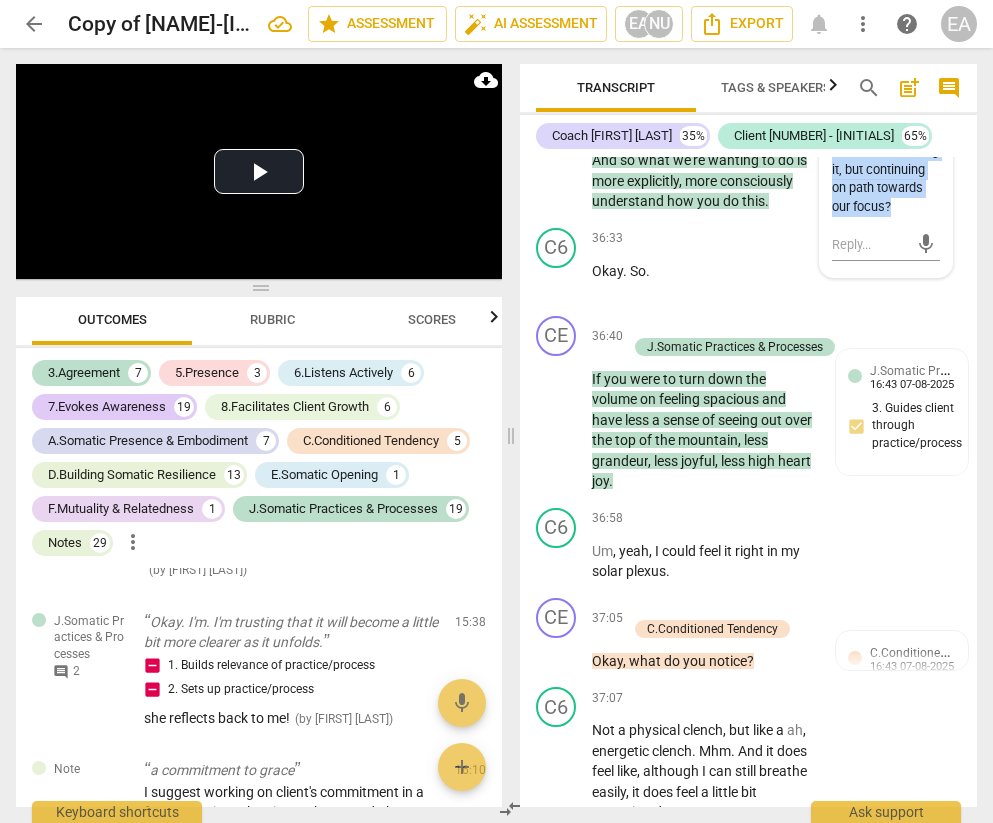 click on "QUESTION -- this seems like another point where you might be able to transition into a Blend with CT process... and knowing that our focus today is Resilience Practice...  how do we acknowledge what's here, without overridding it, but continuing on path towards our focus?" at bounding box center [886, 57] 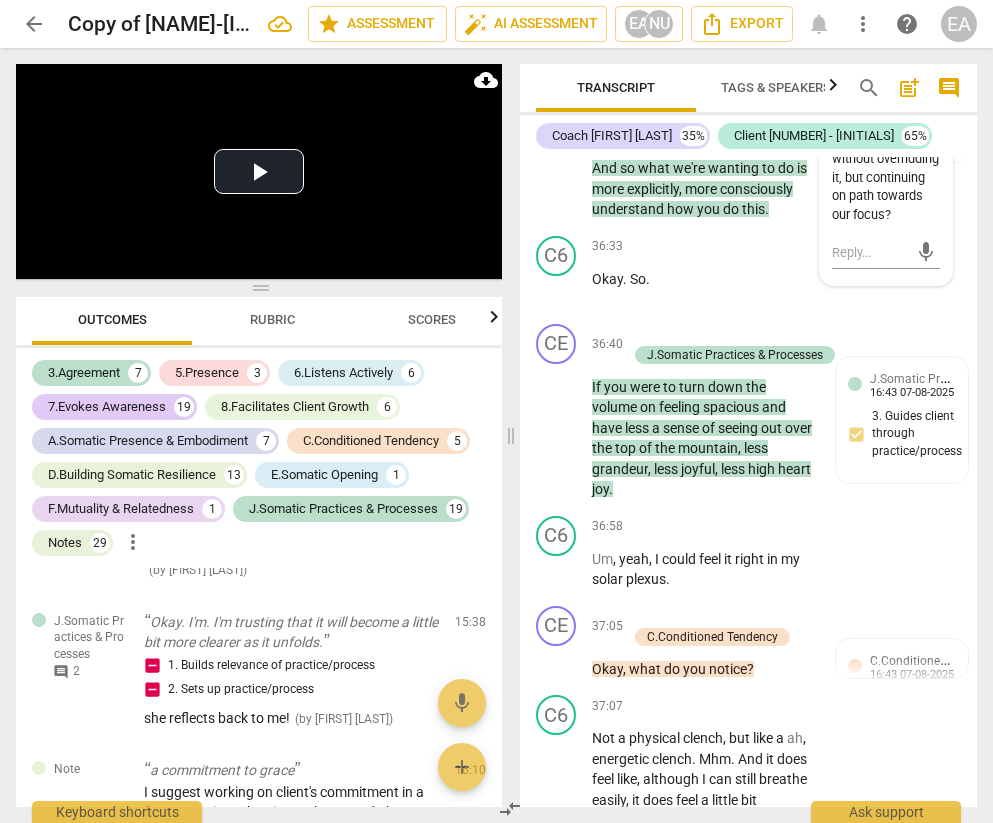 click on "CE play_arrow pause [TIME] + Add competency J.Somatic Practices & Processes keyboard_arrow_right It's   on   and   yeah ,   we   will   come   back   up .   So   you   know ,   we're   not   trying   to   go   all   the   way   to   zero ,   but   getting   curious   because   this ,   you   know ,   it's   happening   inside   automatically .   And   so   what   we're   wanting   to   do   is   more   explicitly ,   more   consciously   understand   how   you   do   this . J.Somatic Practices & Processes [NAME] [TIME] [DATE] 3. Guides client through practice/process" at bounding box center [748, 111] 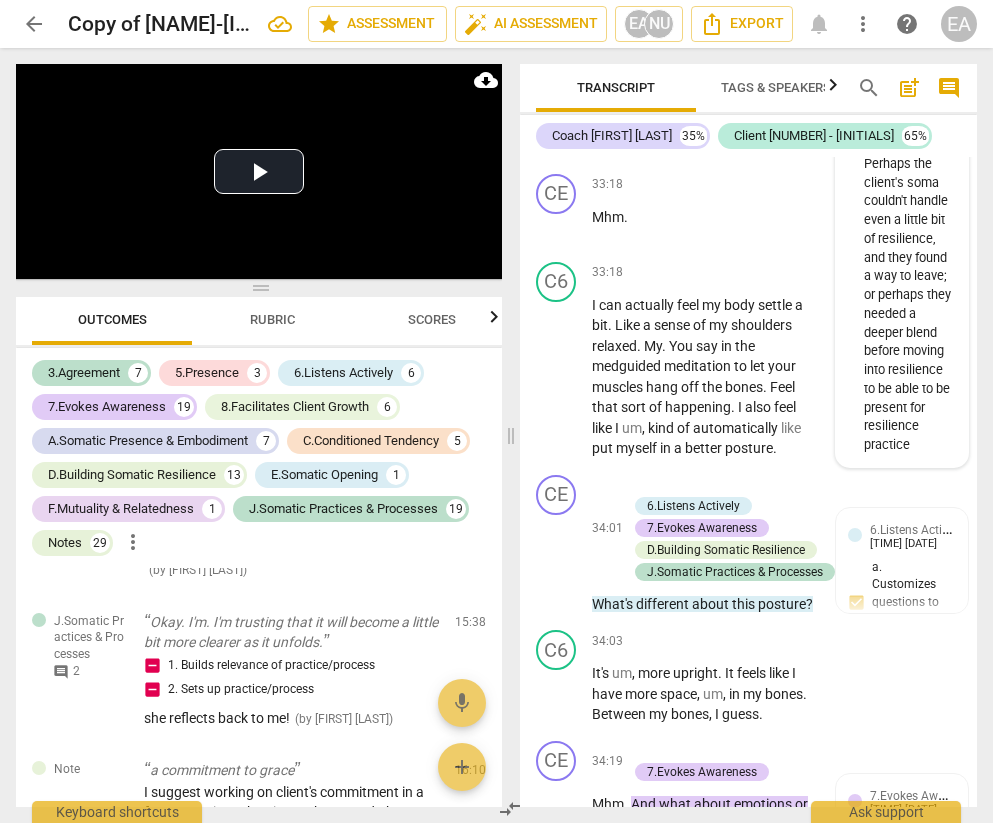 scroll, scrollTop: 22227, scrollLeft: 0, axis: vertical 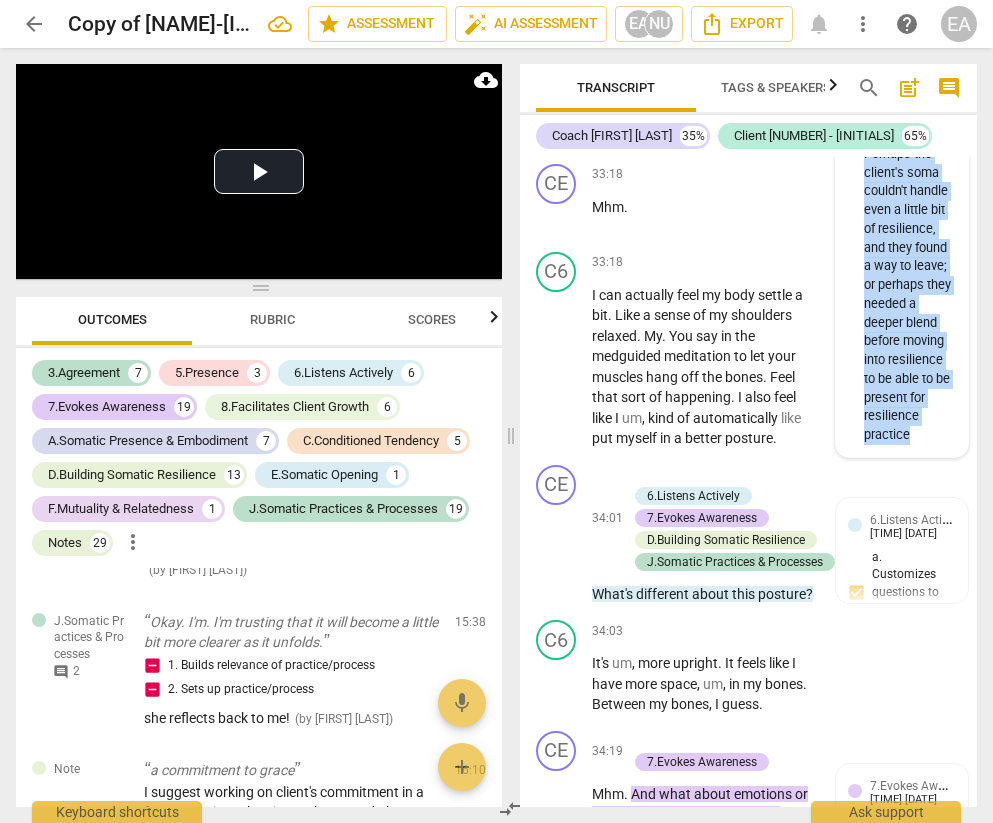 drag, startPoint x: 860, startPoint y: 219, endPoint x: 940, endPoint y: 756, distance: 542.92633 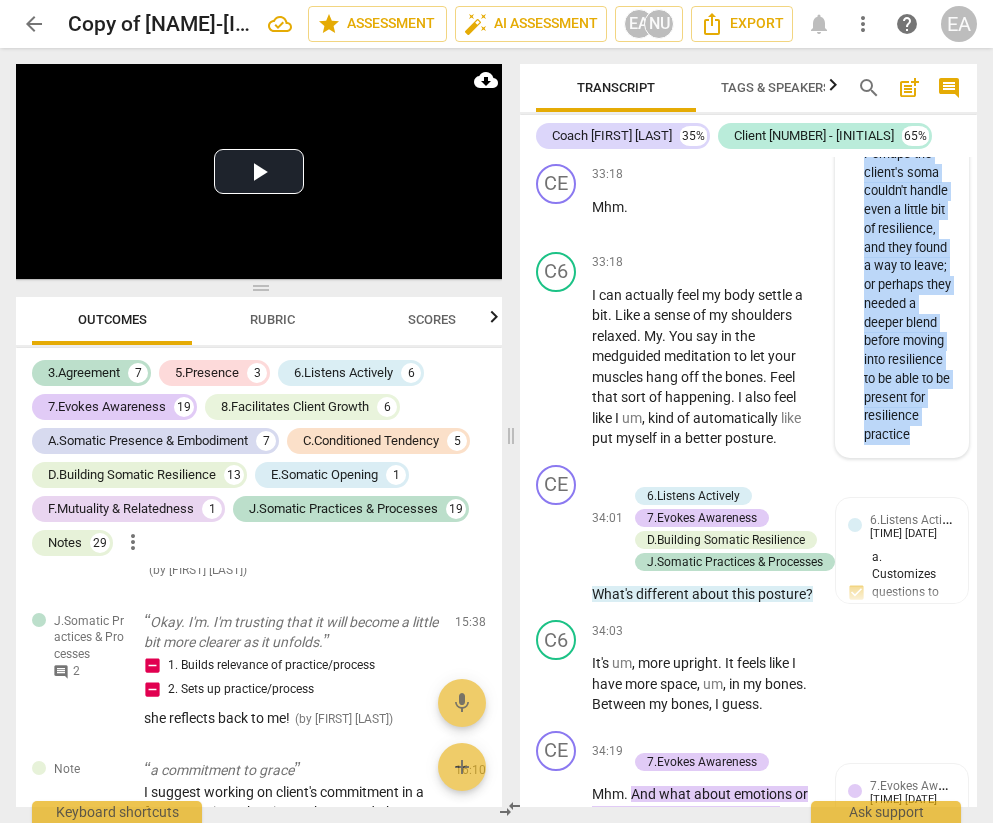 click on "I'd name here to the client that they just completely changed the topic. What's that taking care of? Name what is. This is the emergence that we learn to be in as somatic coaches. Perhaps the client's soma couldn't handle even a little bit of resilience, and they found a way to leave; or perhaps they needed a deeper blend before moving into resilience to be able to be present for resilience practice" at bounding box center (910, 173) 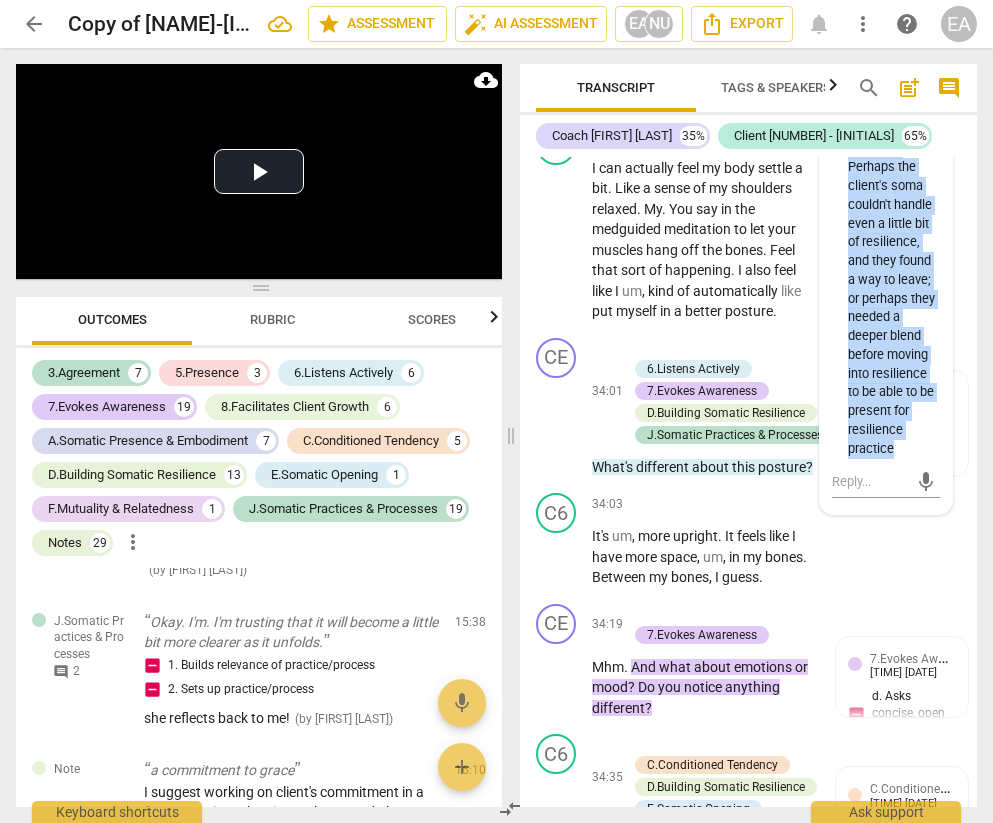 scroll, scrollTop: 22366, scrollLeft: 0, axis: vertical 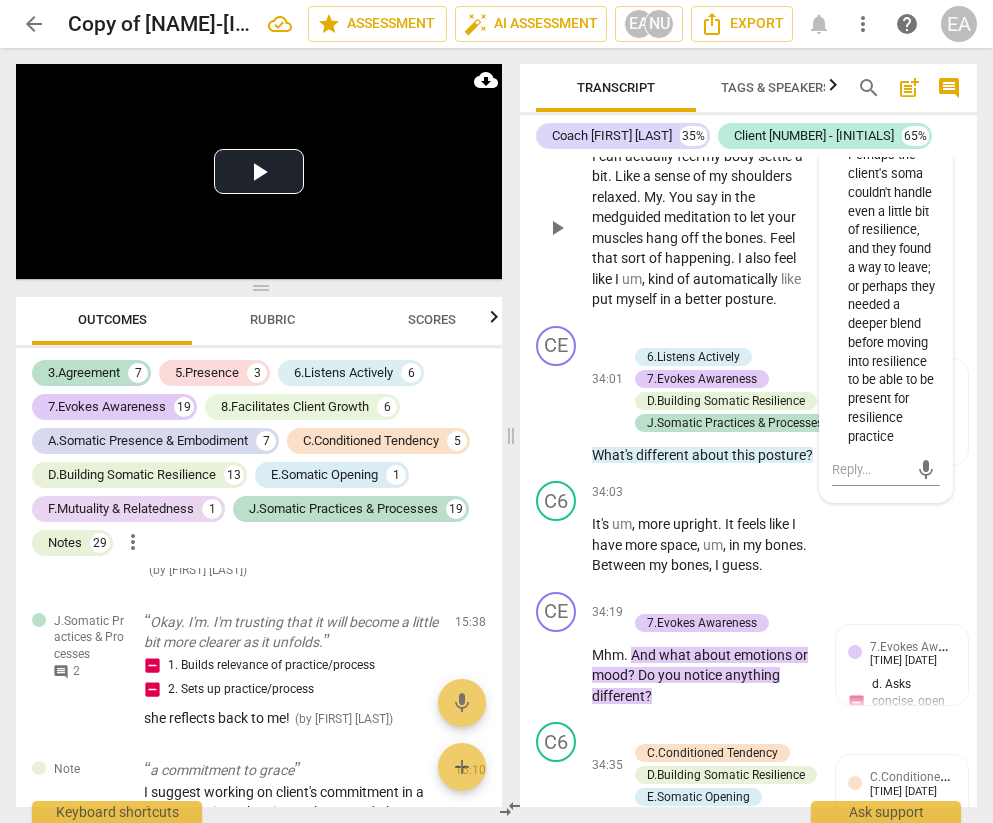 click on "also" at bounding box center (759, 258) 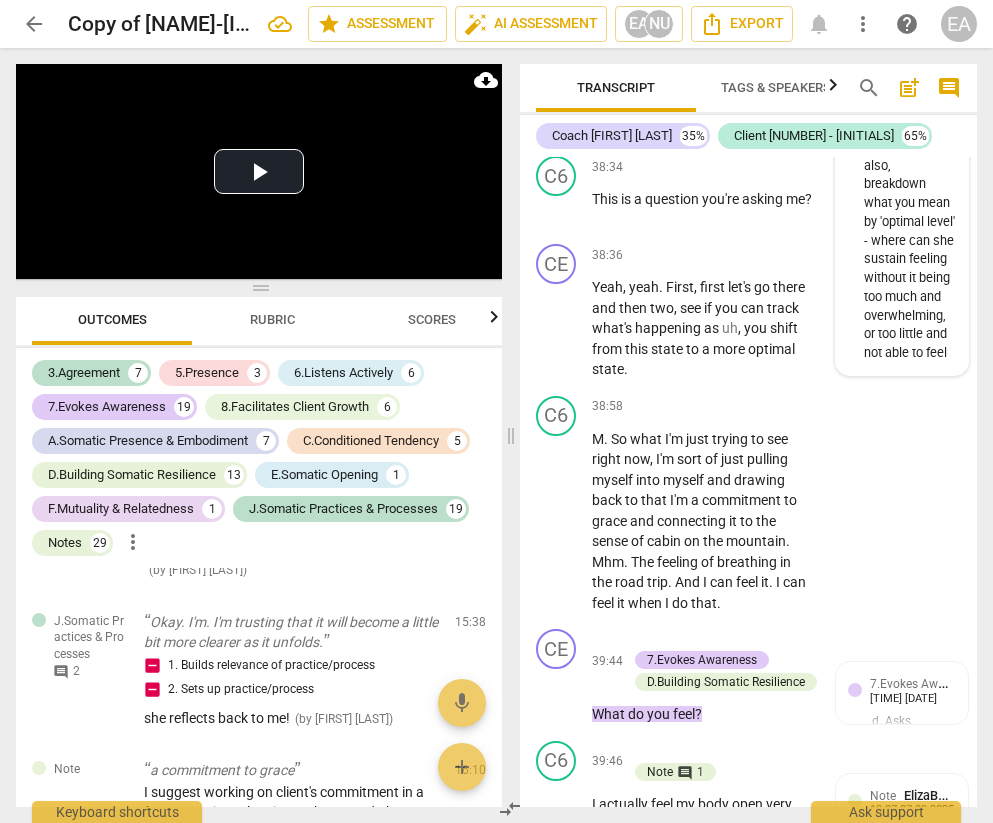 scroll, scrollTop: 25210, scrollLeft: 0, axis: vertical 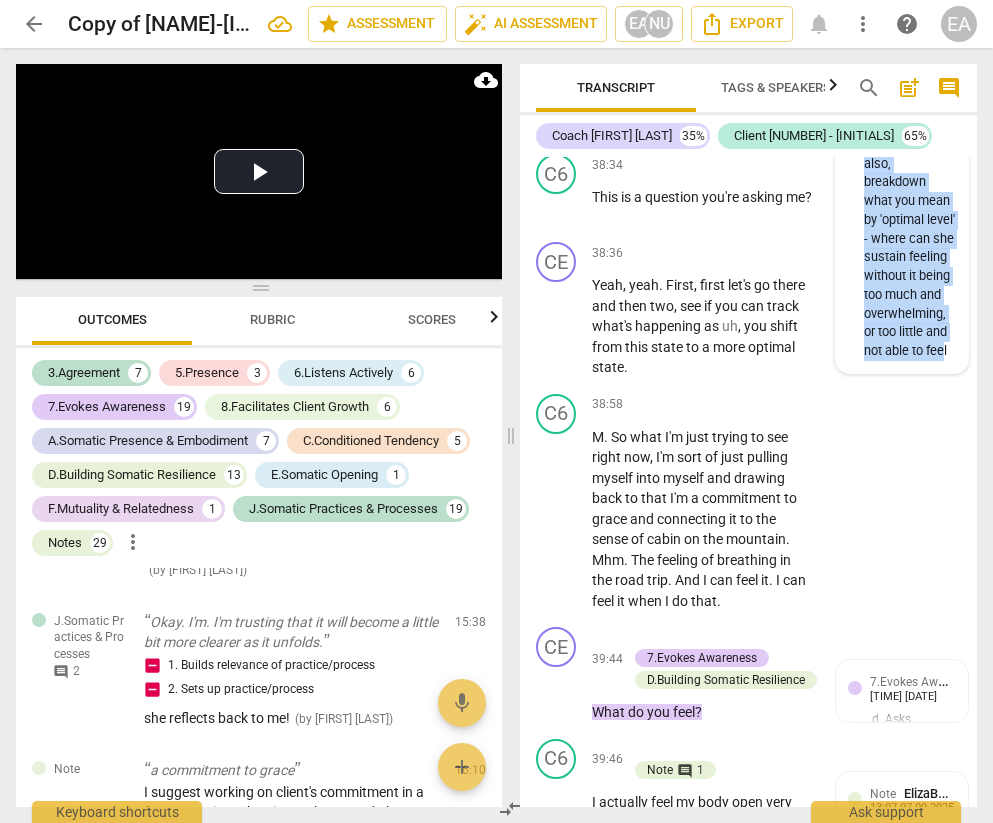 drag, startPoint x: 942, startPoint y: 699, endPoint x: 836, endPoint y: 475, distance: 247.81445 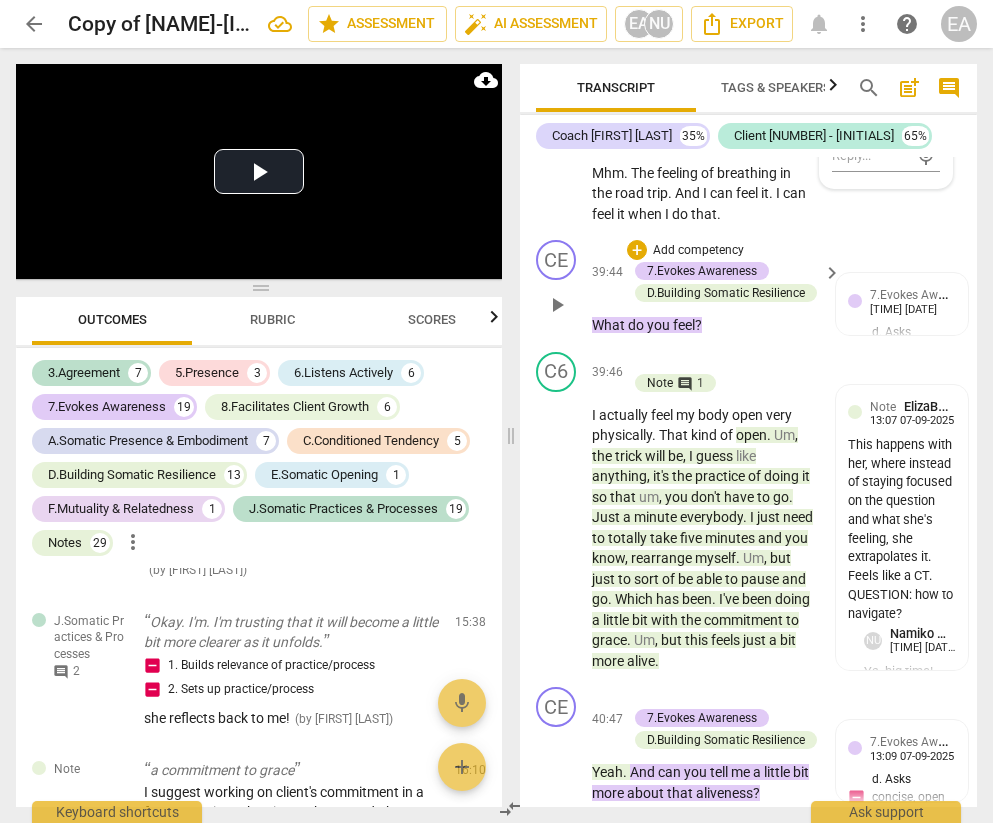 scroll, scrollTop: 25602, scrollLeft: 0, axis: vertical 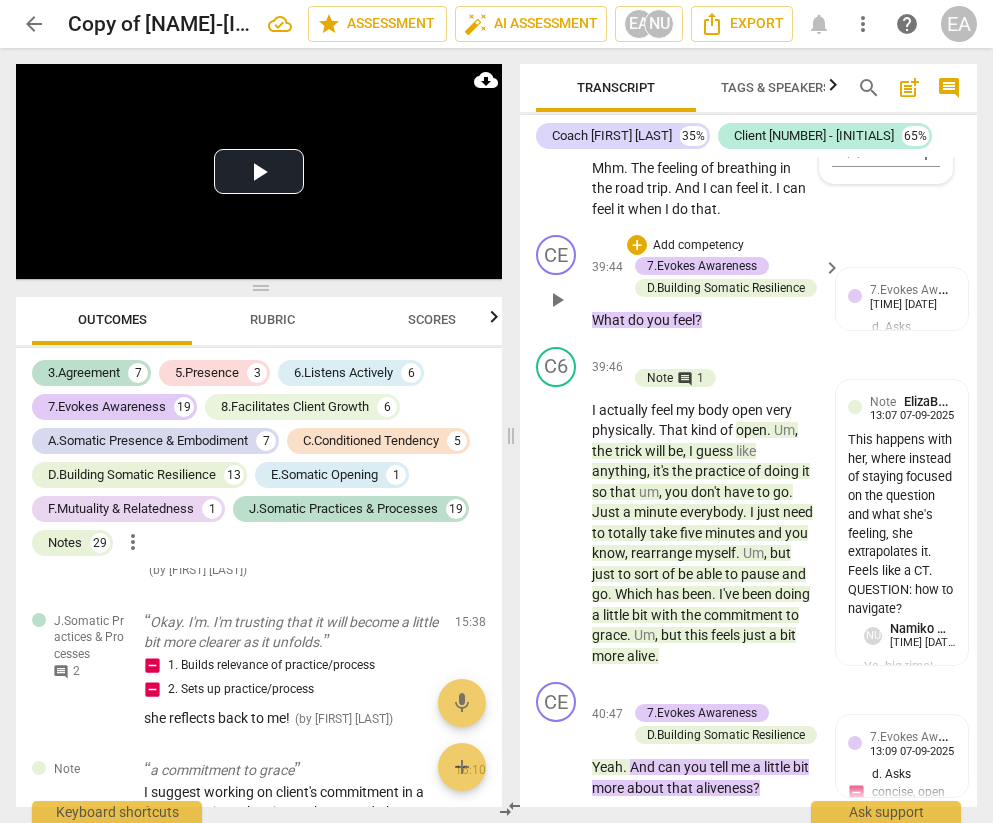 click on "+ Add competency 7.Evokes Awareness D.Building Somatic Resilience" at bounding box center [722, 267] 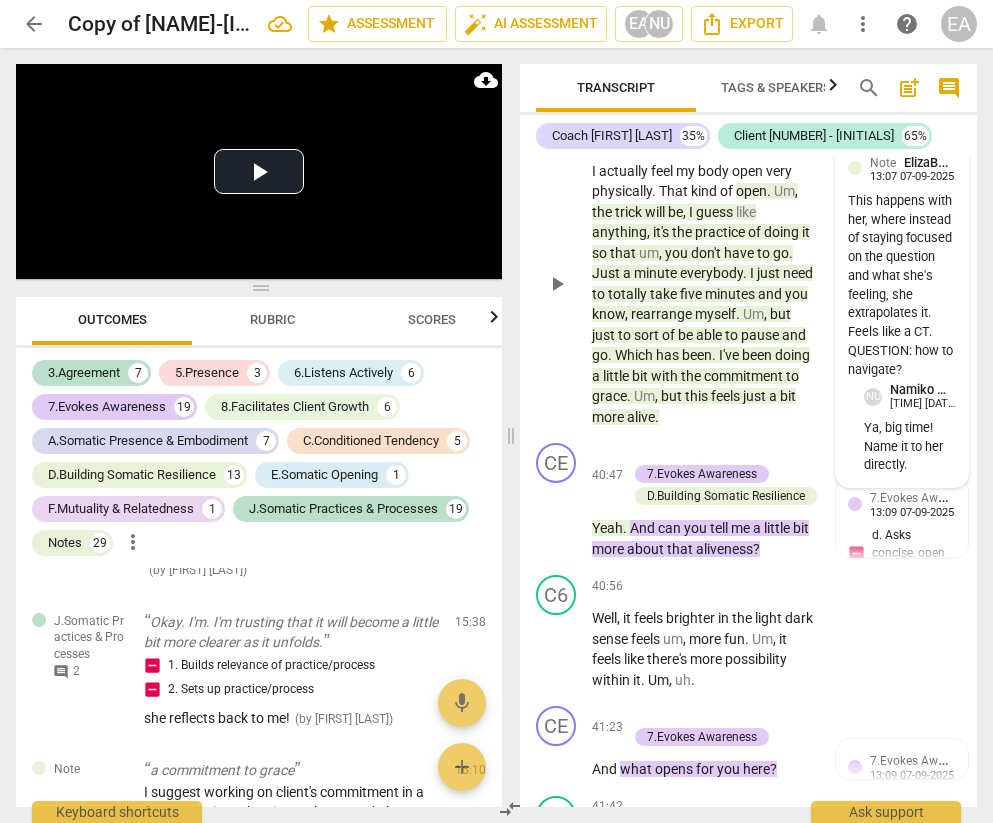 scroll, scrollTop: 25846, scrollLeft: 0, axis: vertical 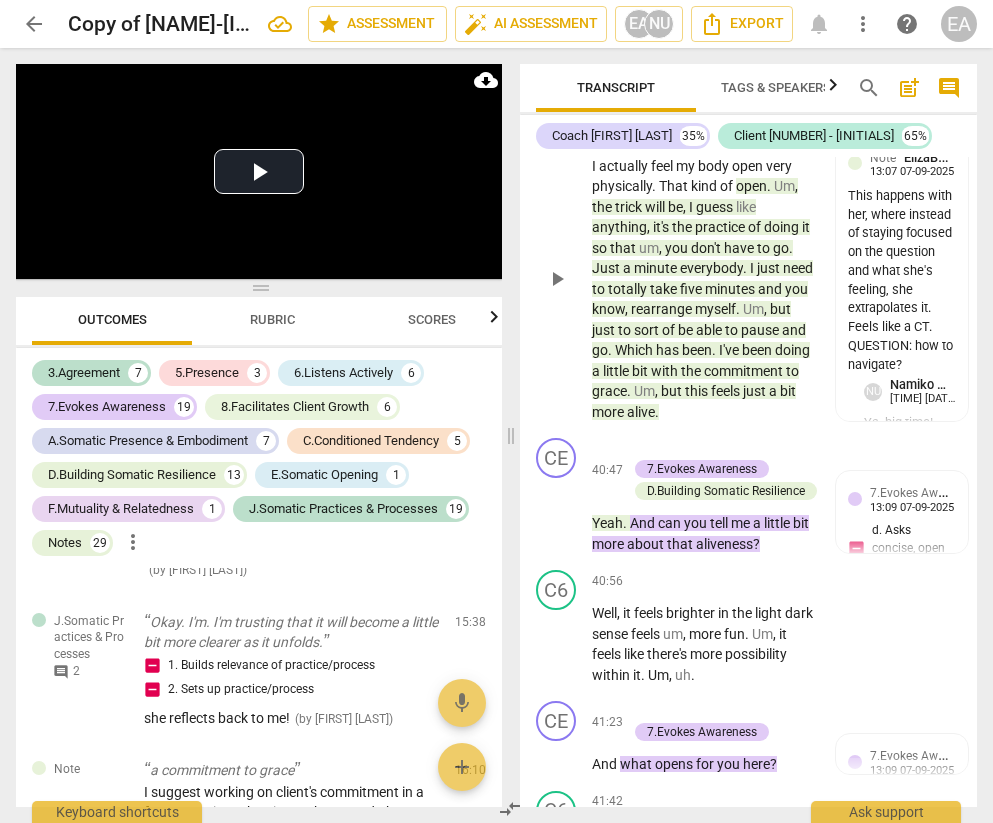 click on "play_arrow" at bounding box center [557, 279] 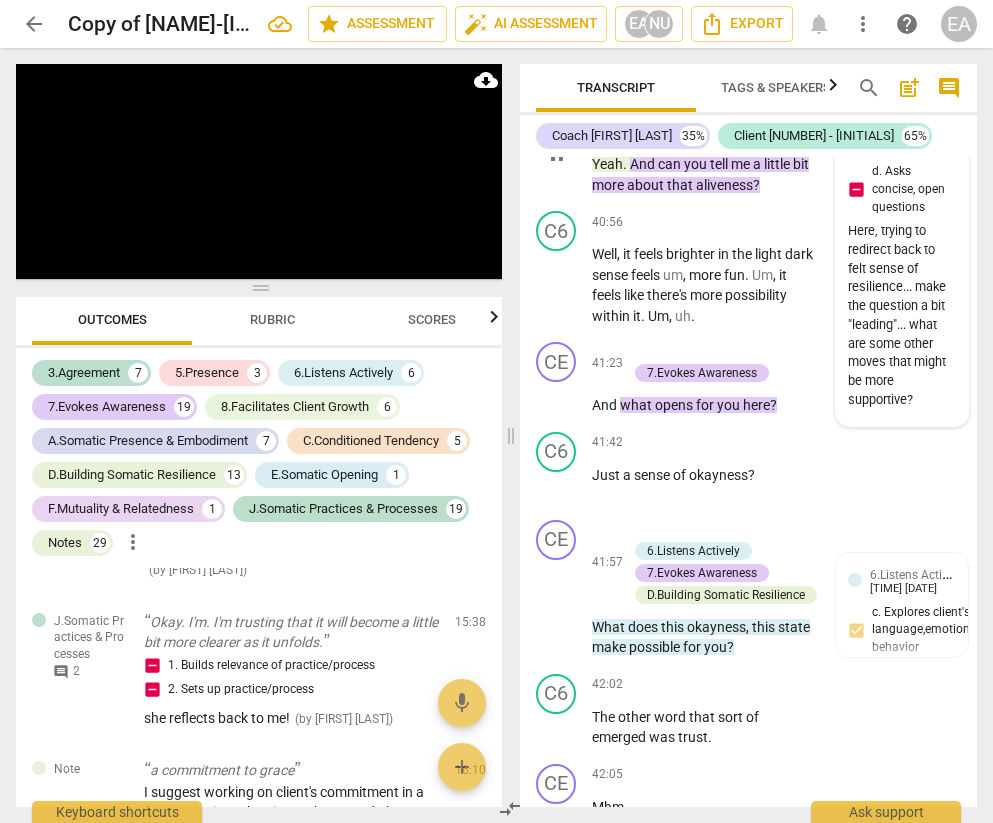 scroll, scrollTop: 26199, scrollLeft: 0, axis: vertical 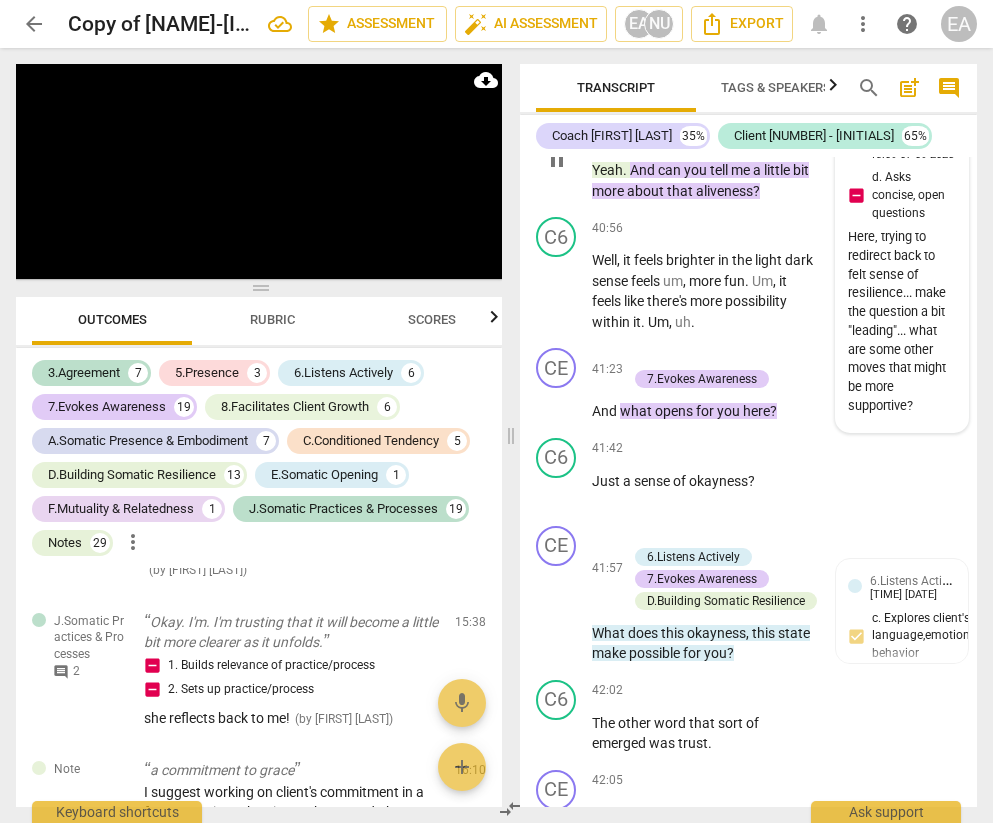 click on "Here, trying to redirect back to felt sense of resilience... make the question a bit "leading"... what are some other moves that might be more supportive?" at bounding box center [902, 322] 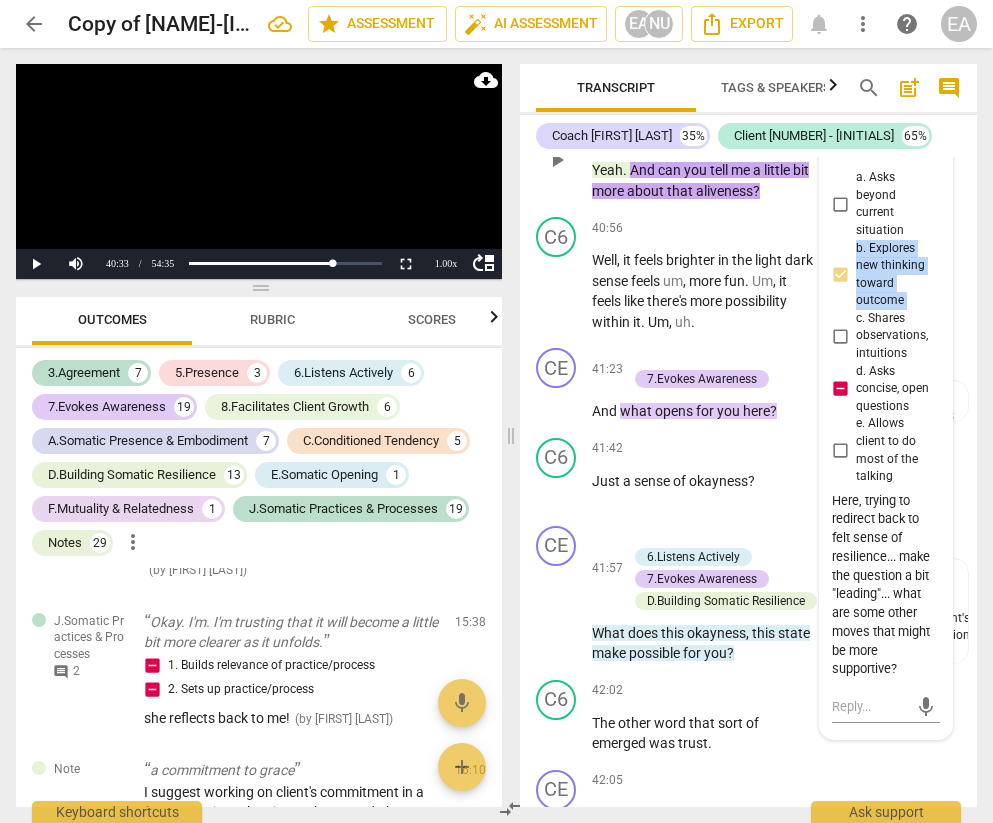 click on "b. Explores new thinking toward outcome" at bounding box center (894, 275) 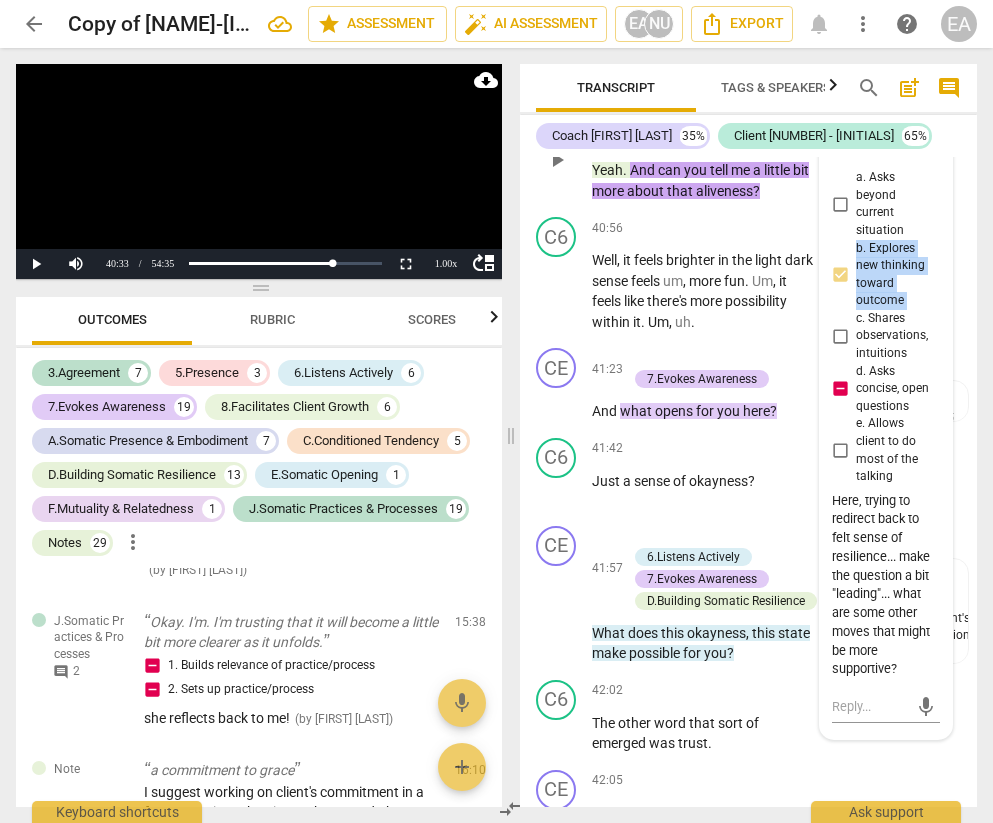 checkbox on "true" 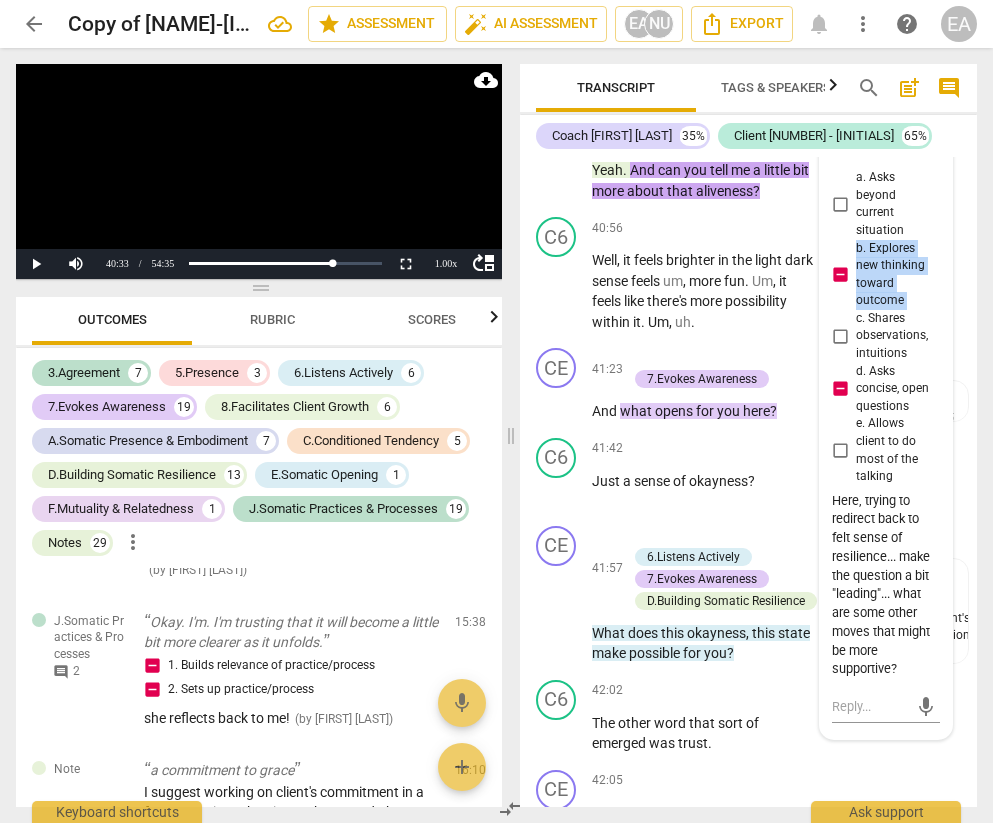 click on "play_arrow" at bounding box center [557, -74] 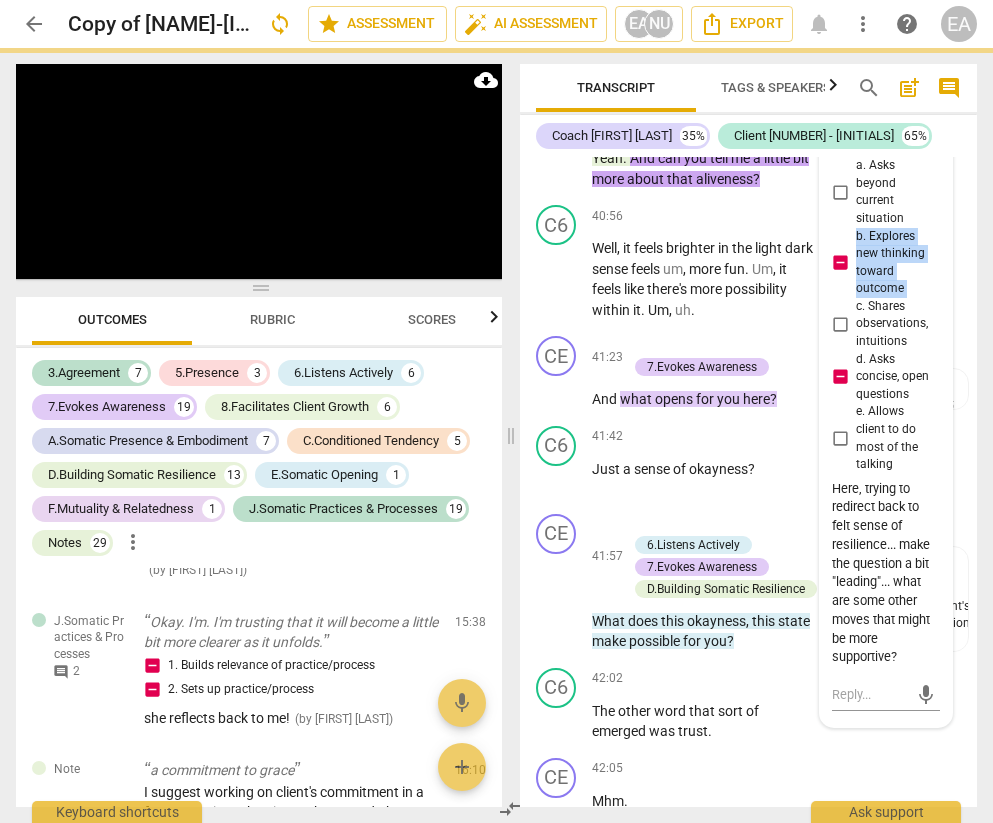 scroll, scrollTop: 26216, scrollLeft: 0, axis: vertical 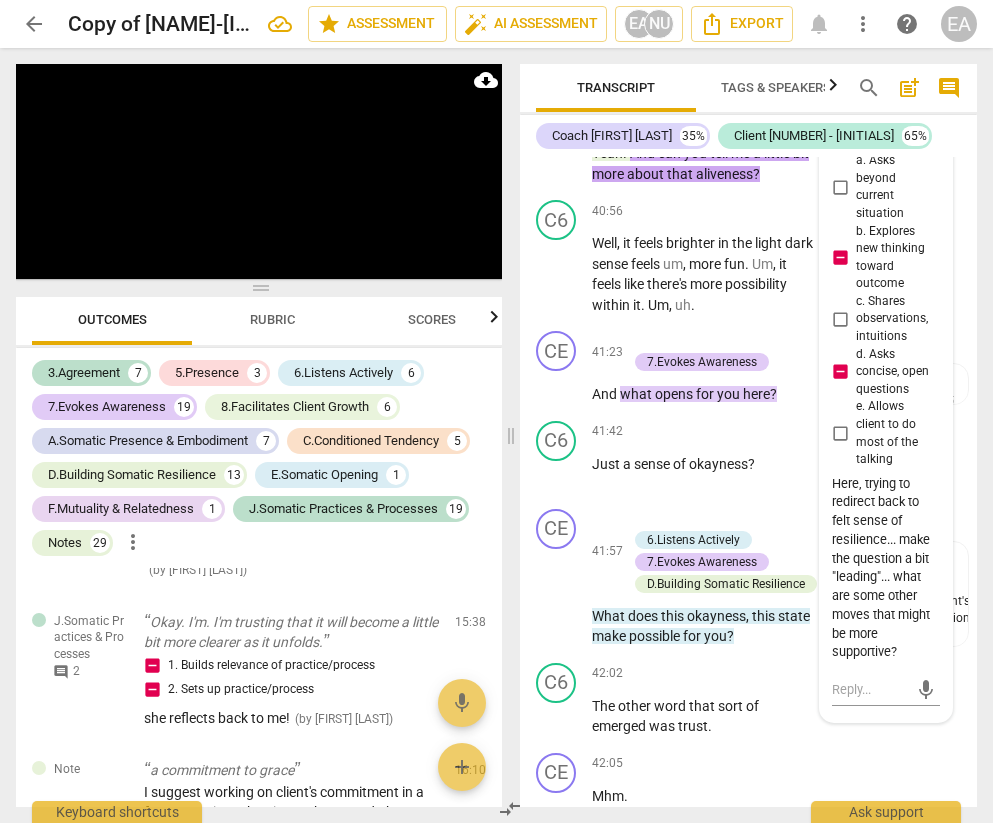 click on "CE play_arrow pause 40:47 + Add competency 7.Evokes Awareness D.Building Somatic Resilience keyboard_arrow_right Yeah .   And   can   you   tell   me   a   little   bit   more   about   that   aliveness ? 7.Evokes Awareness ElizaBeth Alexander 13:09 07-09-2025 more_vert a. Asks beyond current situation b. Explores new thinking toward outcome c. Shares observations, intuitions d. Asks concise, open questions e. Allows client to do most of the talking Here ,   trying   to   redirect   back   to   felt   sense   of   resilience...   make   the   question   a   bit   "leading"...   what   are   some   other   moves   that   might   be   more   supportive ?
mic" at bounding box center [748, 126] 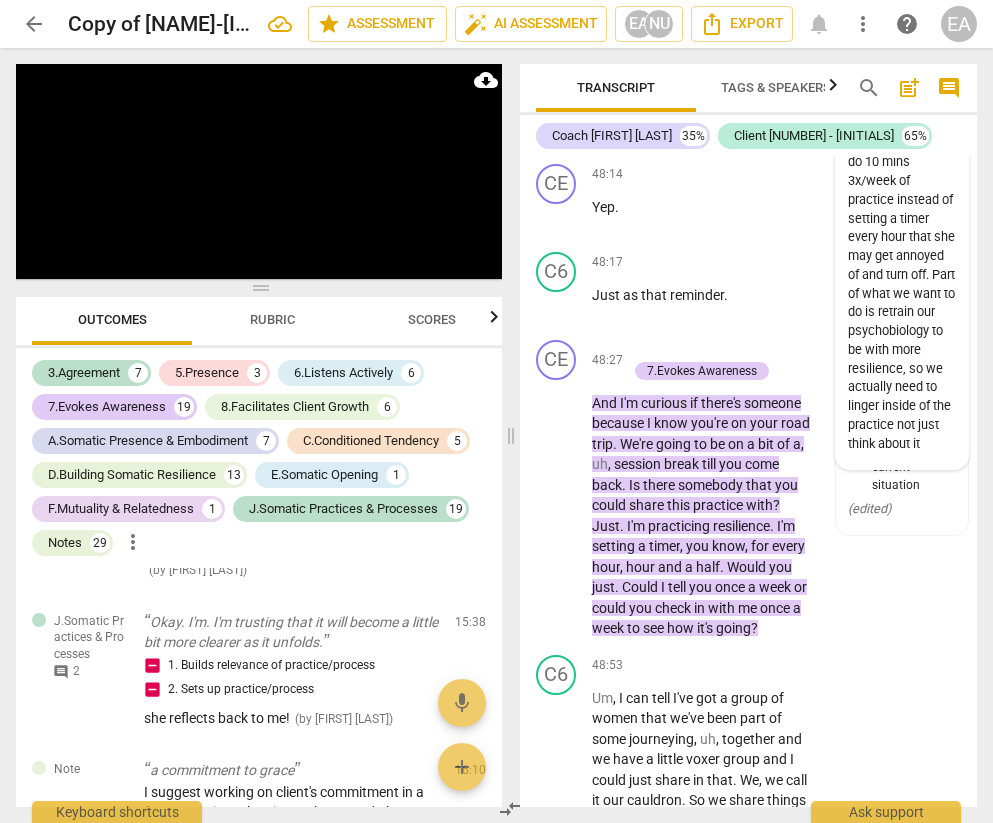 scroll, scrollTop: 29860, scrollLeft: 0, axis: vertical 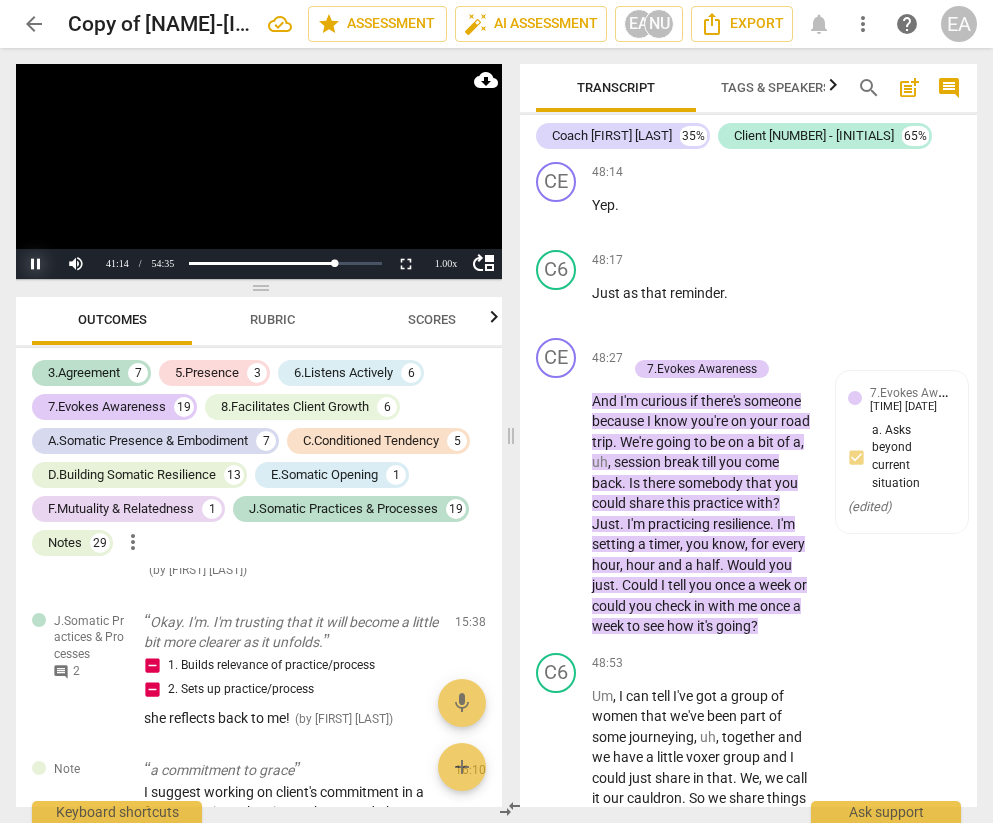 click on "Pause" at bounding box center (36, 264) 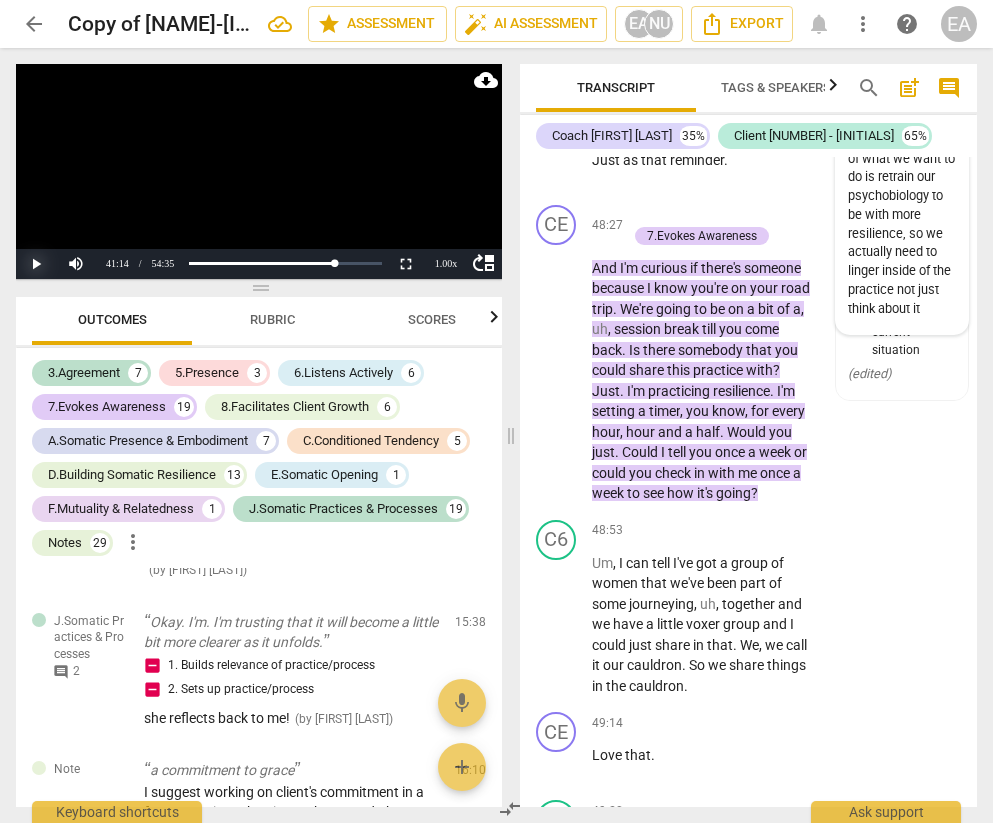 scroll, scrollTop: 29994, scrollLeft: 0, axis: vertical 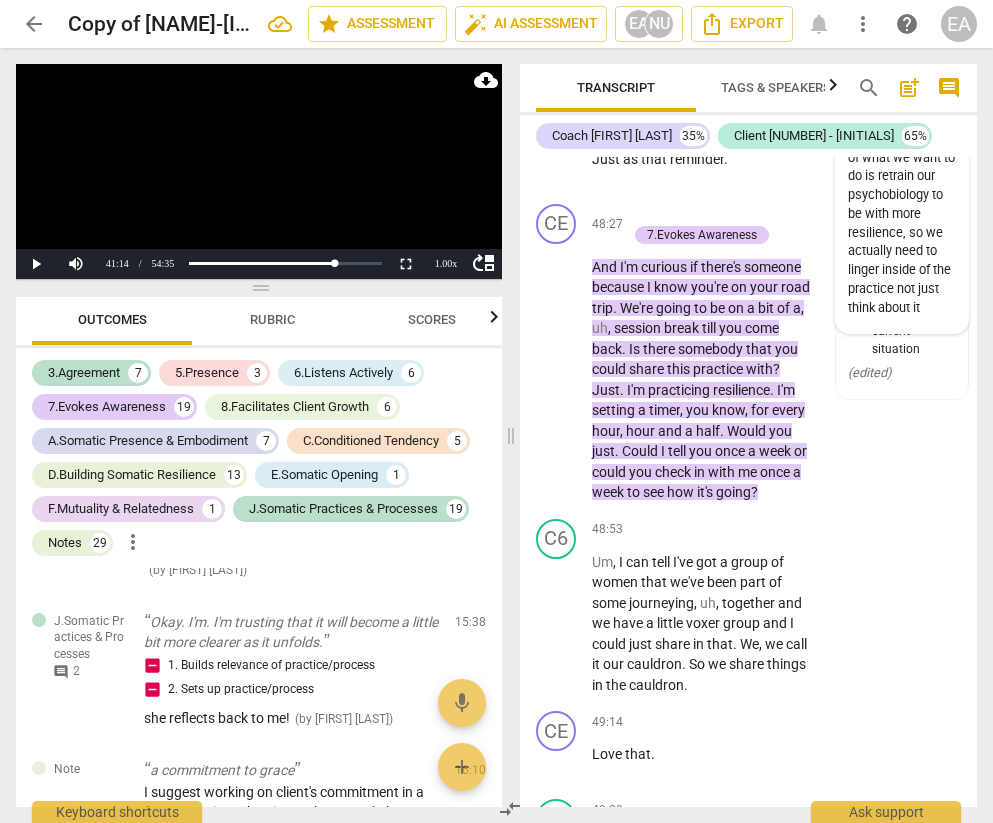click on "Sounds to me like client will be cogntivively reminding herself to "practice resilience" but not actually taking the time to practice. I would challenge her here to actually do 10 mins 3x/week of practice instead of setting a timer every hour that she may get annoyed of and turn off. Part of what we want to do is retrain our psychobiology to be with more resilience, so we actually need to linger inside of the practice not just think about it" at bounding box center (902, 74) 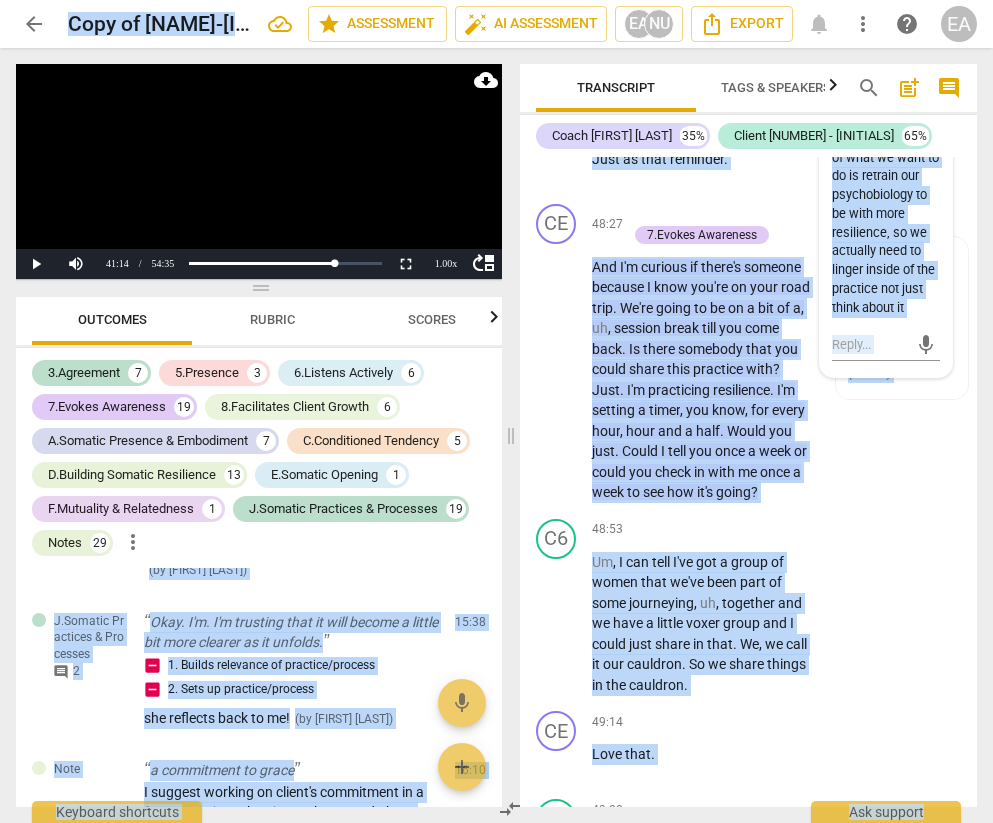 click on "Sounds to me like client will be cogntivively reminding herself to "practice resilience" but not actually taking the time to practice. I would challenge her here to actually do 10 mins 3x/week of practice instead of setting a timer every hour that she may get annoyed of and turn off. Part of what we want to do is retrain our psychobiology to be with more resilience, so we actually need to linger inside of the practice not just think about it" at bounding box center (886, 74) 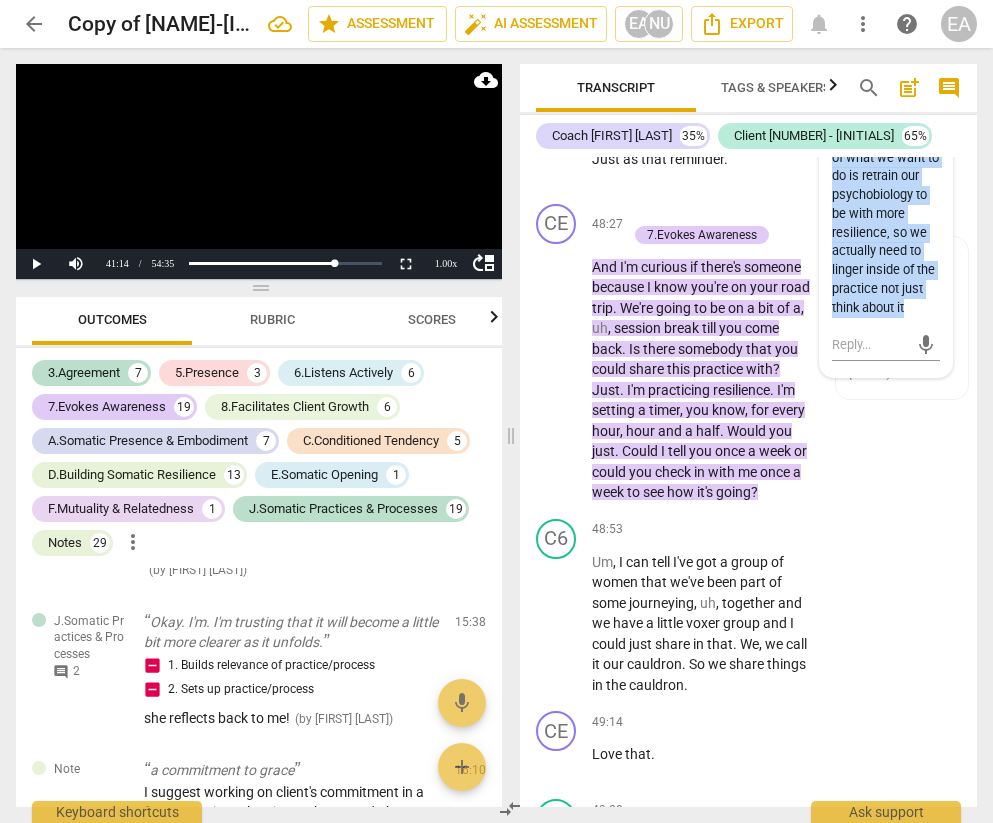drag, startPoint x: 927, startPoint y: 700, endPoint x: 831, endPoint y: 216, distance: 493.42883 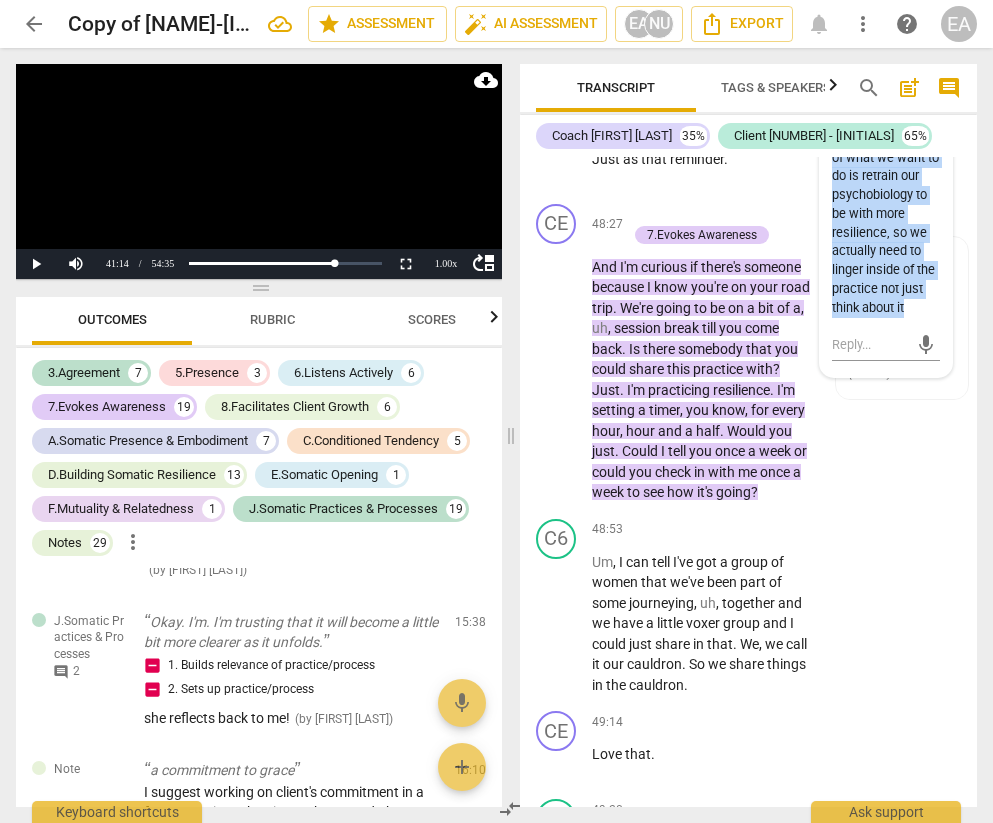 click on "Sounds to me like client will be cogntivively reminding herself to "practice resilience" but not actually taking the time to practice. I would challenge her here to actually do 10 mins 3x/week of practice instead of setting a timer every hour that she may get annoyed of and turn off. Part of what we want to do is retrain our psychobiology to be with more resilience, so we actually need to linger inside of the practice not just think about it" at bounding box center [886, 74] 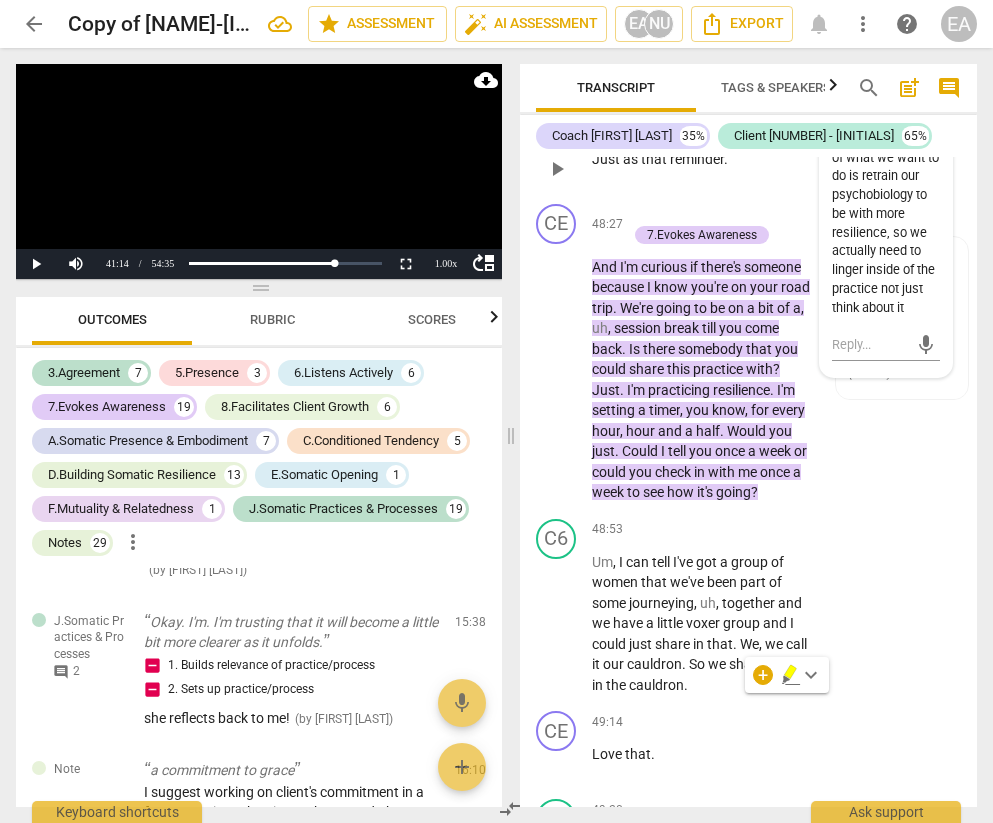click on "C6 play_arrow pause 48:17 + Add competency keyboard_arrow_right Just   as   that   reminder ." at bounding box center (748, 152) 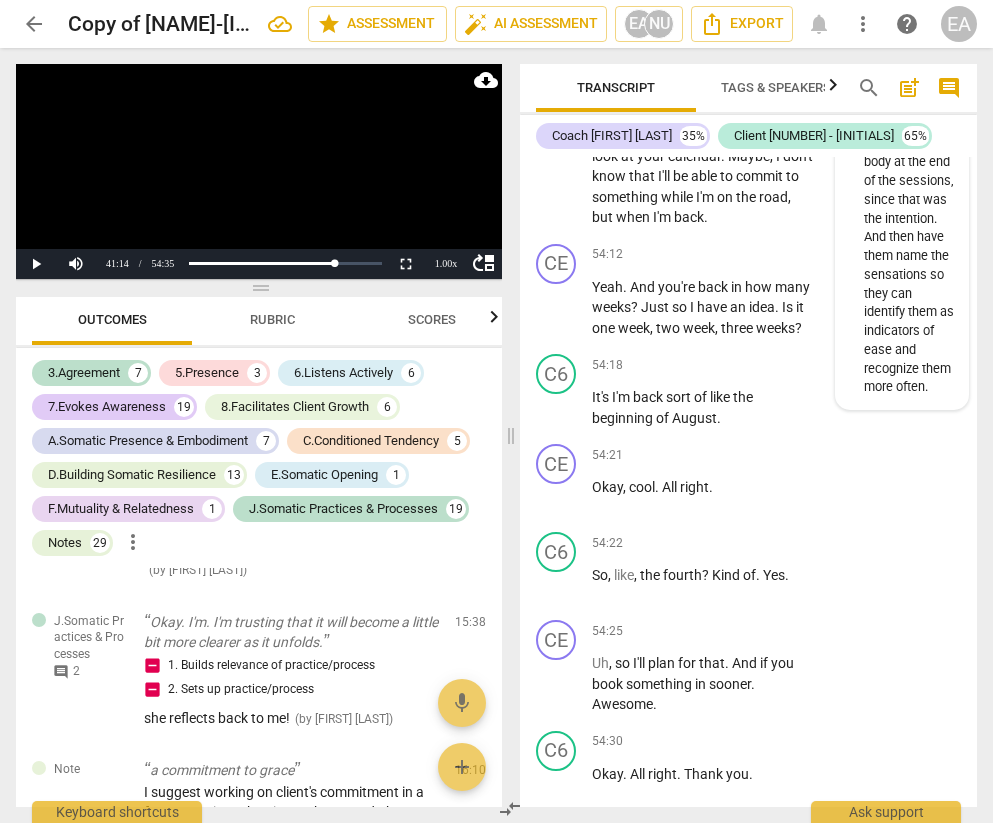 scroll, scrollTop: 34382, scrollLeft: 0, axis: vertical 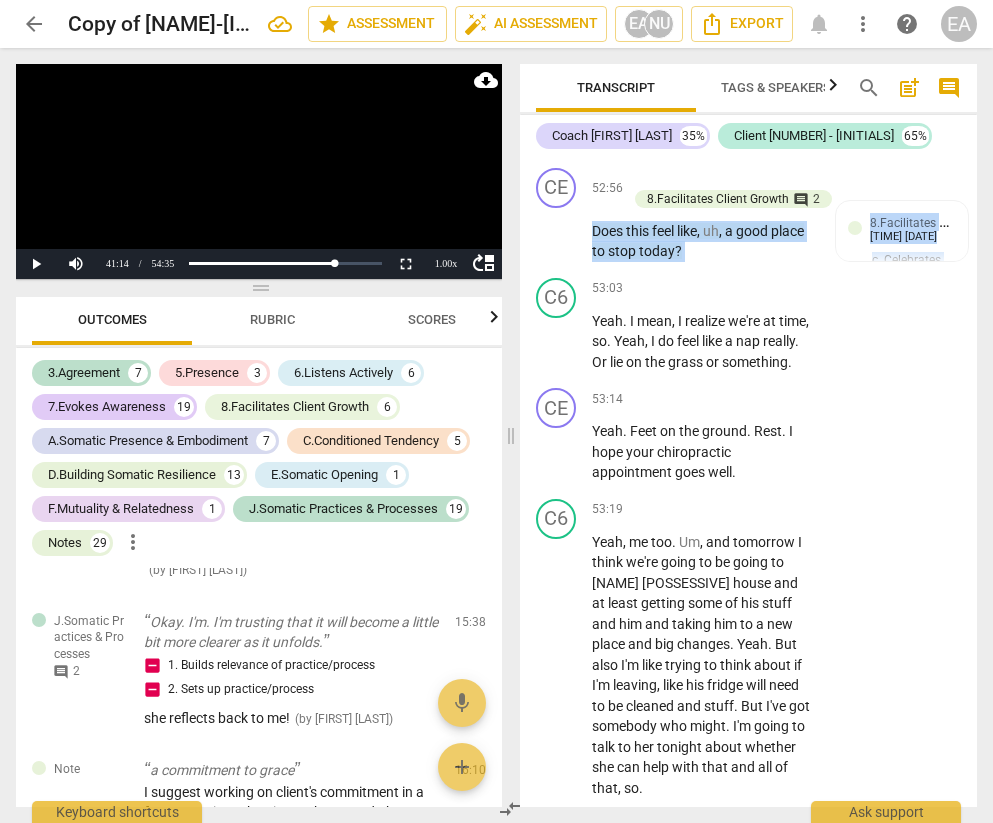 drag, startPoint x: 863, startPoint y: 216, endPoint x: 951, endPoint y: 491, distance: 288.7369 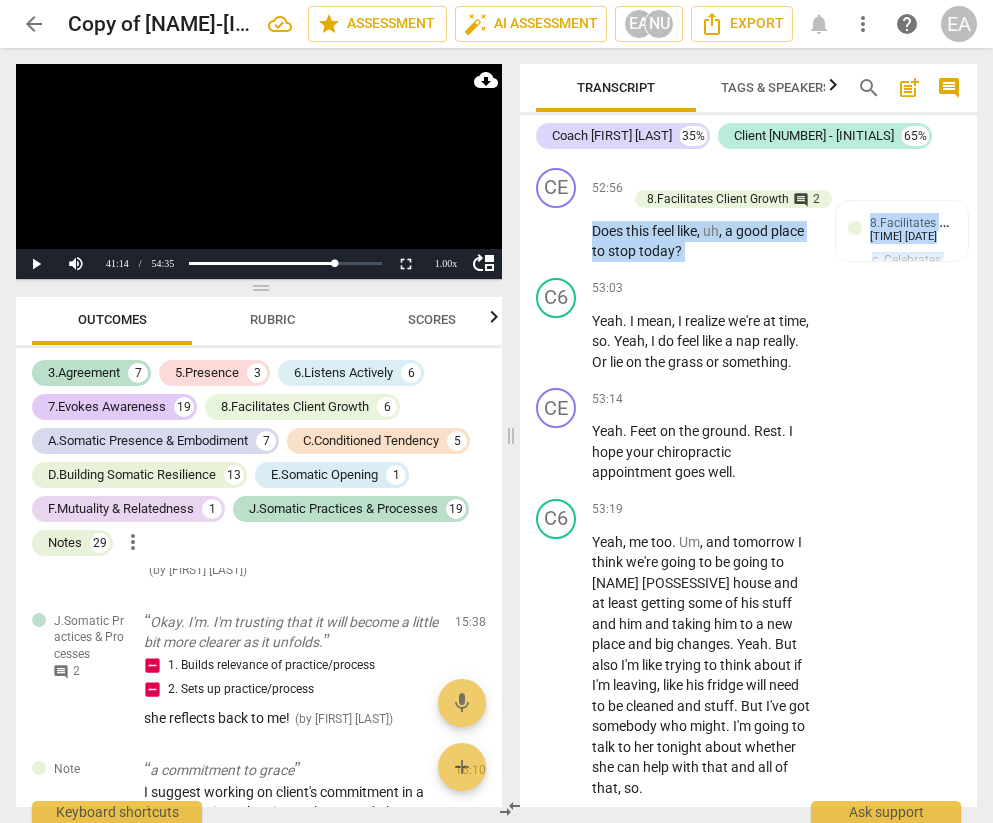 click on "format_bold format_list_bulleted [FIRST] [LAST] delete Summary:    R1 I am a commitment to grace for the world R2 feel deep community & real connection, like the "Rumi field" beyond right and wrong shared leadership -- so that you're not always the one carrying the weight or holding the space R3 Track a path to a place where she can feel herself as grounded, whole and aligned, In equilibrium and grace. R4 feel a sense of ease in her body R5 a lot of talking, often focused about others  long storytelling, that often keeps her more in head than body "move away" or "out" R6 eyes go up, often up and to side may draw/tuck back into heart space, shoulders up and forward ** I mostly see from her chest up, and often her reporting centers around the chest area R7 Resilience Storytelling Process She wanted to feel a sense of ease in her body.  R8 Being in an intentional practice of resilience using her embodied imagination helped her body to settle, brought spaciousness and ease in. R9 R10 follows curiousity" at bounding box center (748, 482) 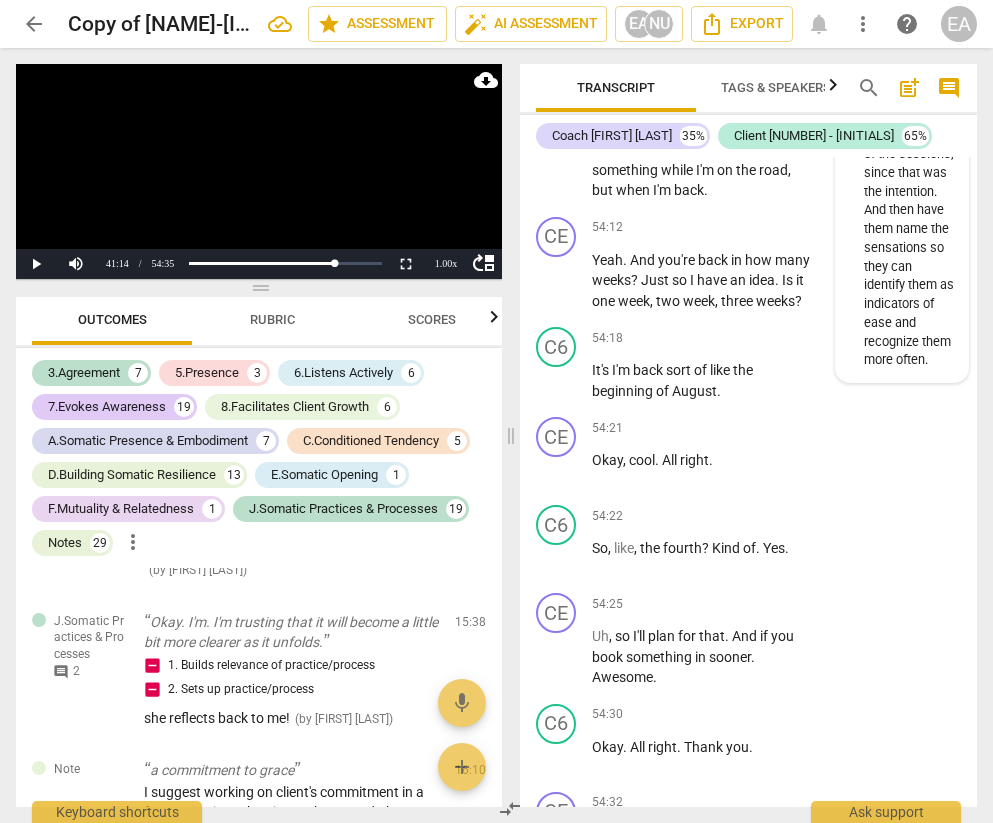 scroll, scrollTop: 34404, scrollLeft: 0, axis: vertical 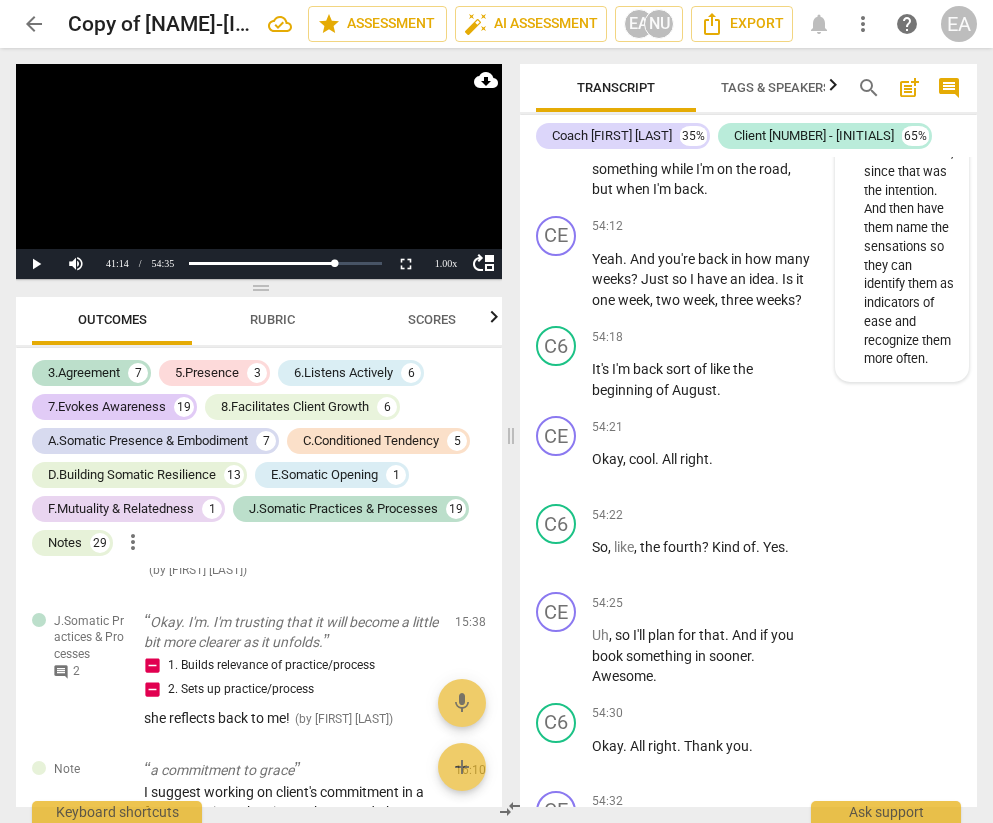 drag, startPoint x: 861, startPoint y: 190, endPoint x: 933, endPoint y: 505, distance: 323.1238 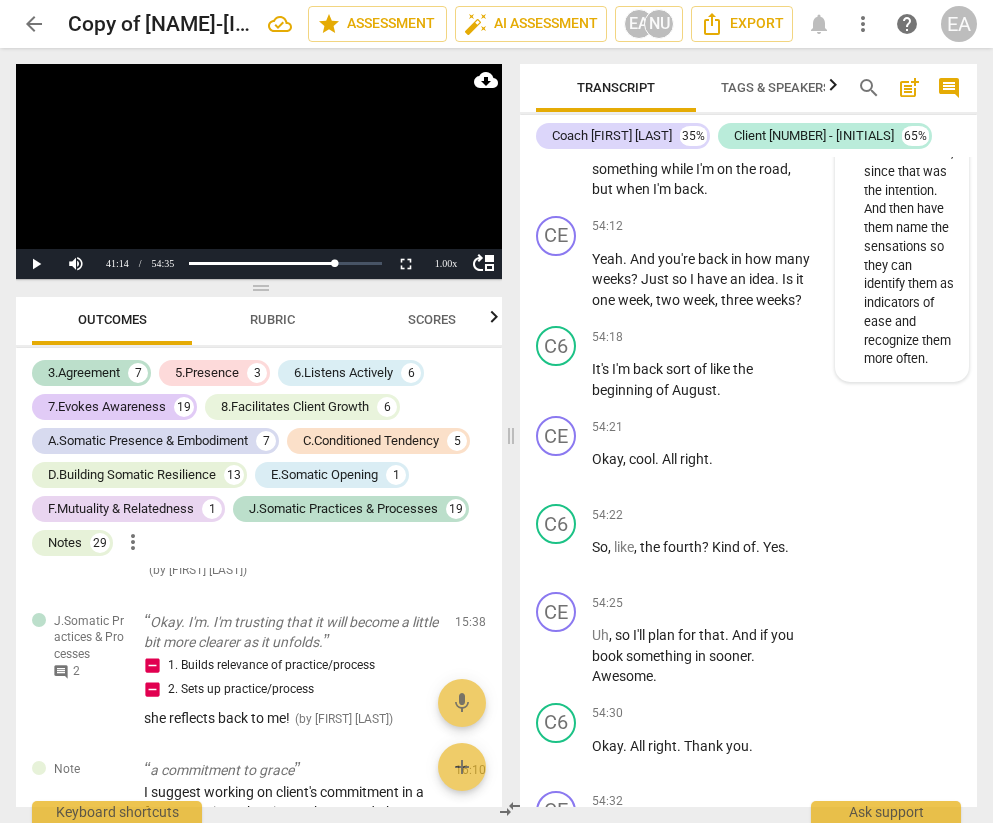 click on "There needs to be more overall time in the closing and reflection piece at the end of the session - more harvesting about what the client is learning. Once they name and share what they're taking away, that can be a place of celebration. You can also checkin with them about their sense of ease in their body at the end of the sessions, since that was the intention. And then have them name the sensations so they can identify them as indicators of ease and recognize them more often." at bounding box center (910, 41) 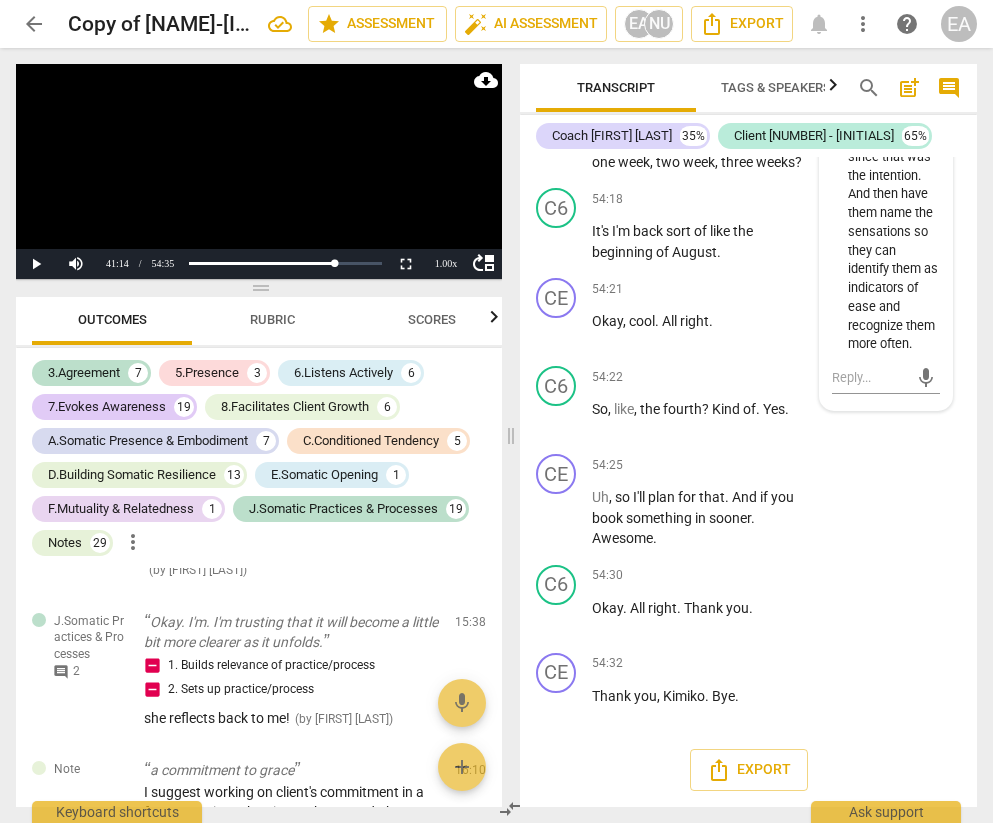 scroll, scrollTop: 34801, scrollLeft: 0, axis: vertical 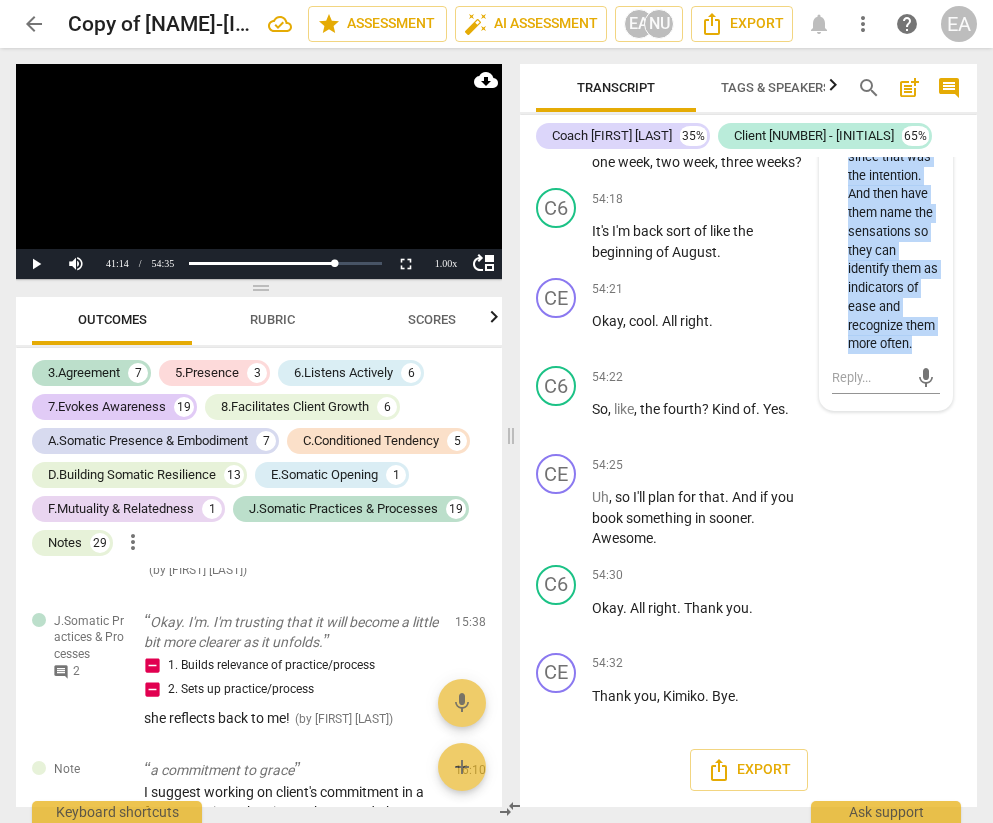 drag, startPoint x: 846, startPoint y: 271, endPoint x: 930, endPoint y: 605, distance: 344.40094 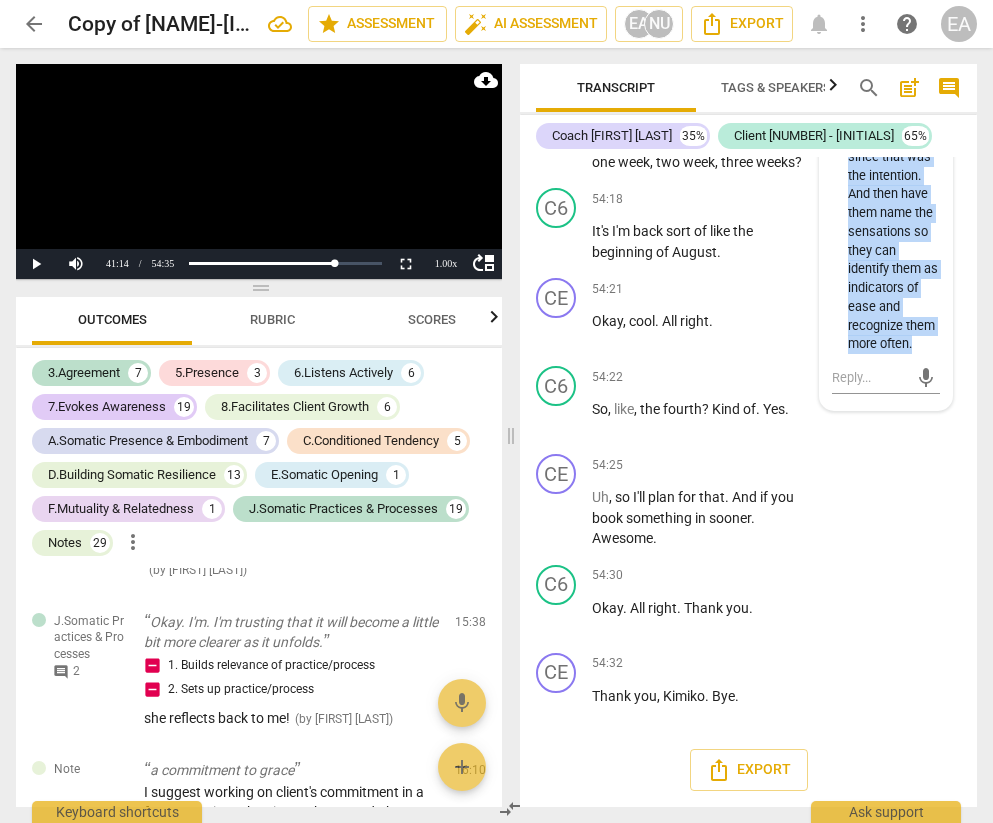 click on "There needs to be more overall time in the closing and reflection piece at the end of the session - more harvesting about what the client is learning. Once they name and share what they're taking away, that can be a place of celebration. You can also checkin with them about their sense of ease in their body at the end of the sessions, since that was the intention. And then have them name the sensations so they can identify them as indicators of ease and recognize them more often." at bounding box center [894, 26] 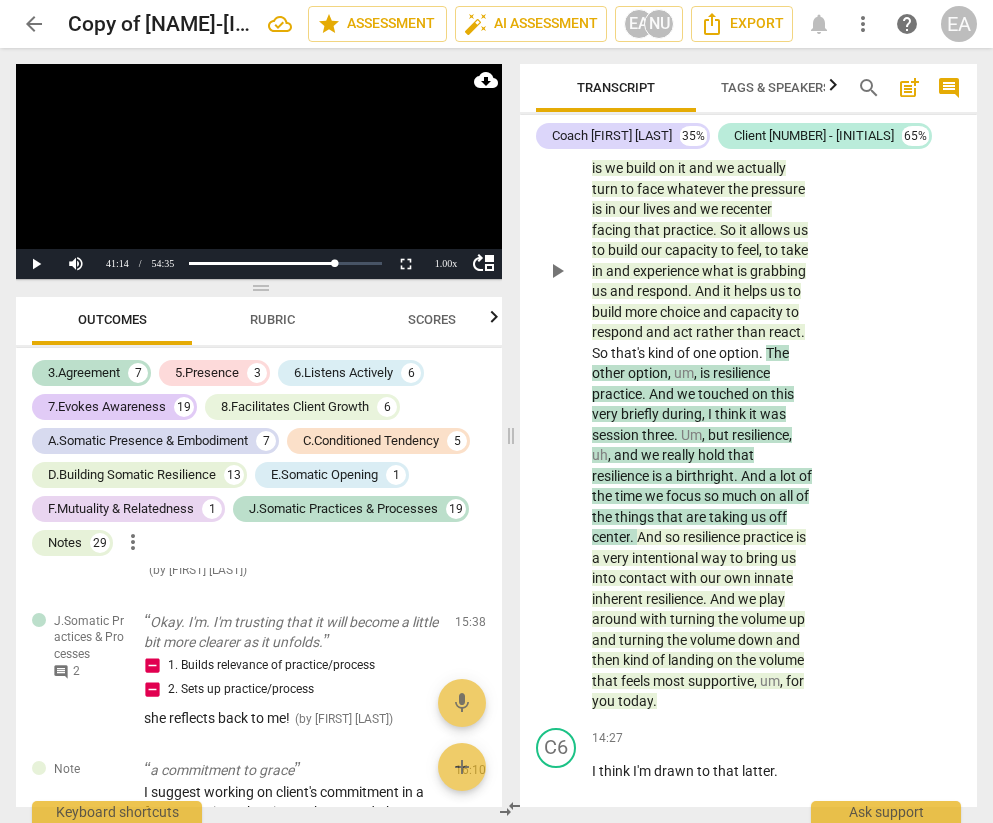 scroll, scrollTop: 9083, scrollLeft: 0, axis: vertical 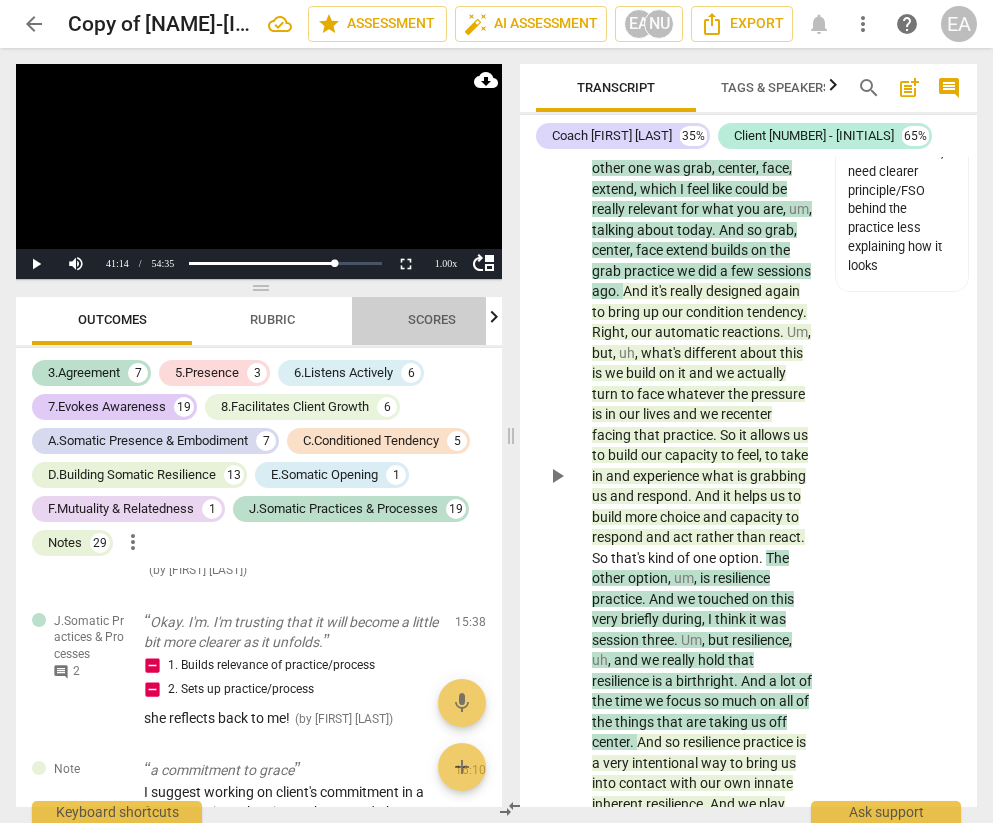 click on "Scores" at bounding box center (432, 321) 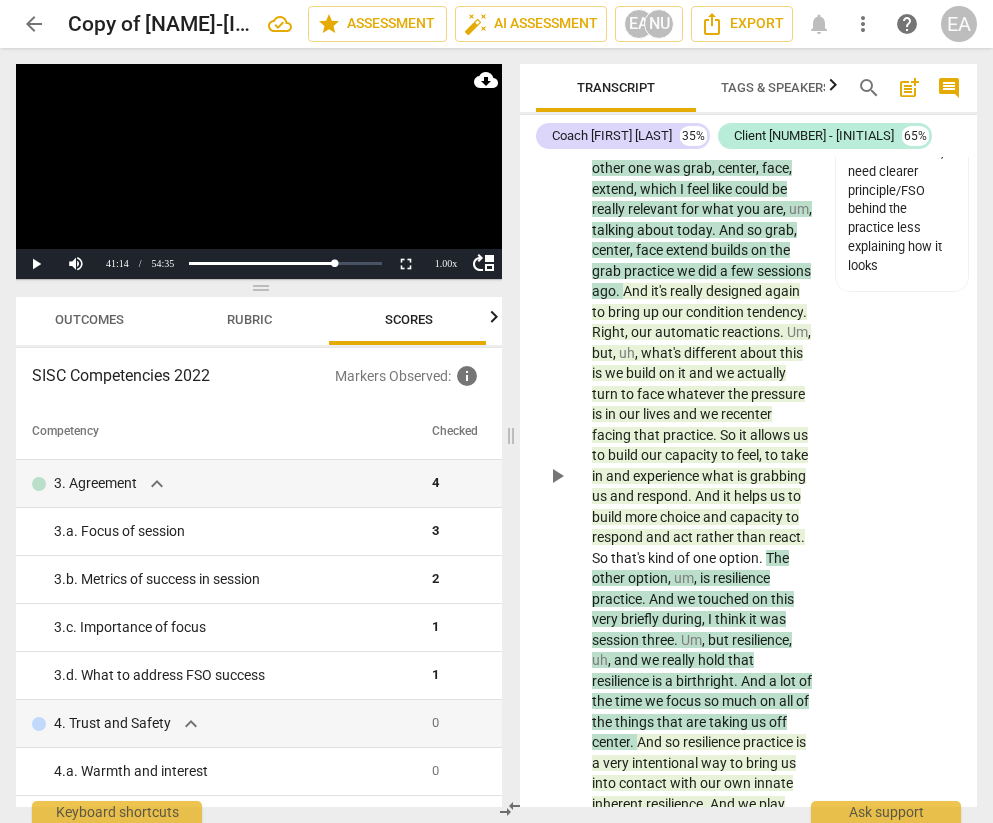 scroll, scrollTop: 0, scrollLeft: 26, axis: horizontal 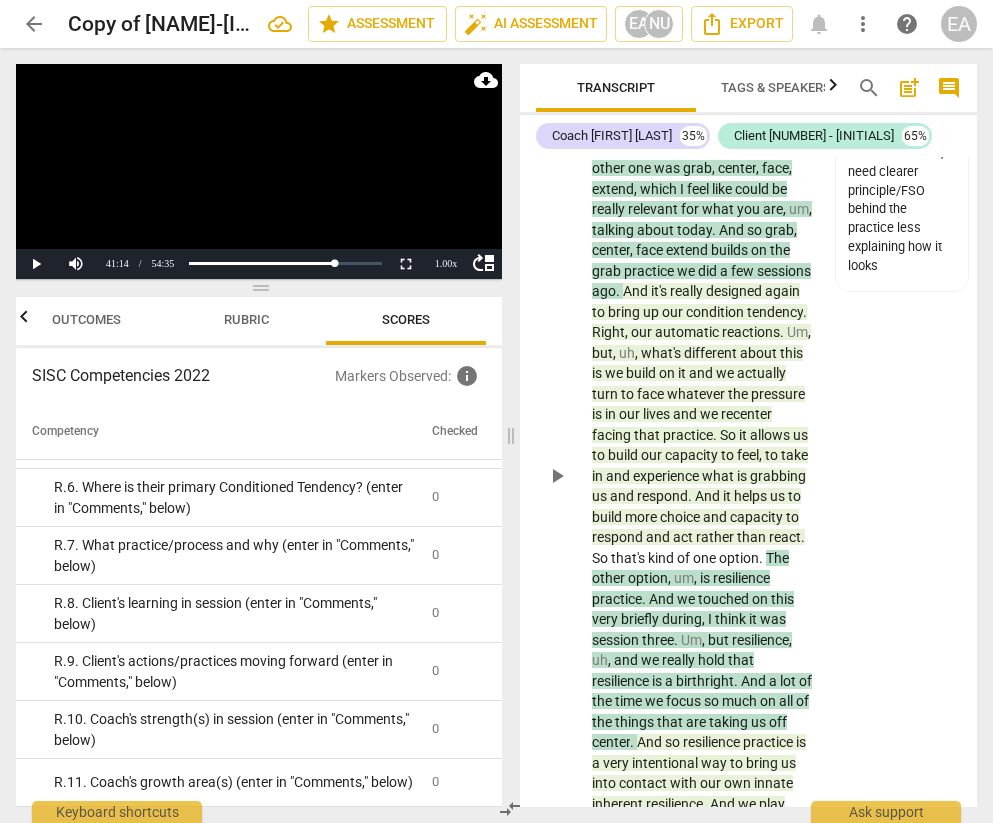 click on "Rubric" at bounding box center [246, 320] 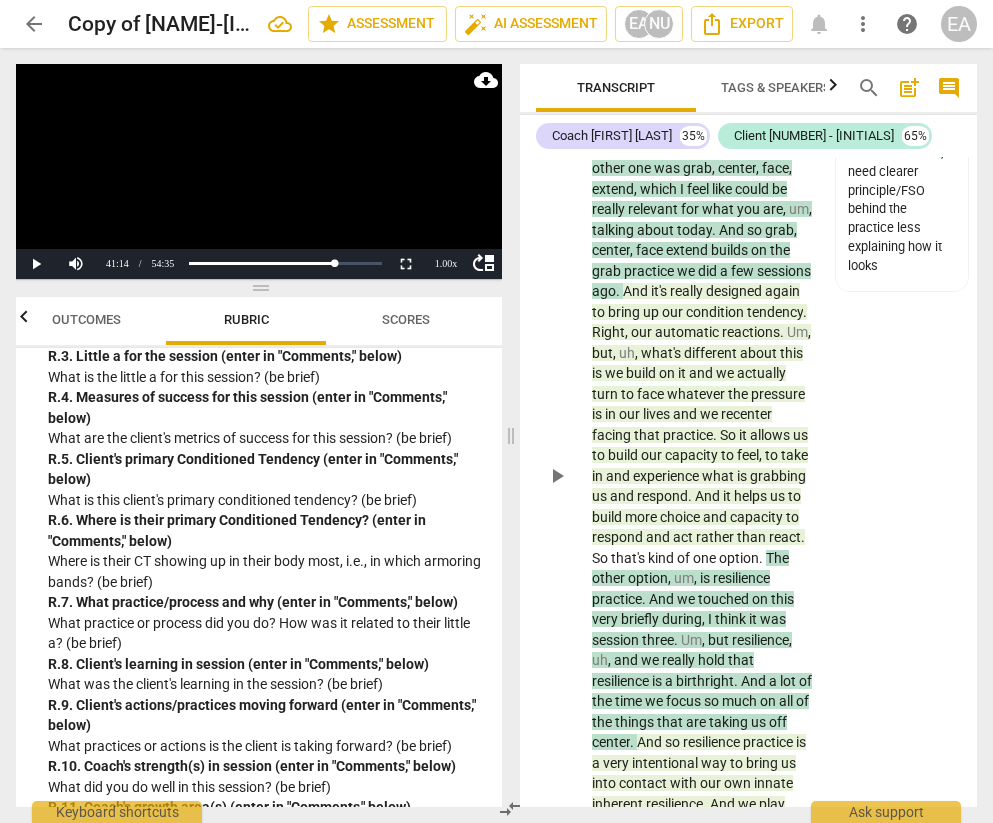 scroll, scrollTop: 5606, scrollLeft: 0, axis: vertical 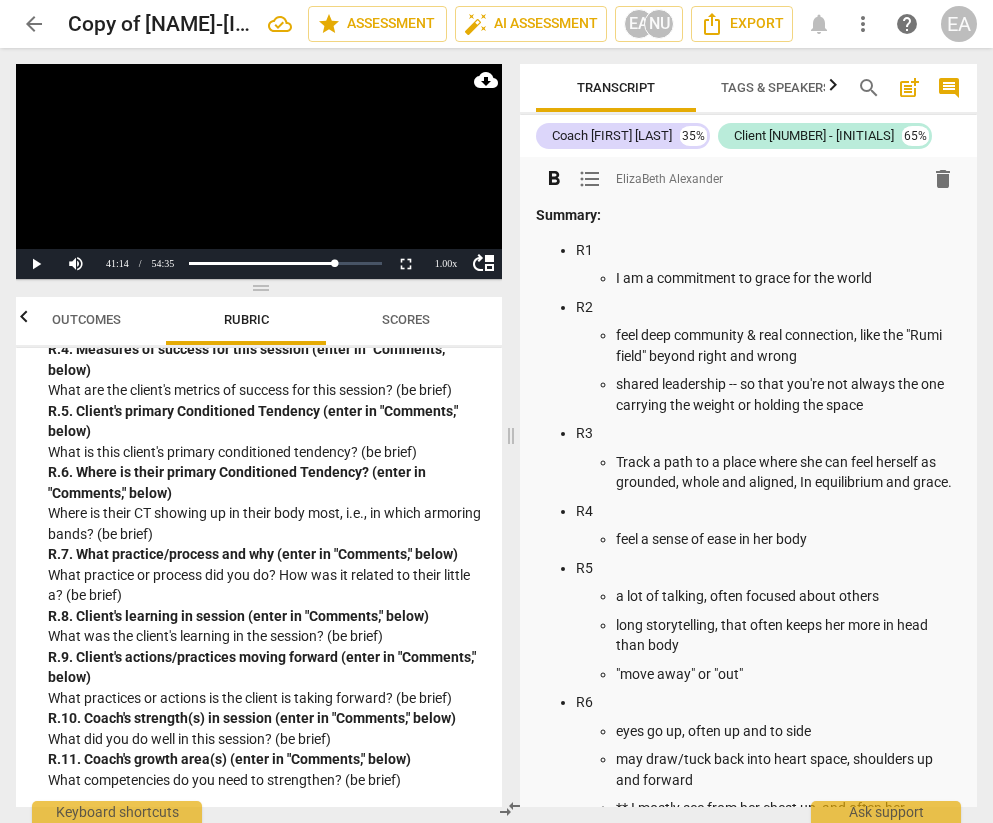 click on "format_bold format_list_bulleted ElizaBeth Alexander delete" at bounding box center (748, 179) 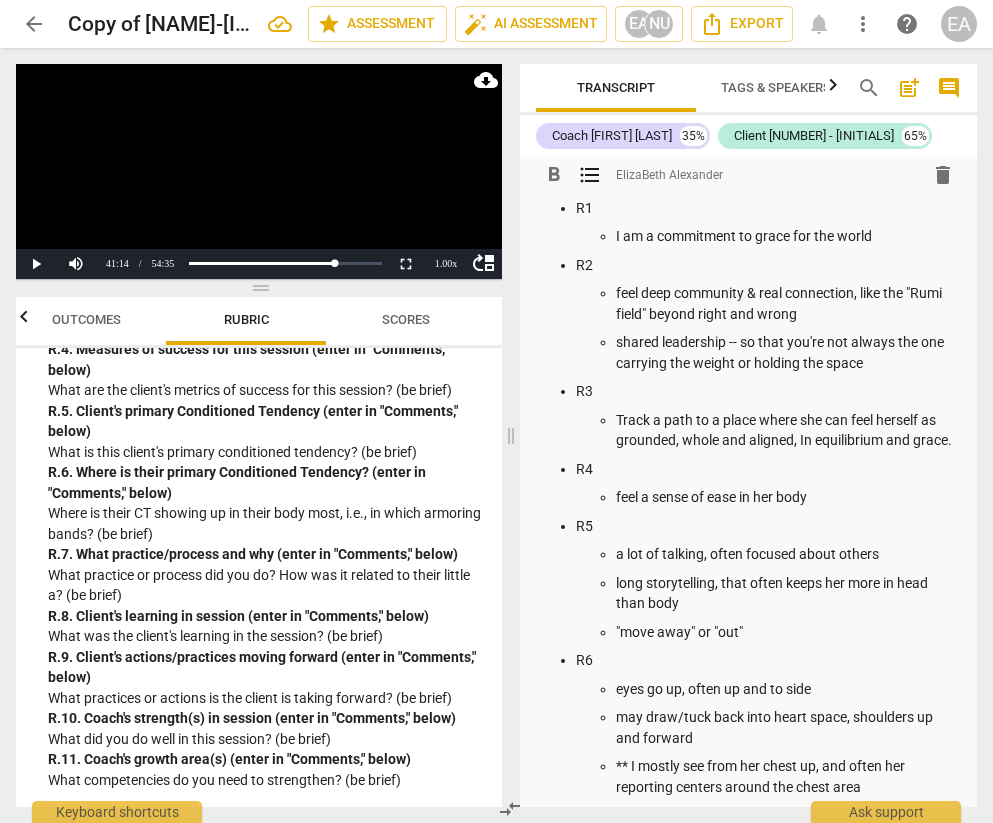 scroll, scrollTop: 51, scrollLeft: 0, axis: vertical 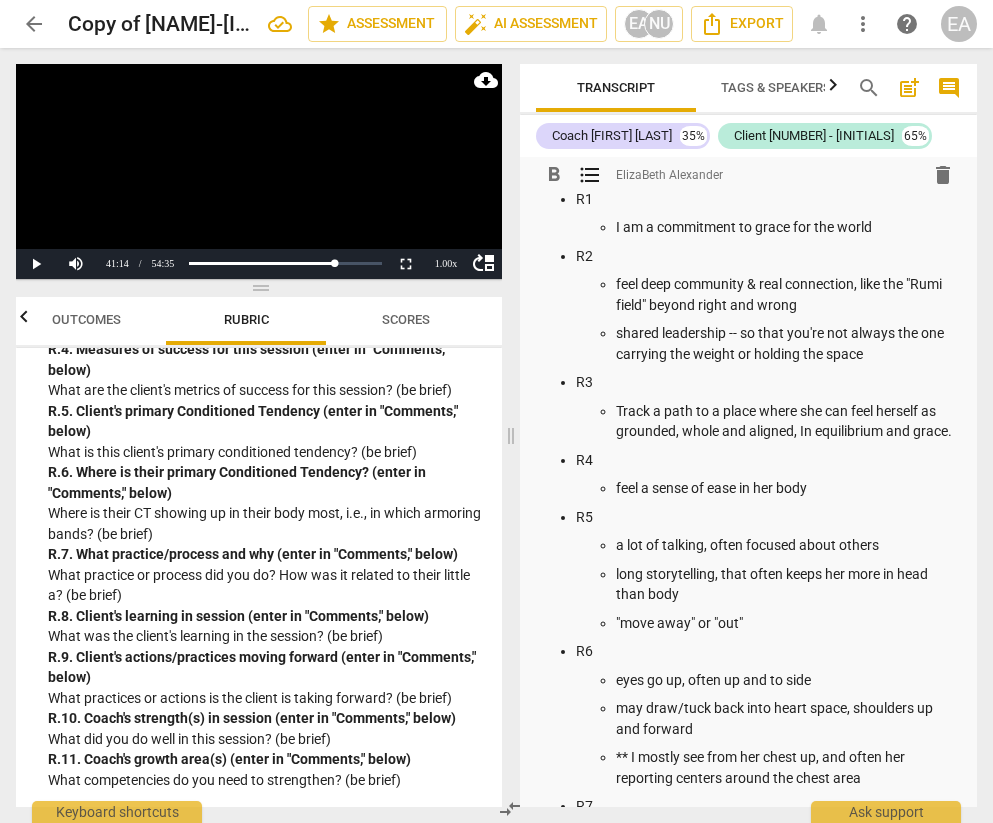 click on "feel deep community & real connection, like the "Rumi field" beyond right and wrong" at bounding box center [788, 294] 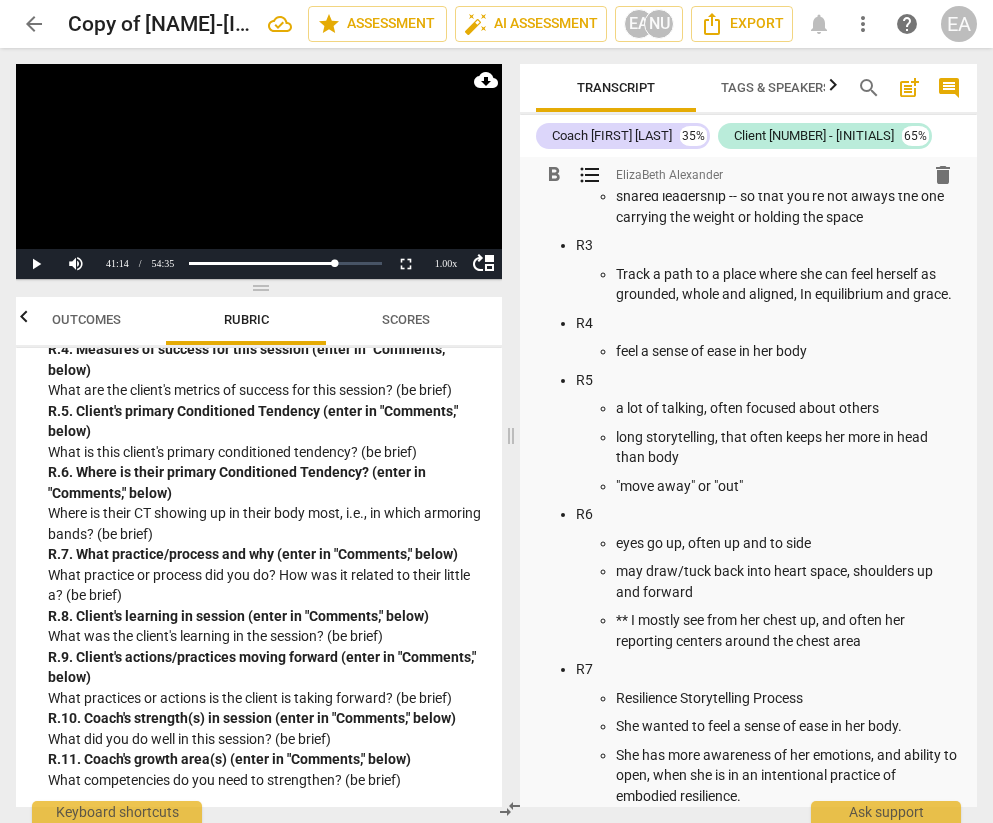 scroll, scrollTop: 191, scrollLeft: 0, axis: vertical 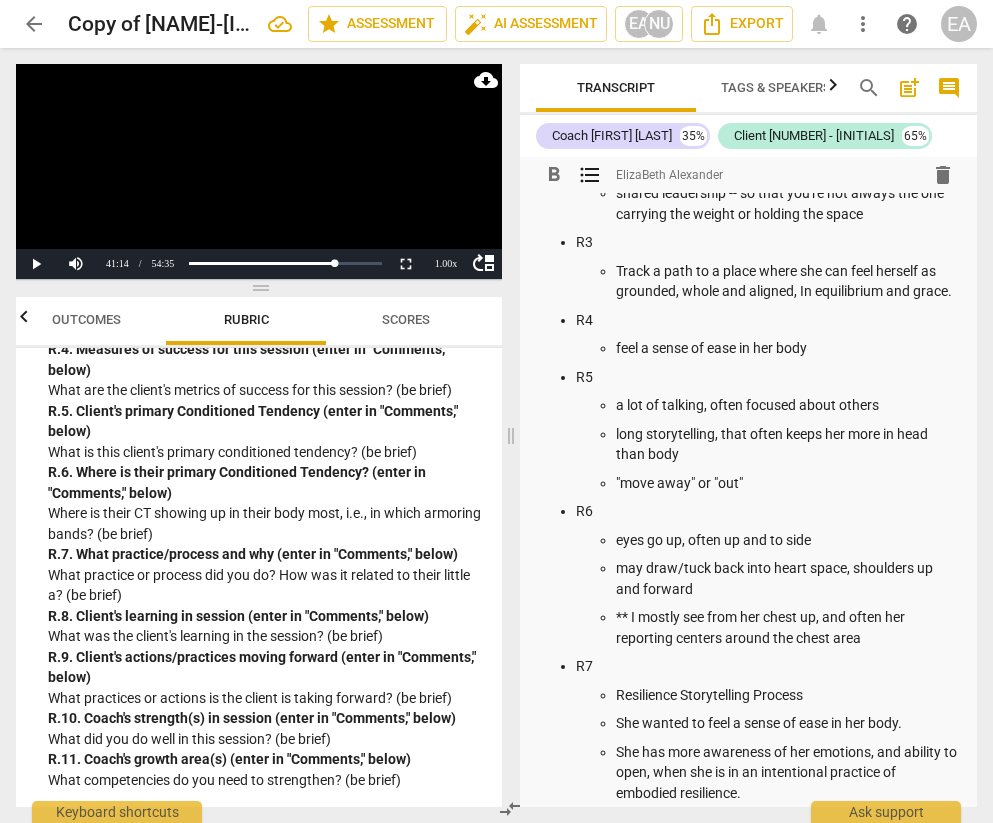 click on "Track a path to a place where she can feel herself as grounded, whole and aligned, In equilibrium and grace." at bounding box center (788, 281) 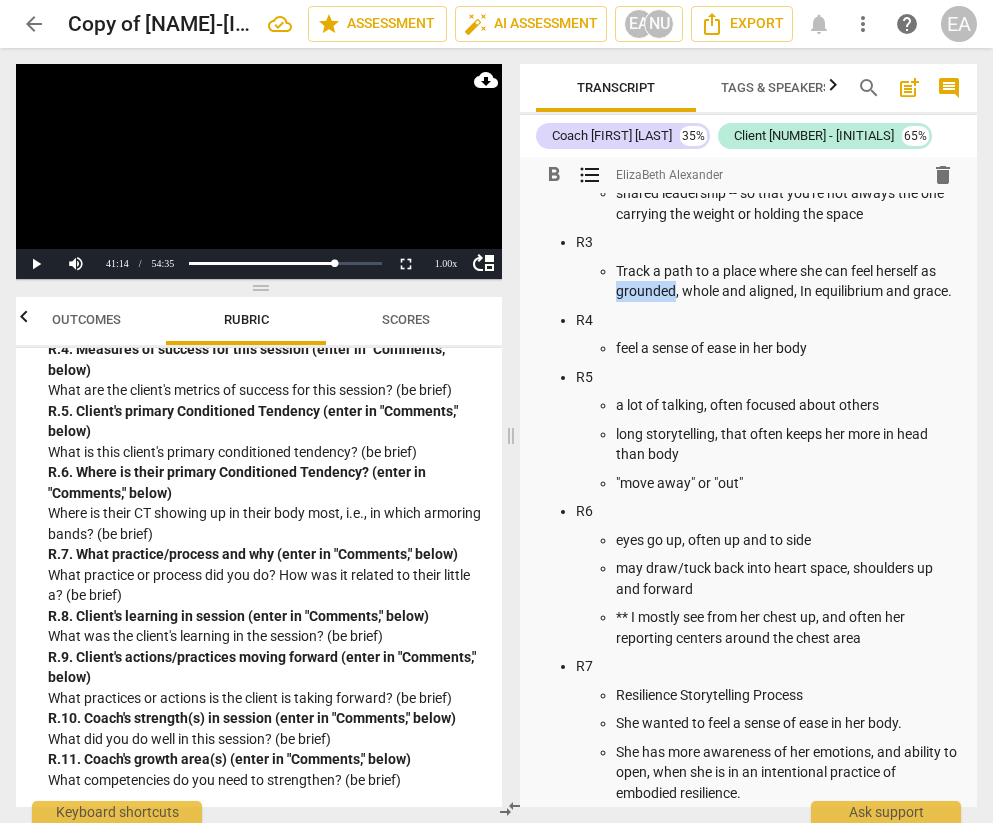click on "Track a path to a place where she can feel herself as grounded, whole and aligned, In equilibrium and grace." at bounding box center [788, 281] 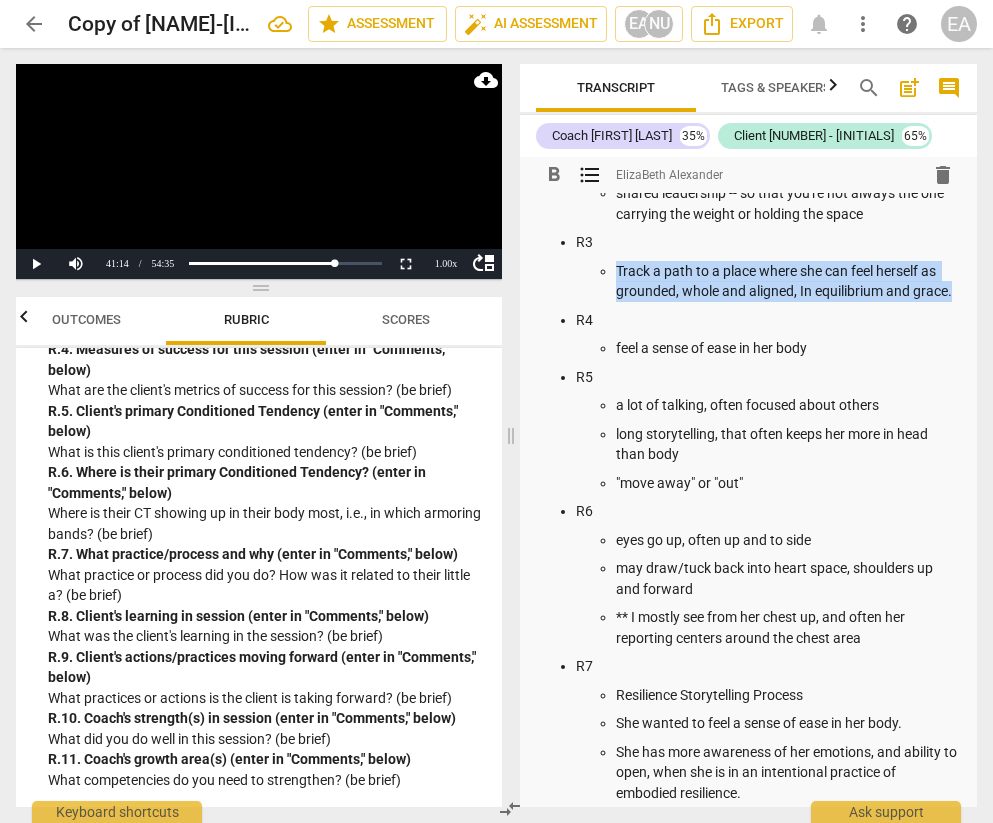 click on "Track a path to a place where she can feel herself as grounded, whole and aligned, In equilibrium and grace." at bounding box center [788, 281] 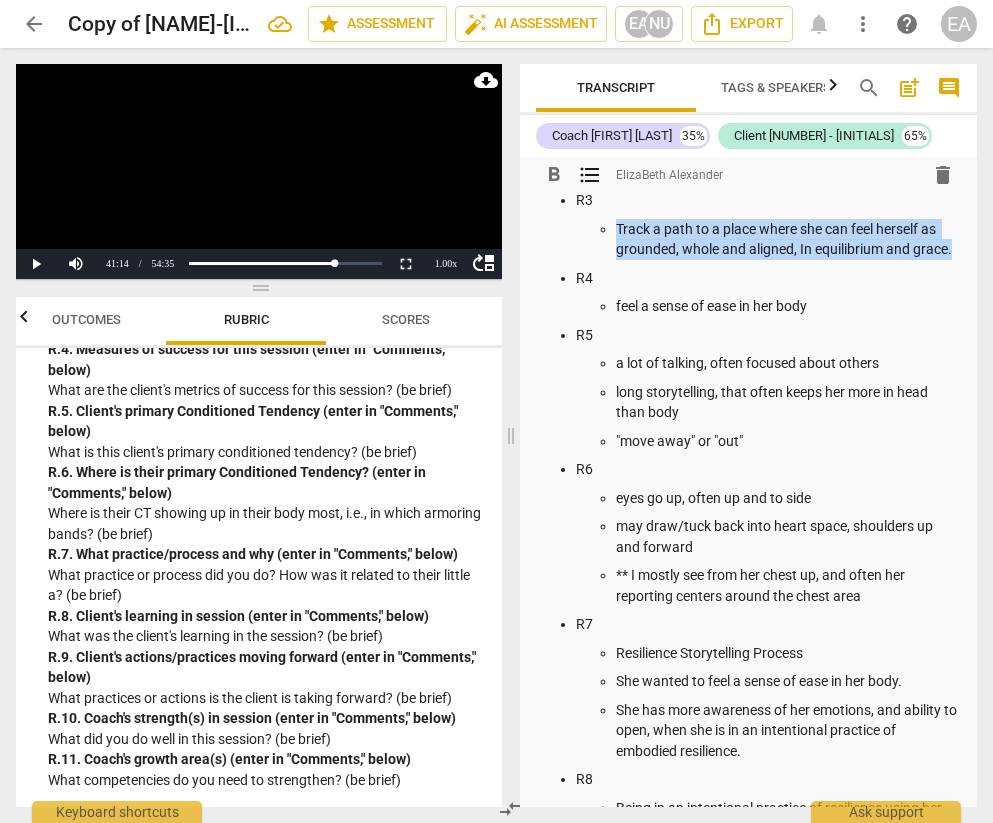 scroll, scrollTop: 234, scrollLeft: 0, axis: vertical 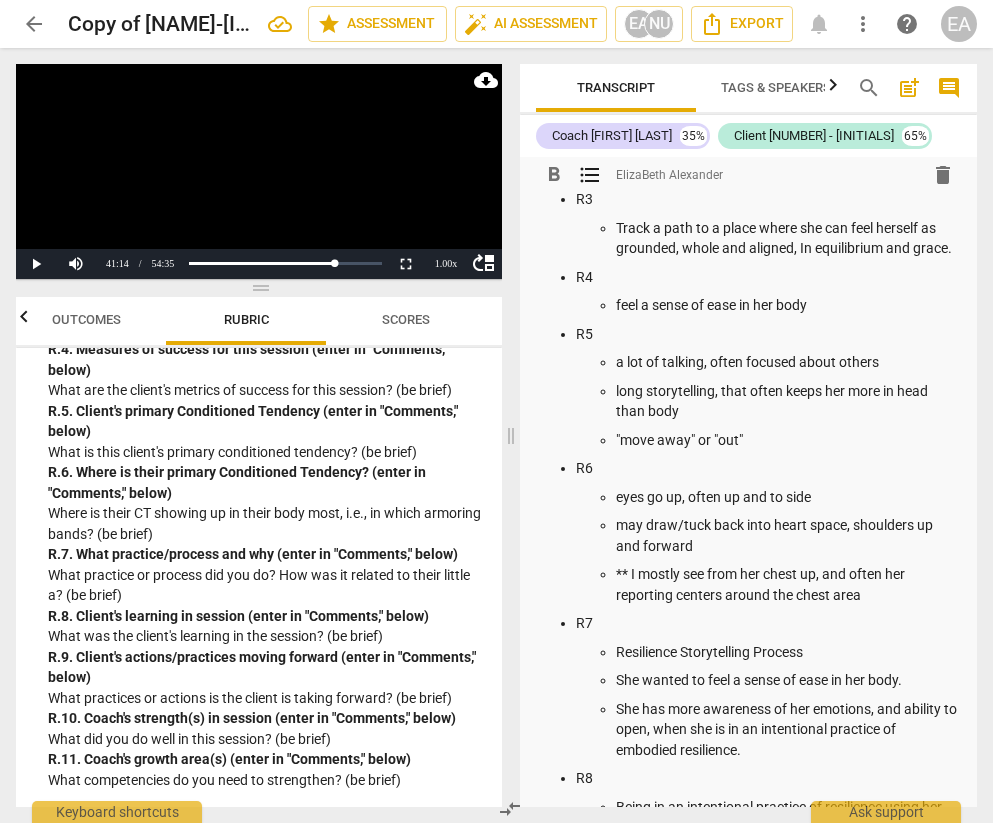 click on "feel a sense of ease in her body" at bounding box center [788, 305] 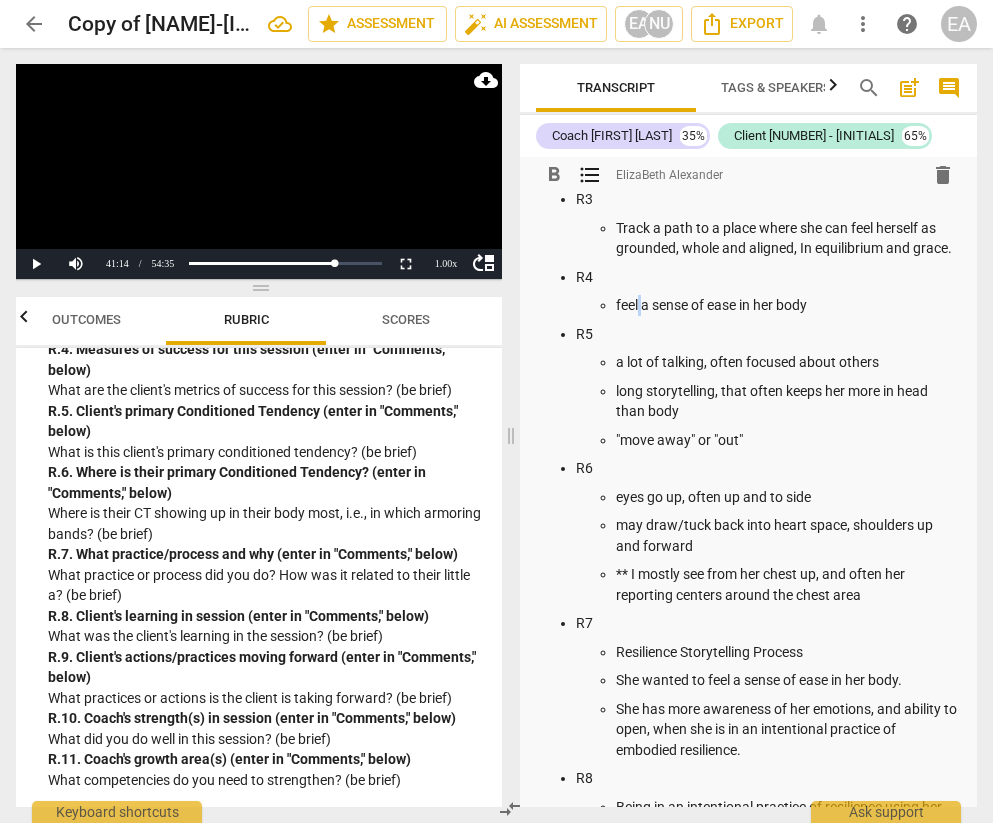 click on "feel a sense of ease in her body" at bounding box center (788, 305) 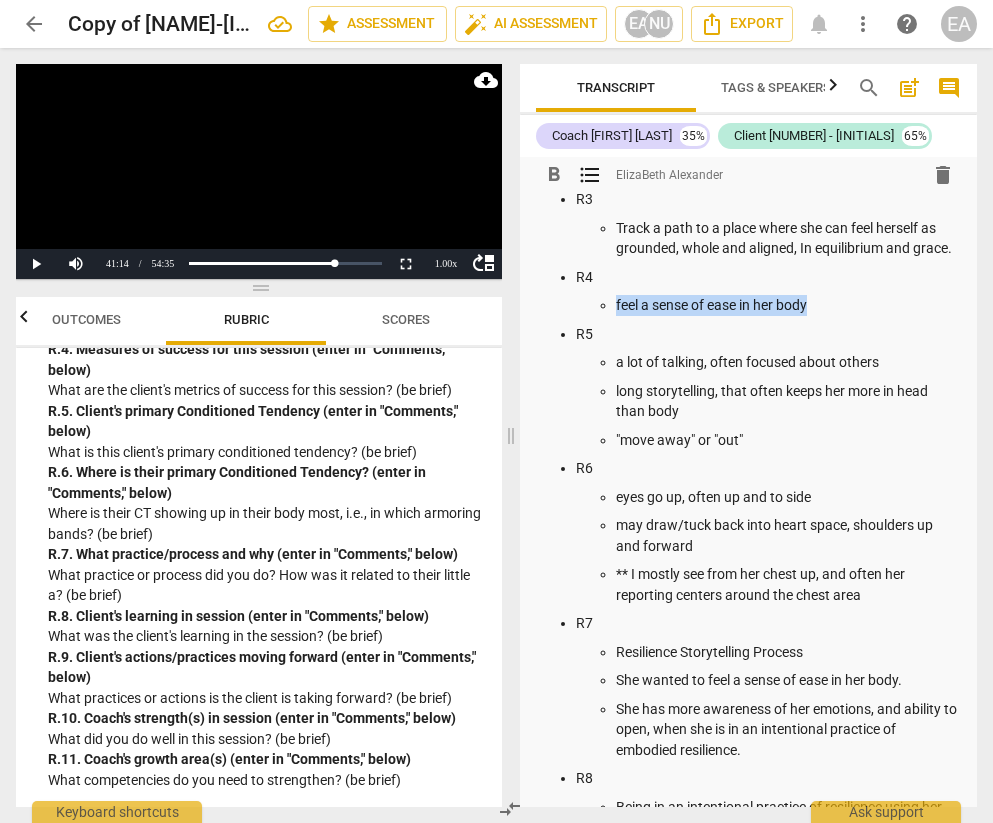 click on "feel a sense of ease in her body" at bounding box center (788, 305) 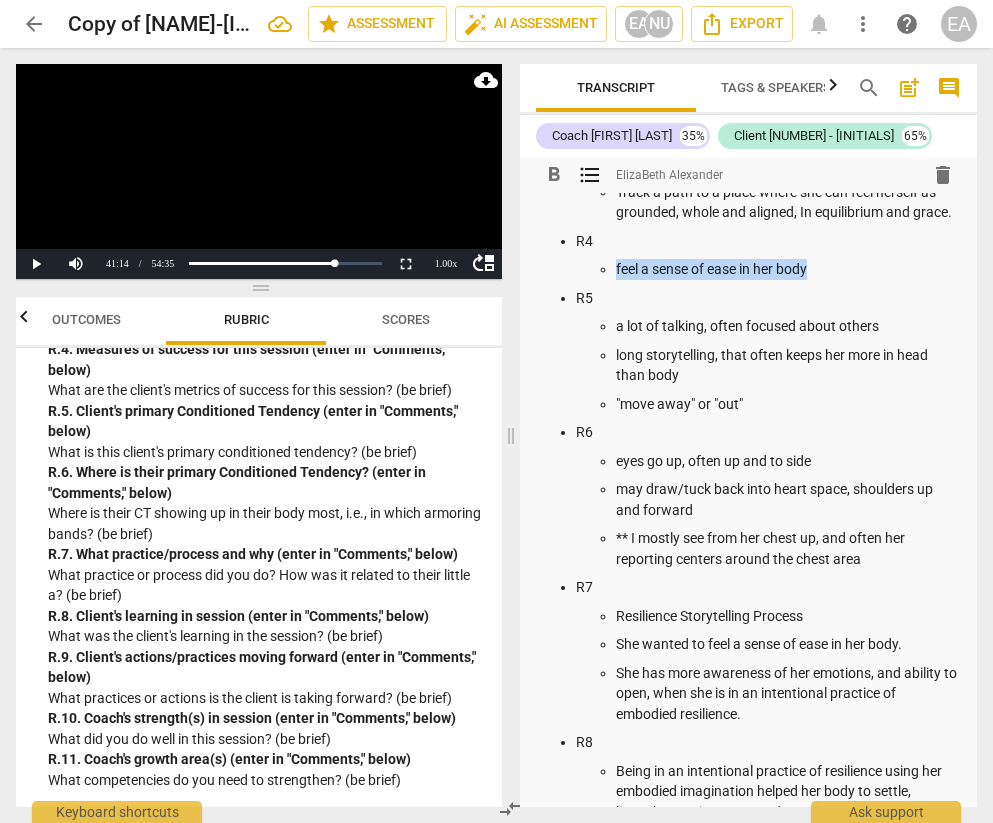 scroll, scrollTop: 283, scrollLeft: 0, axis: vertical 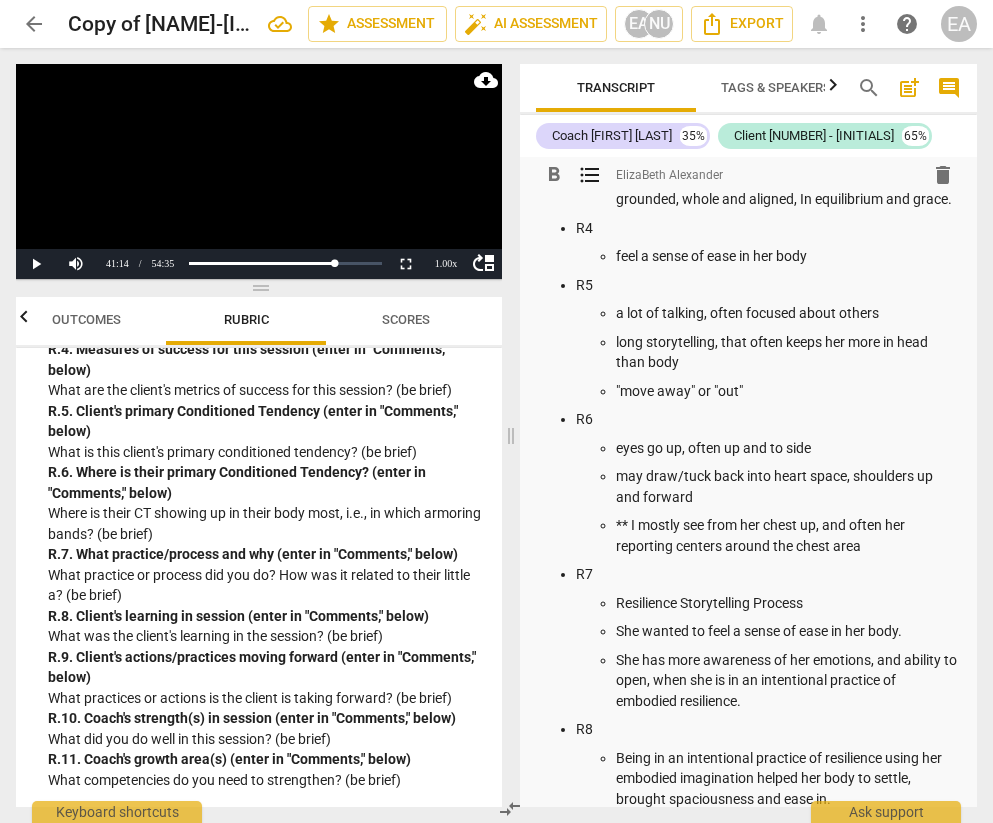click on "a lot of talking, often focused about others" at bounding box center [788, 313] 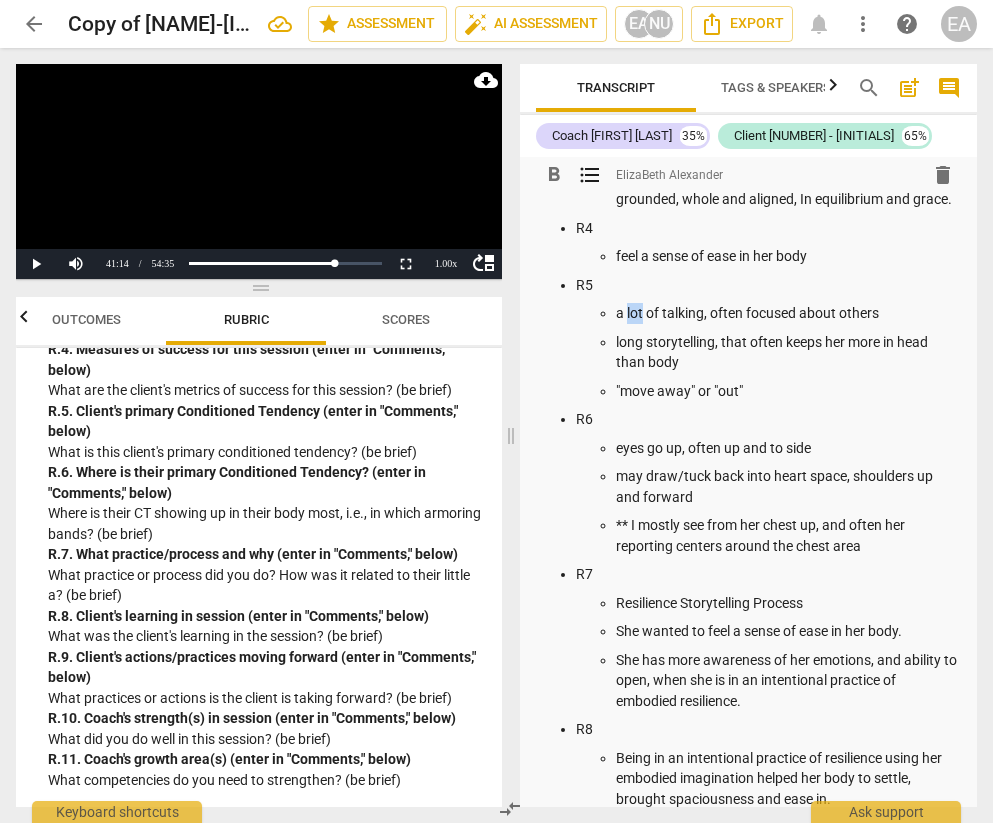 click on "a lot of talking, often focused about others" at bounding box center (788, 313) 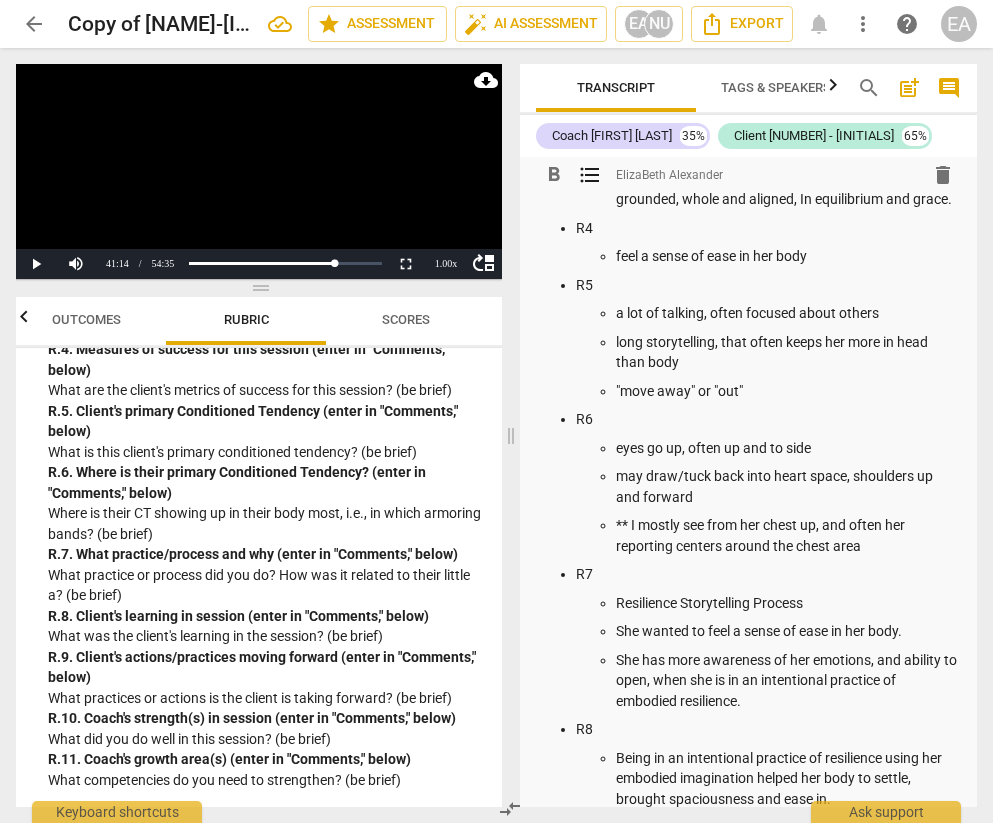 click on "long storytelling, that often keeps her more in head than body" at bounding box center [788, 352] 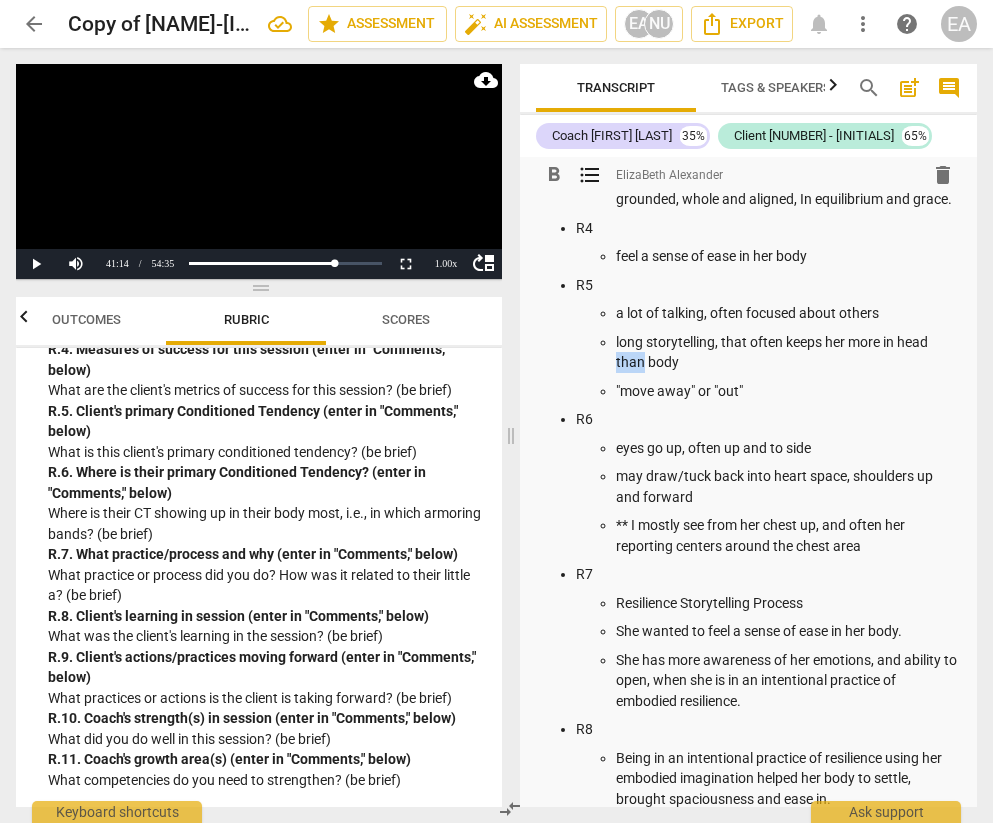 click on "long storytelling, that often keeps her more in head than body" at bounding box center (788, 352) 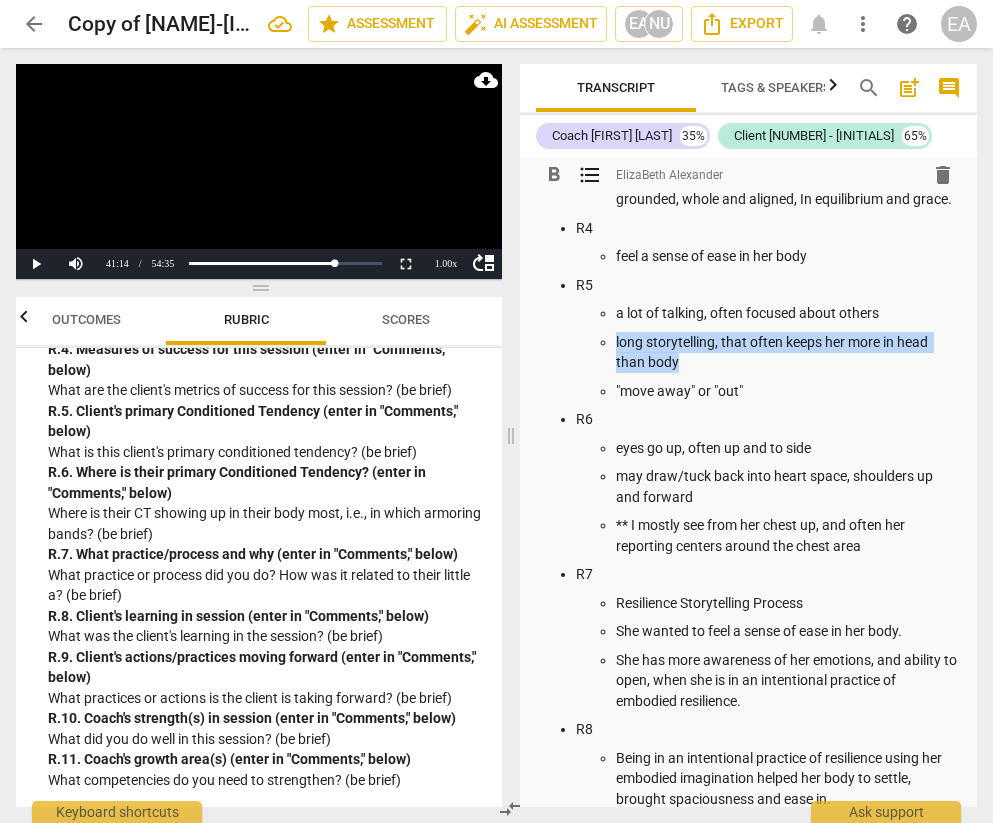 click on "long storytelling, that often keeps her more in head than body" at bounding box center [788, 352] 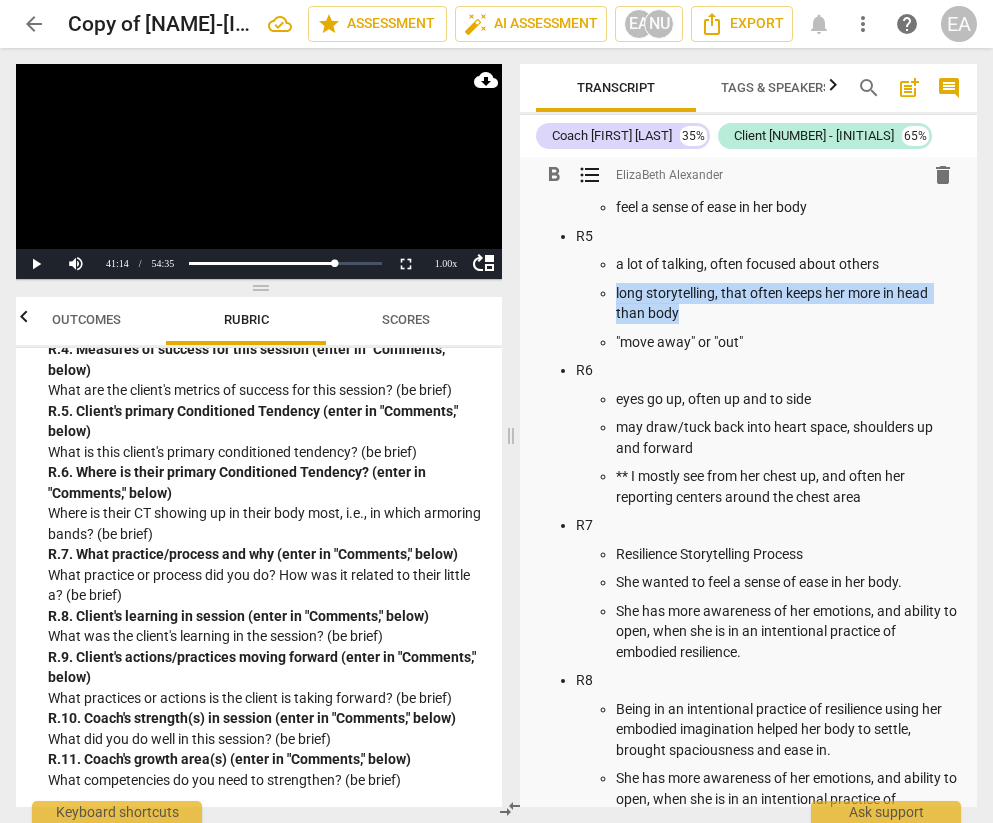 scroll, scrollTop: 334, scrollLeft: 0, axis: vertical 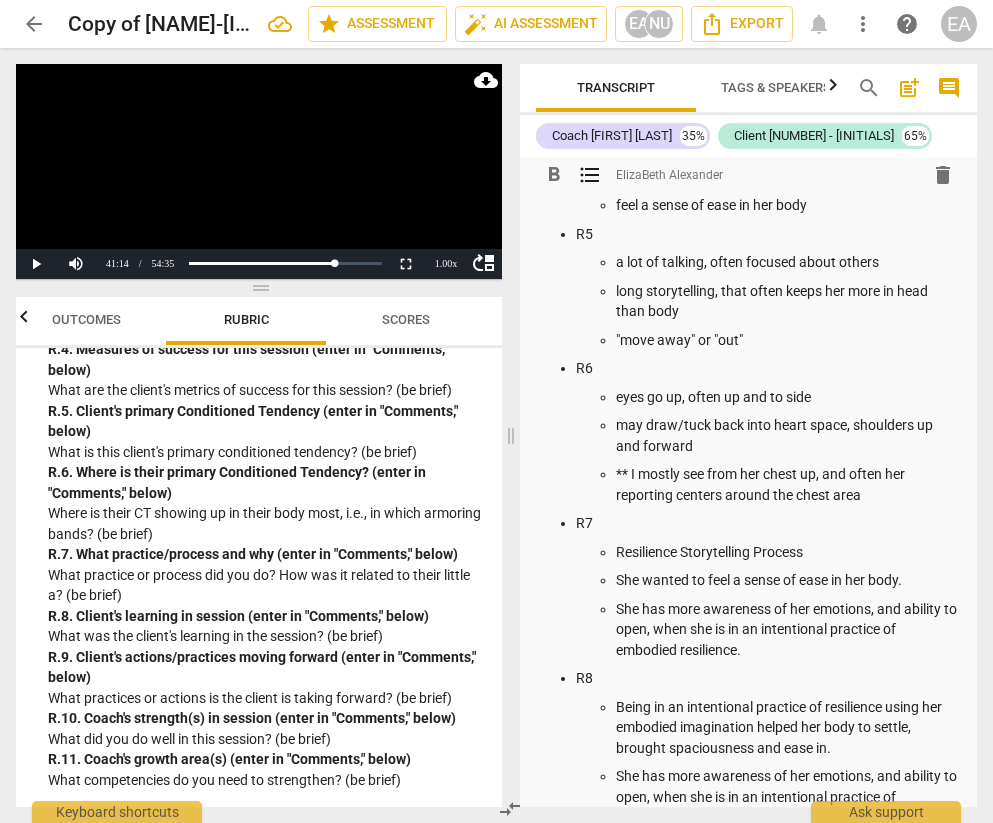click on ""move away" or "out"" at bounding box center (788, 340) 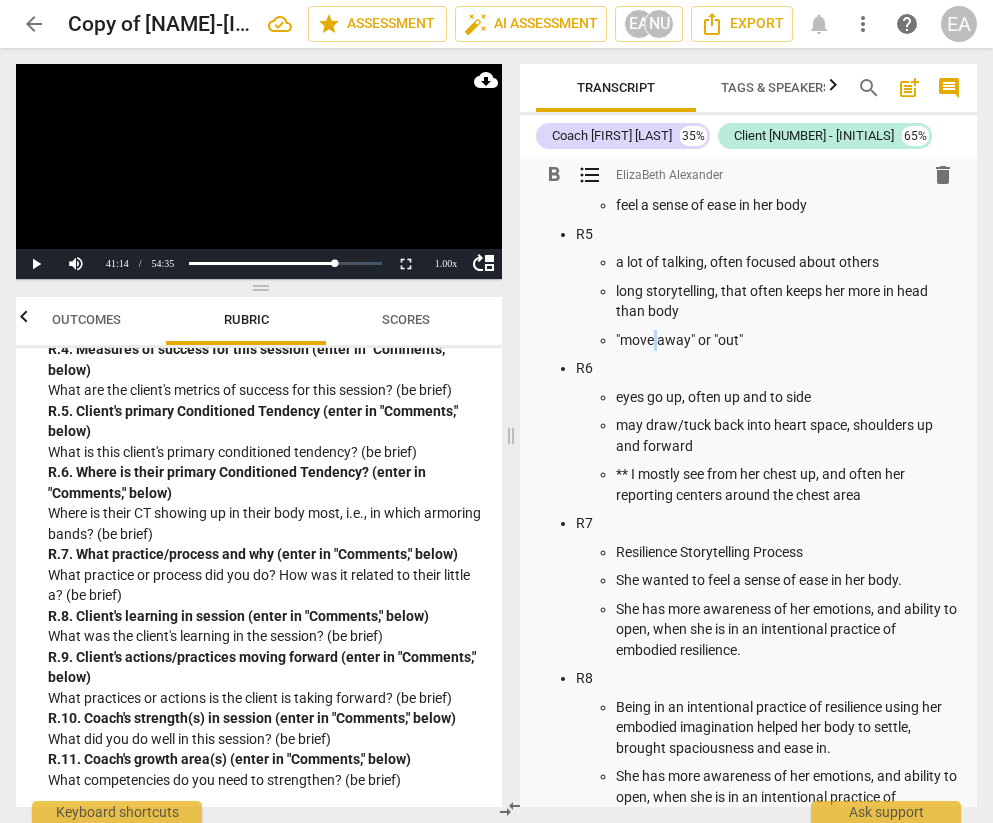 click on ""move away" or "out"" at bounding box center [788, 340] 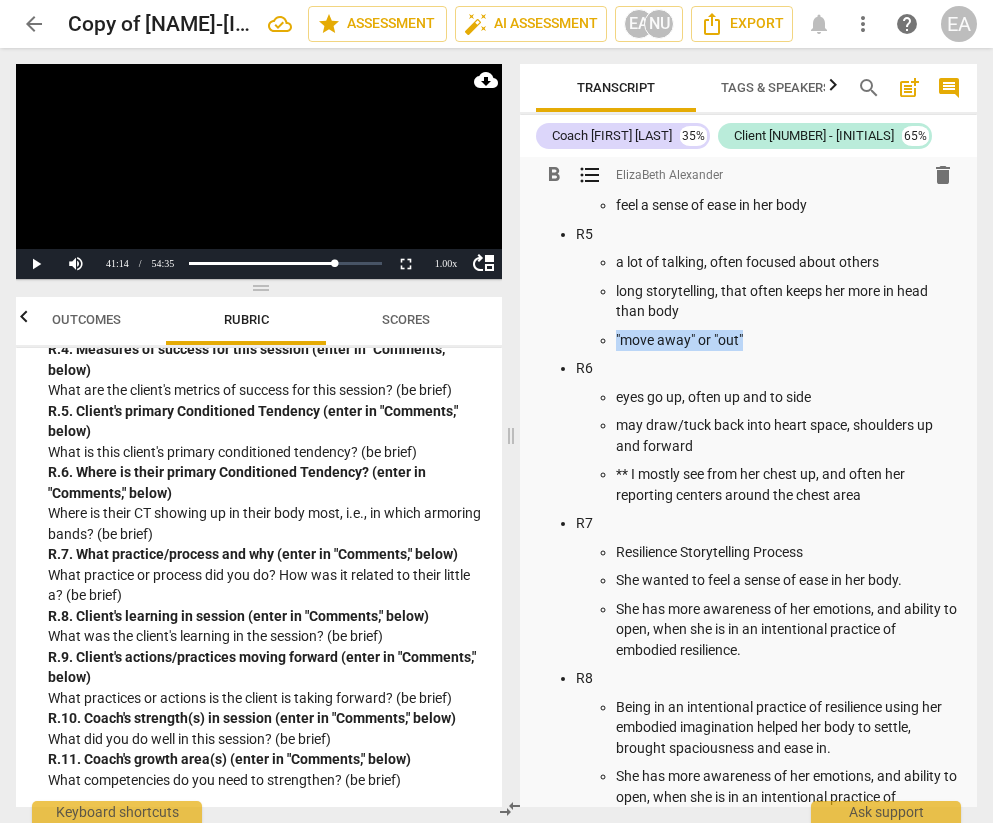 click on ""move away" or "out"" at bounding box center (788, 340) 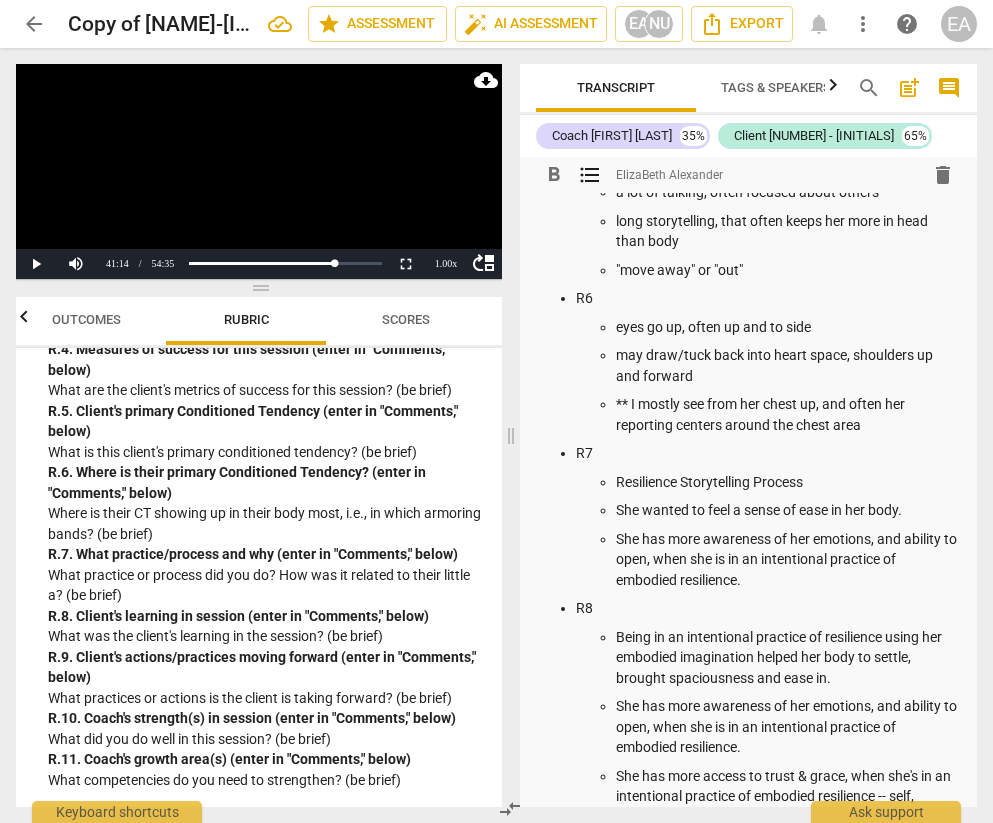click on "eyes go up, often up and to side" at bounding box center [788, 327] 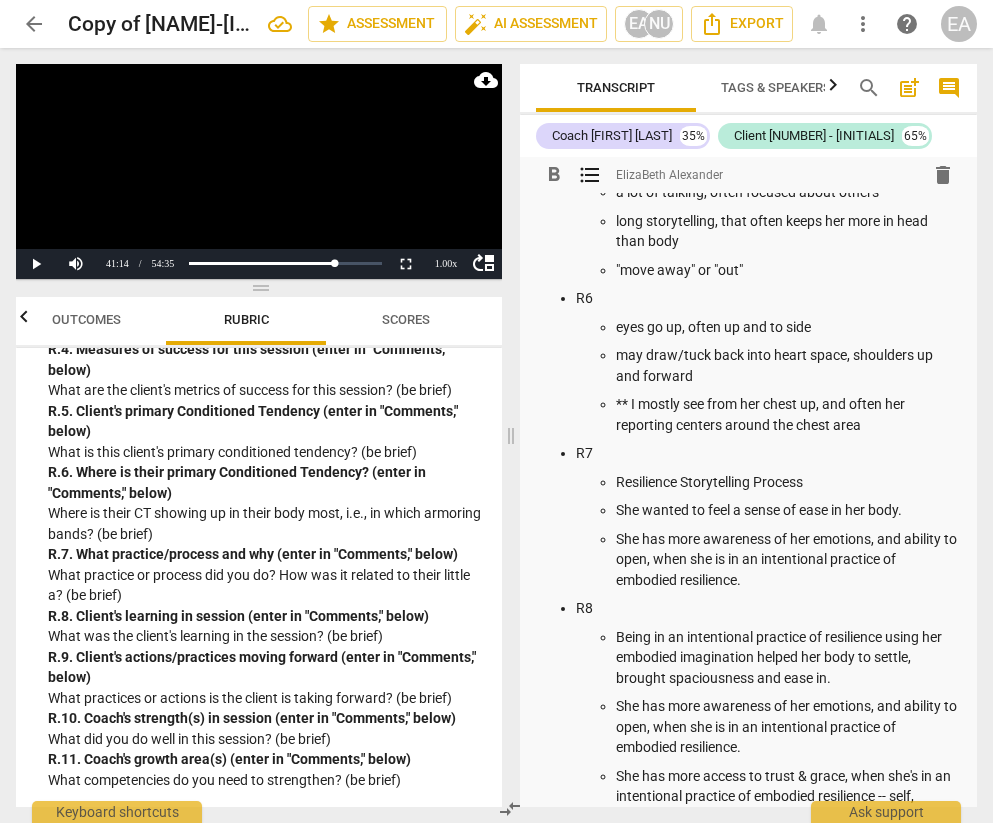 click on "may draw/tuck back into heart space, shoulders up and forward" at bounding box center (788, 365) 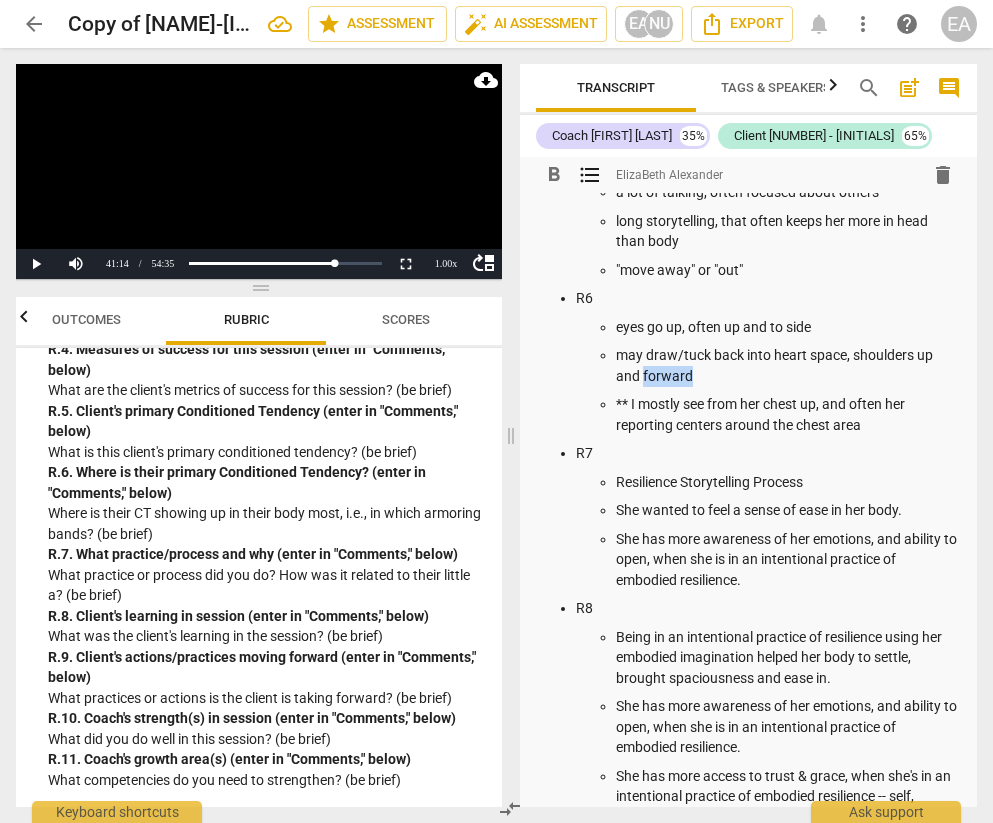 click on "may draw/tuck back into heart space, shoulders up and forward" at bounding box center [788, 365] 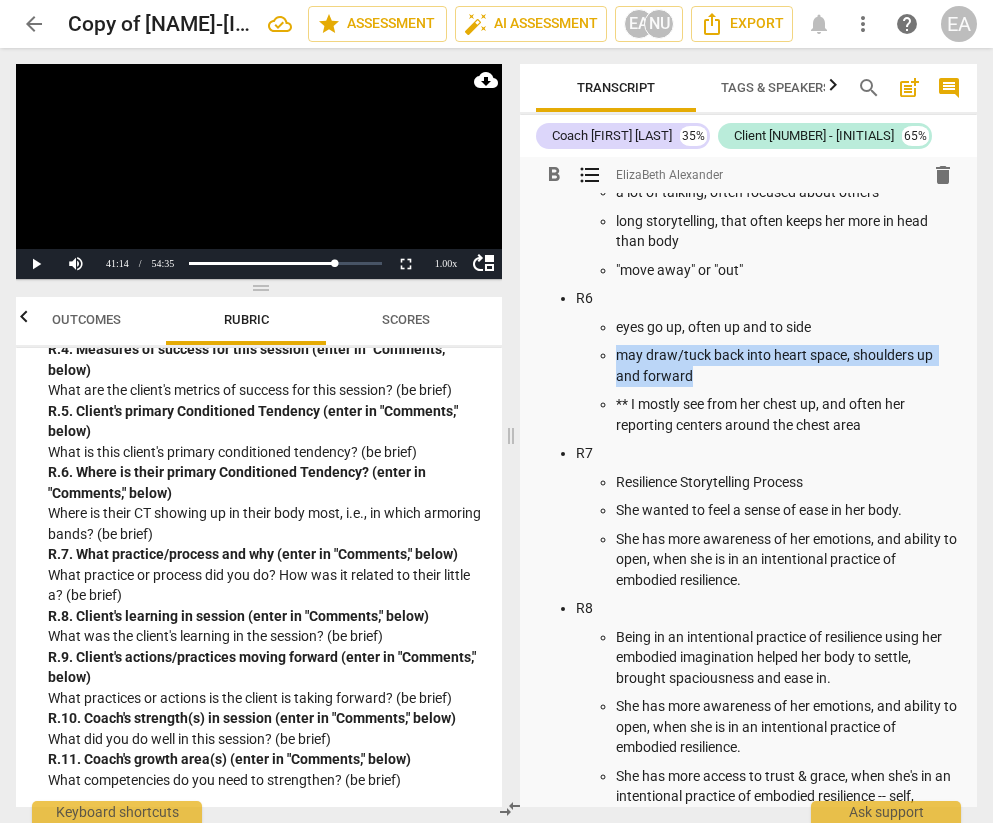 click on "may draw/tuck back into heart space, shoulders up and forward" at bounding box center [788, 365] 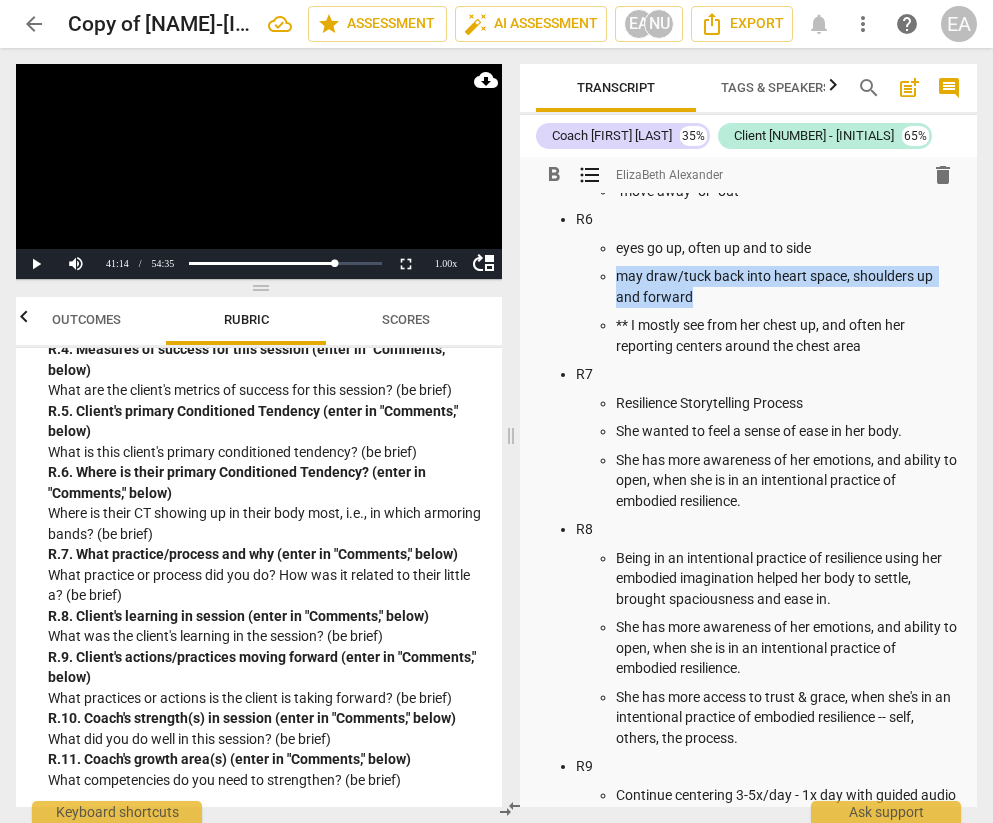 scroll, scrollTop: 484, scrollLeft: 0, axis: vertical 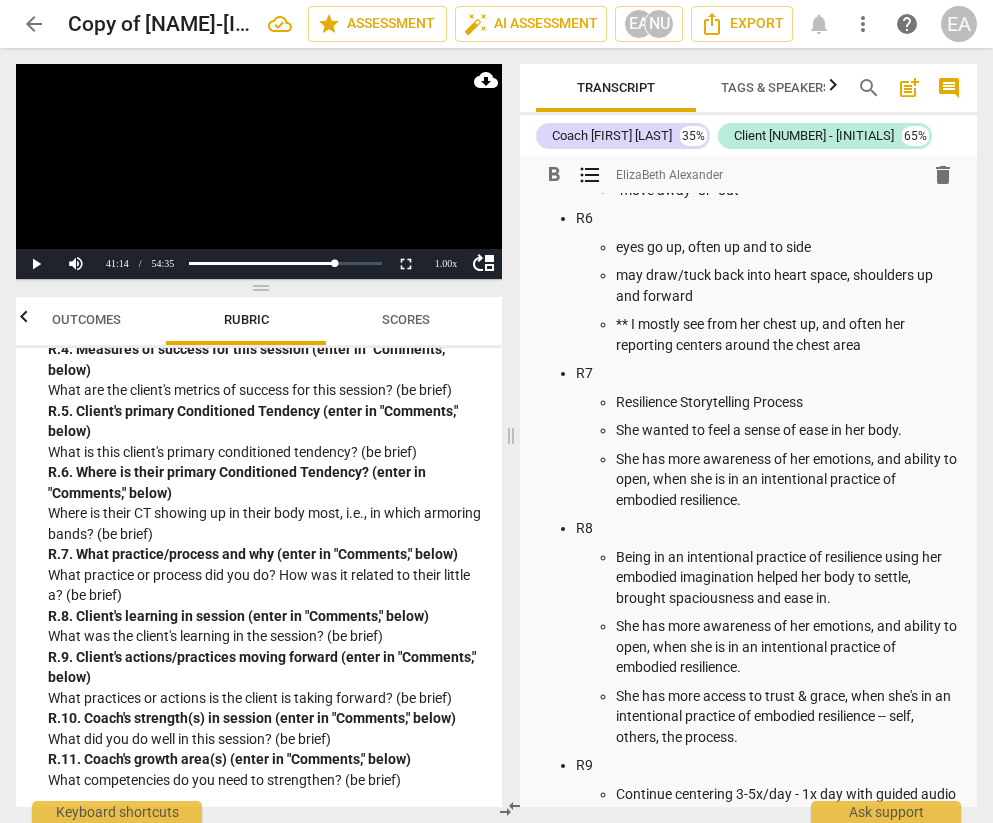 click on "** I mostly see from her chest up, and often her reporting centers around the chest area" at bounding box center (788, 334) 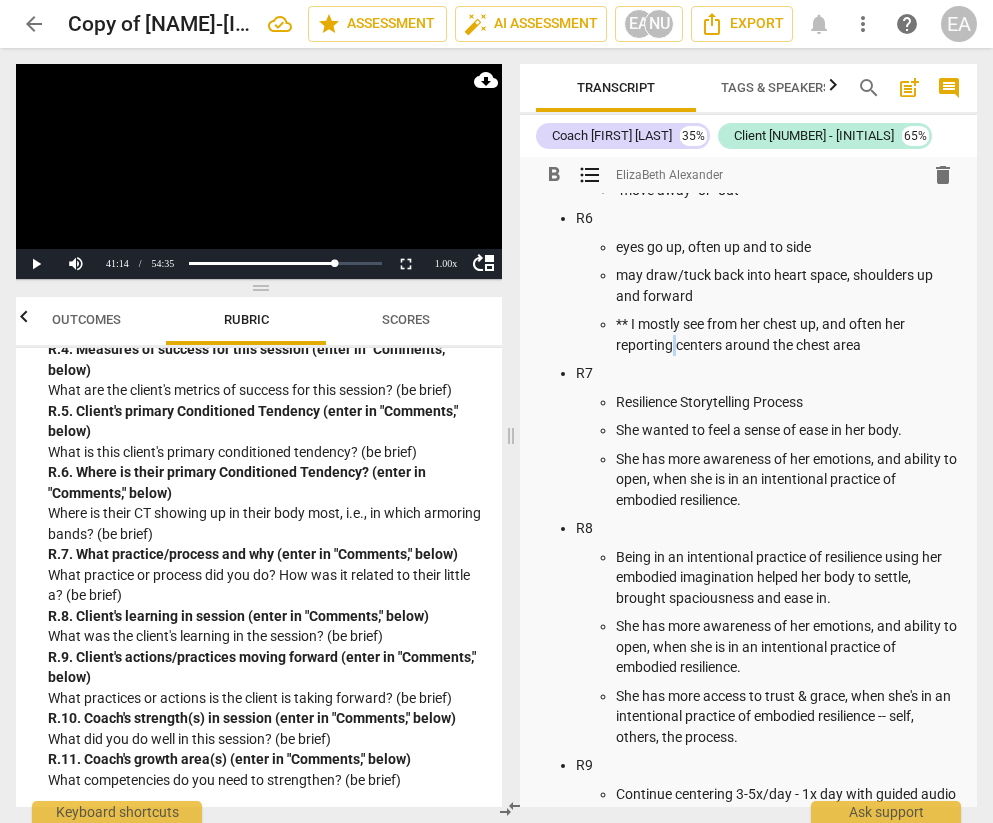 click on "** I mostly see from her chest up, and often her reporting centers around the chest area" at bounding box center [788, 334] 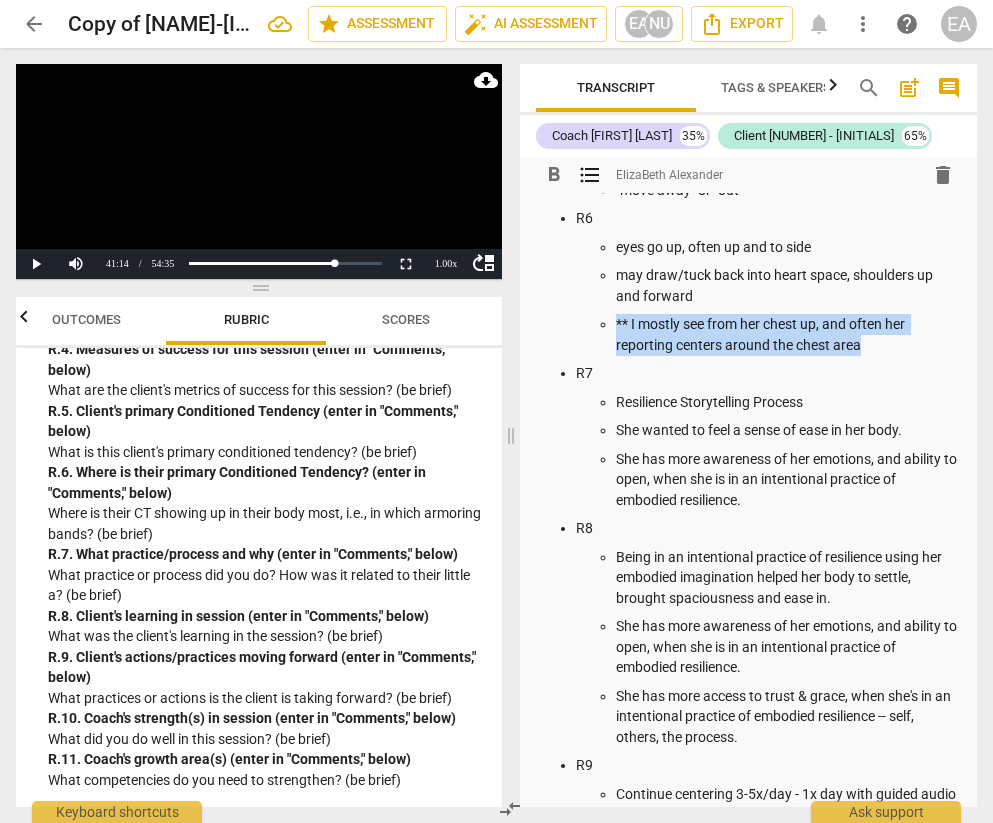 click on "** I mostly see from her chest up, and often her reporting centers around the chest area" at bounding box center (788, 334) 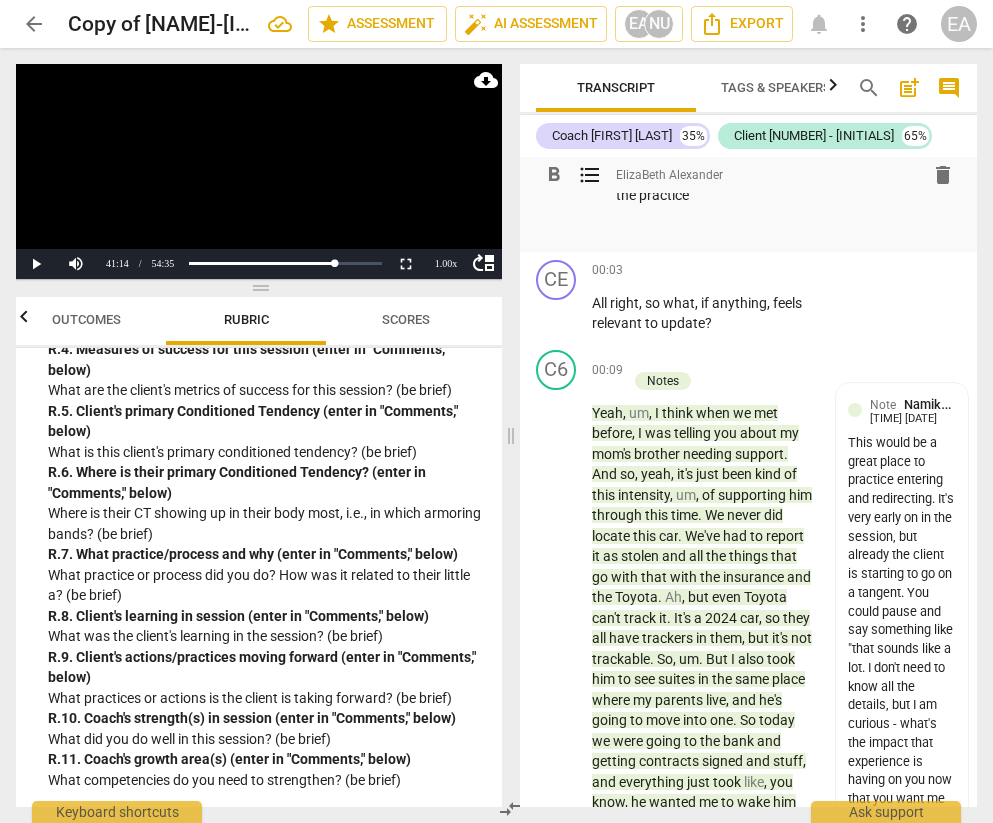 scroll, scrollTop: 1613, scrollLeft: 0, axis: vertical 